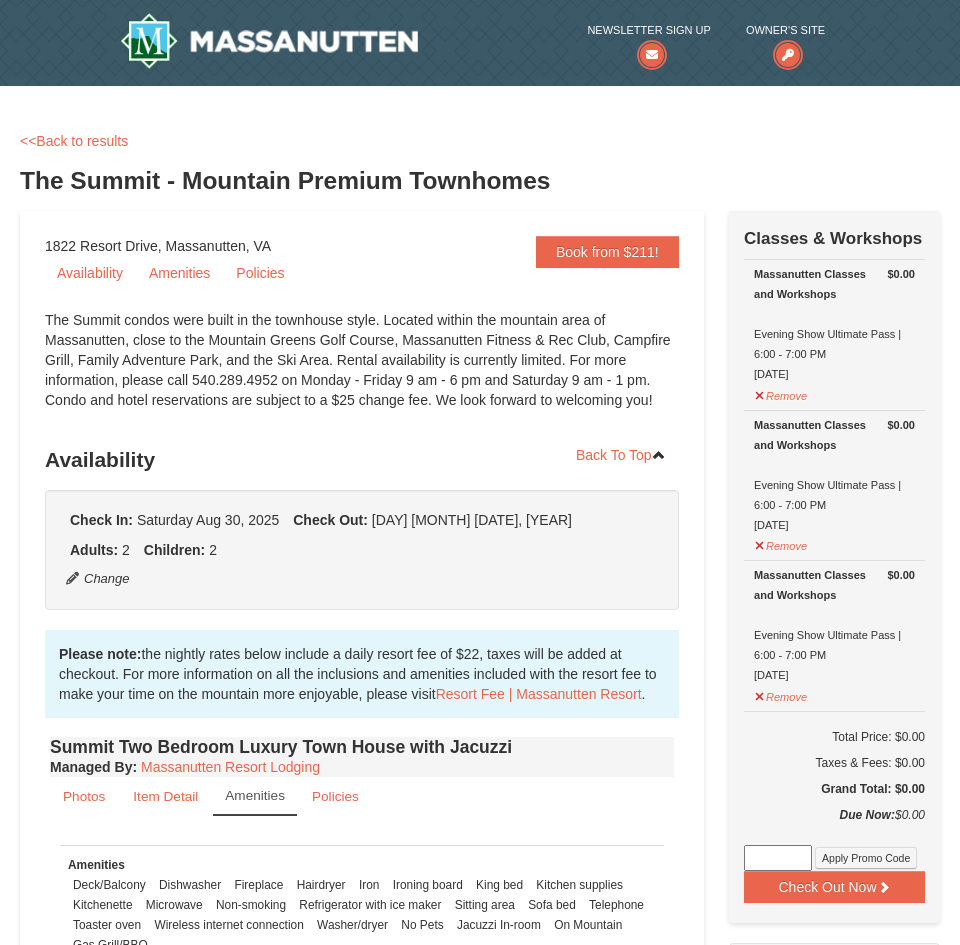 scroll, scrollTop: 0, scrollLeft: 0, axis: both 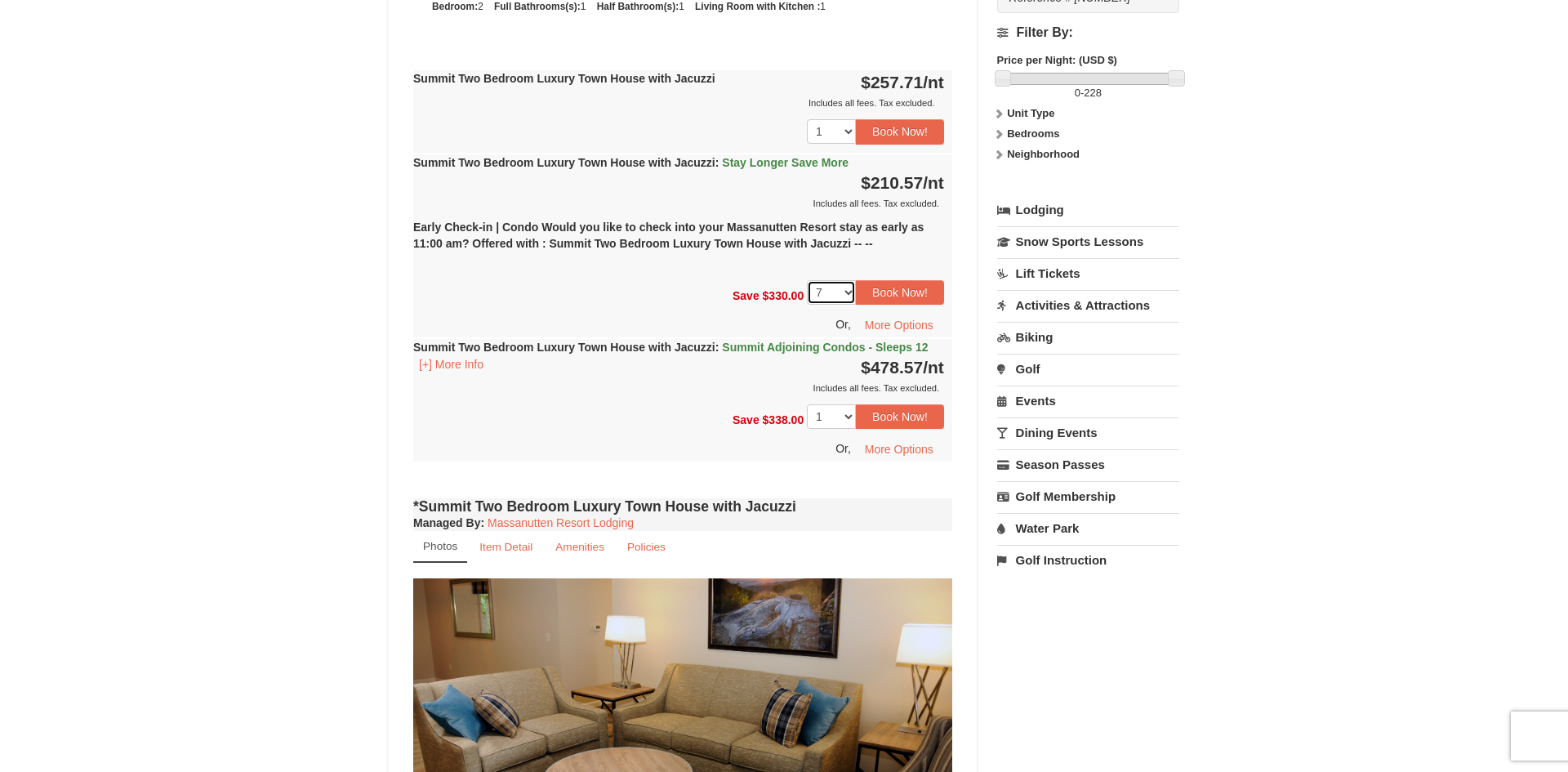 click on "1
2
3
4
5
6
7
8
9
10
11
12
13" at bounding box center (831, 292) 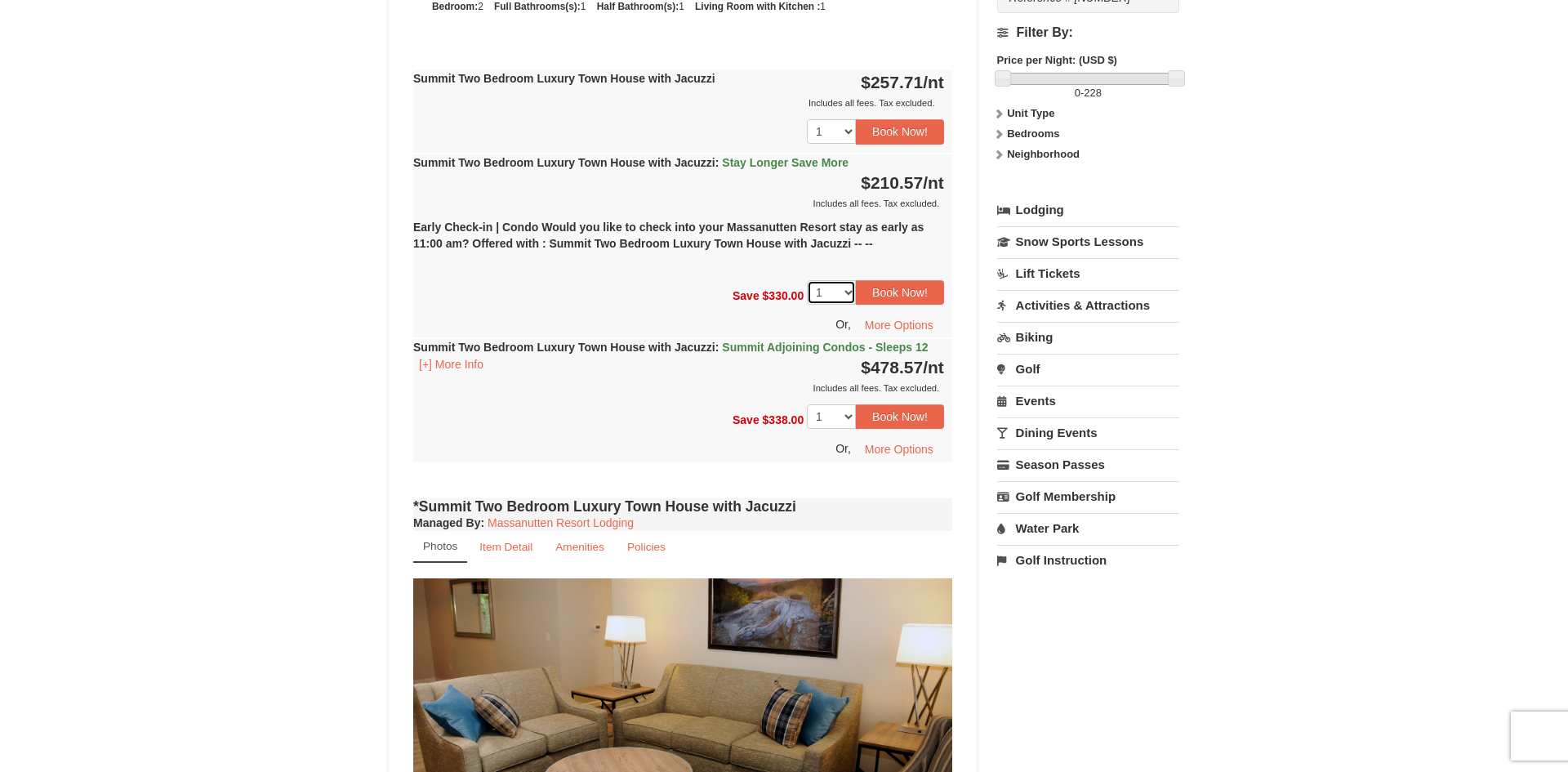 click on "1
2
3
4
5
6
7
8
9
10
11
12
13" at bounding box center (831, 292) 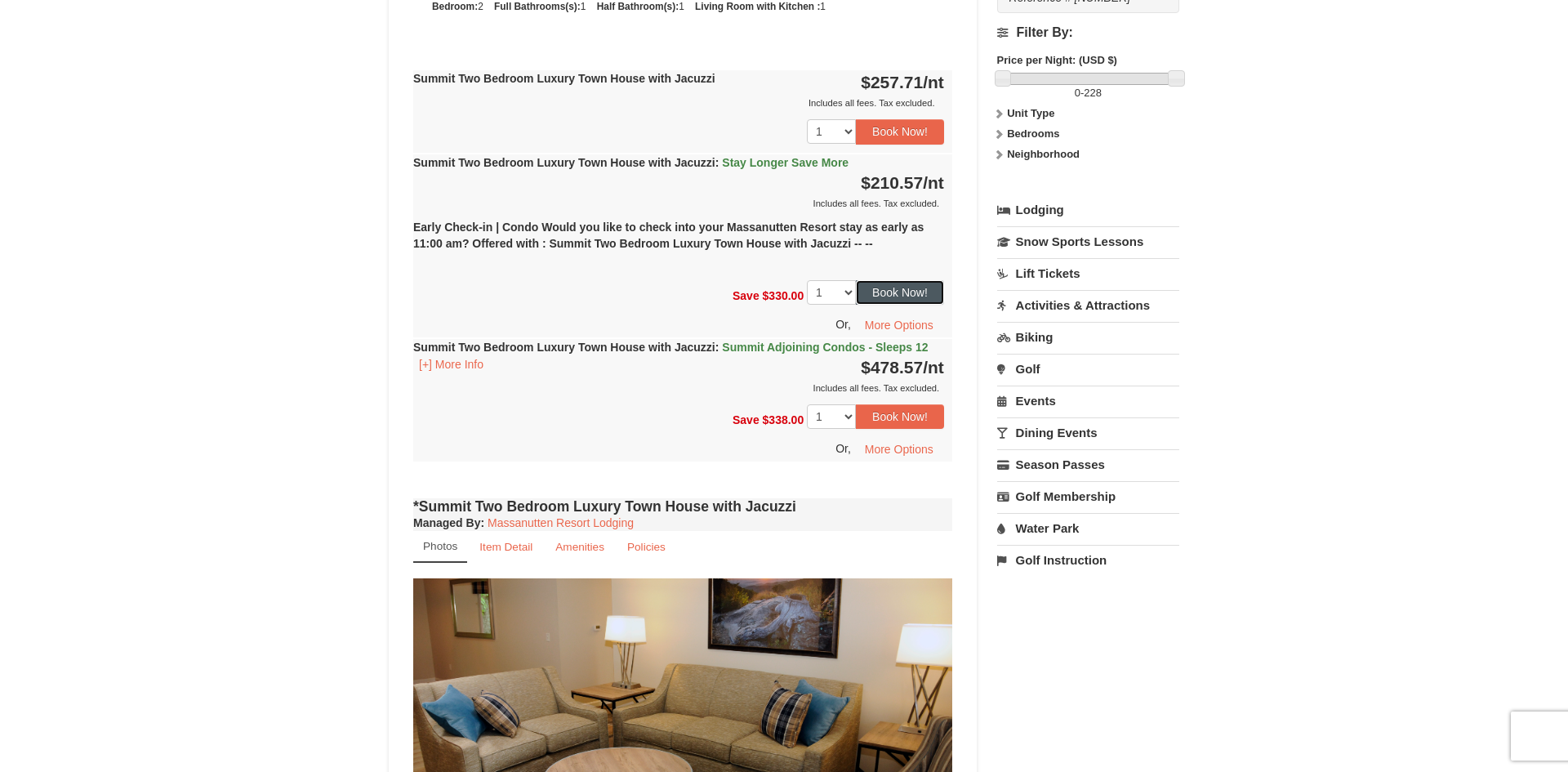 click on "Book Now!" at bounding box center (900, 292) 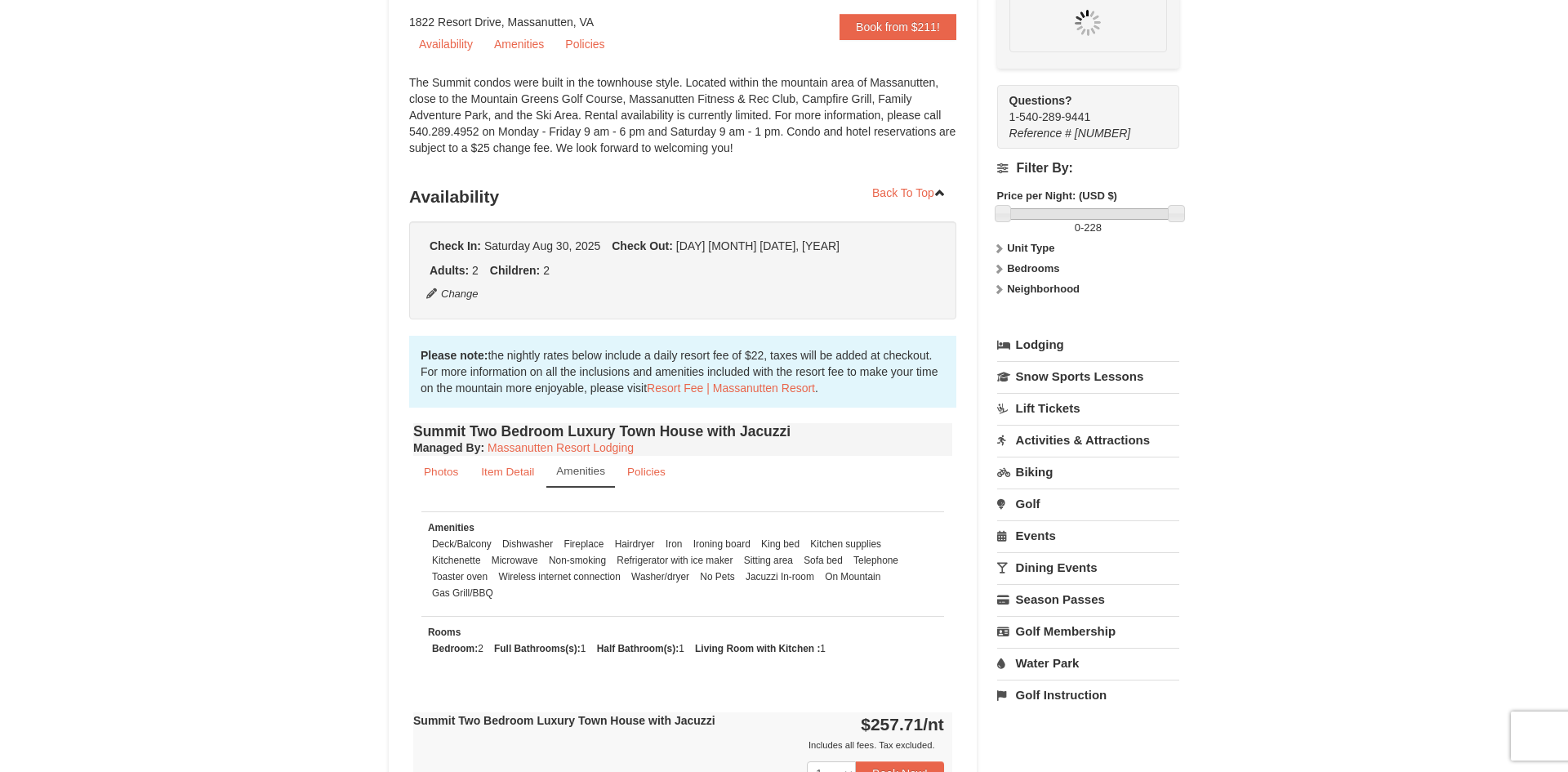 scroll, scrollTop: 159, scrollLeft: 0, axis: vertical 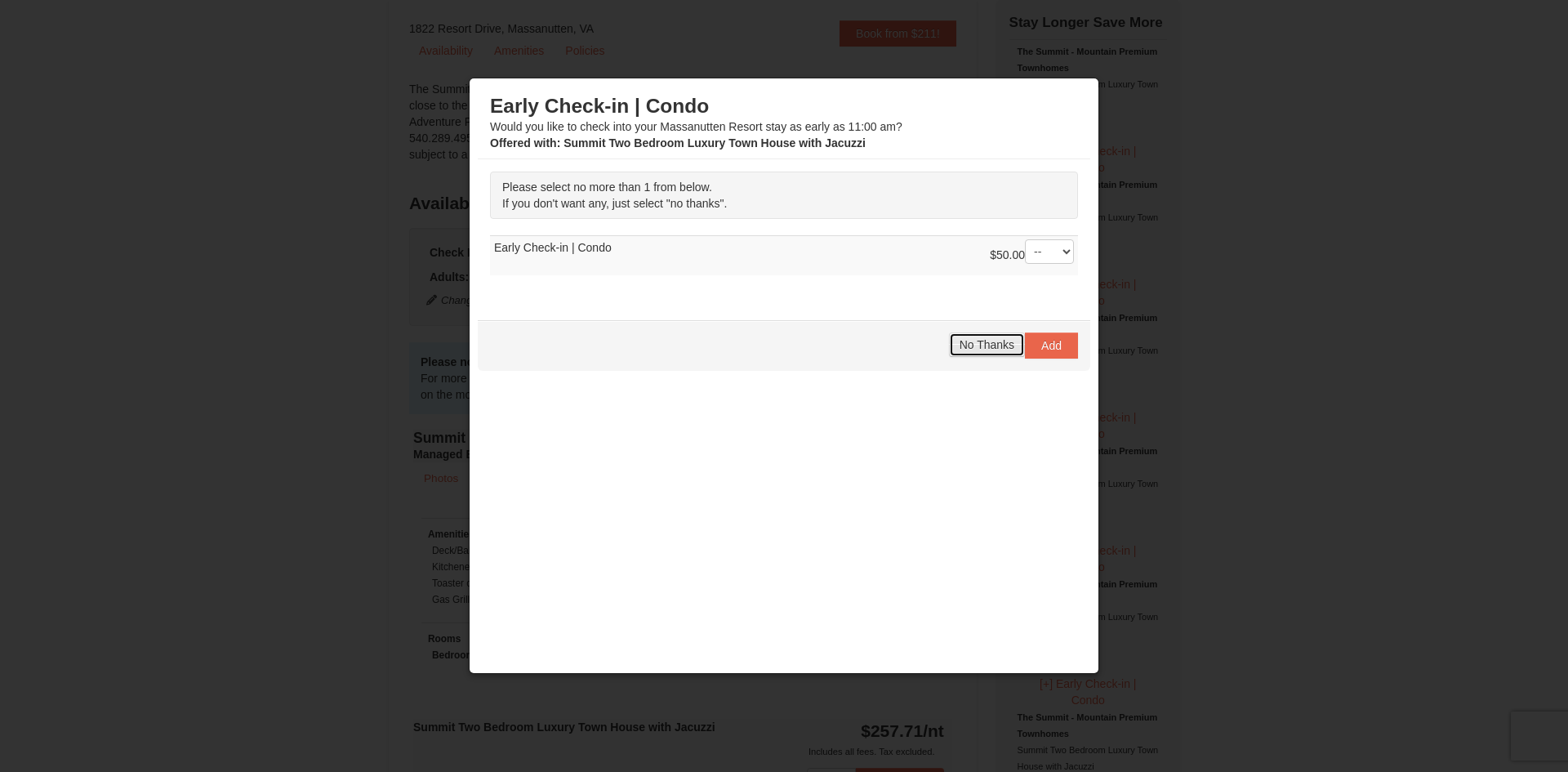 click on "No Thanks" at bounding box center (987, 345) 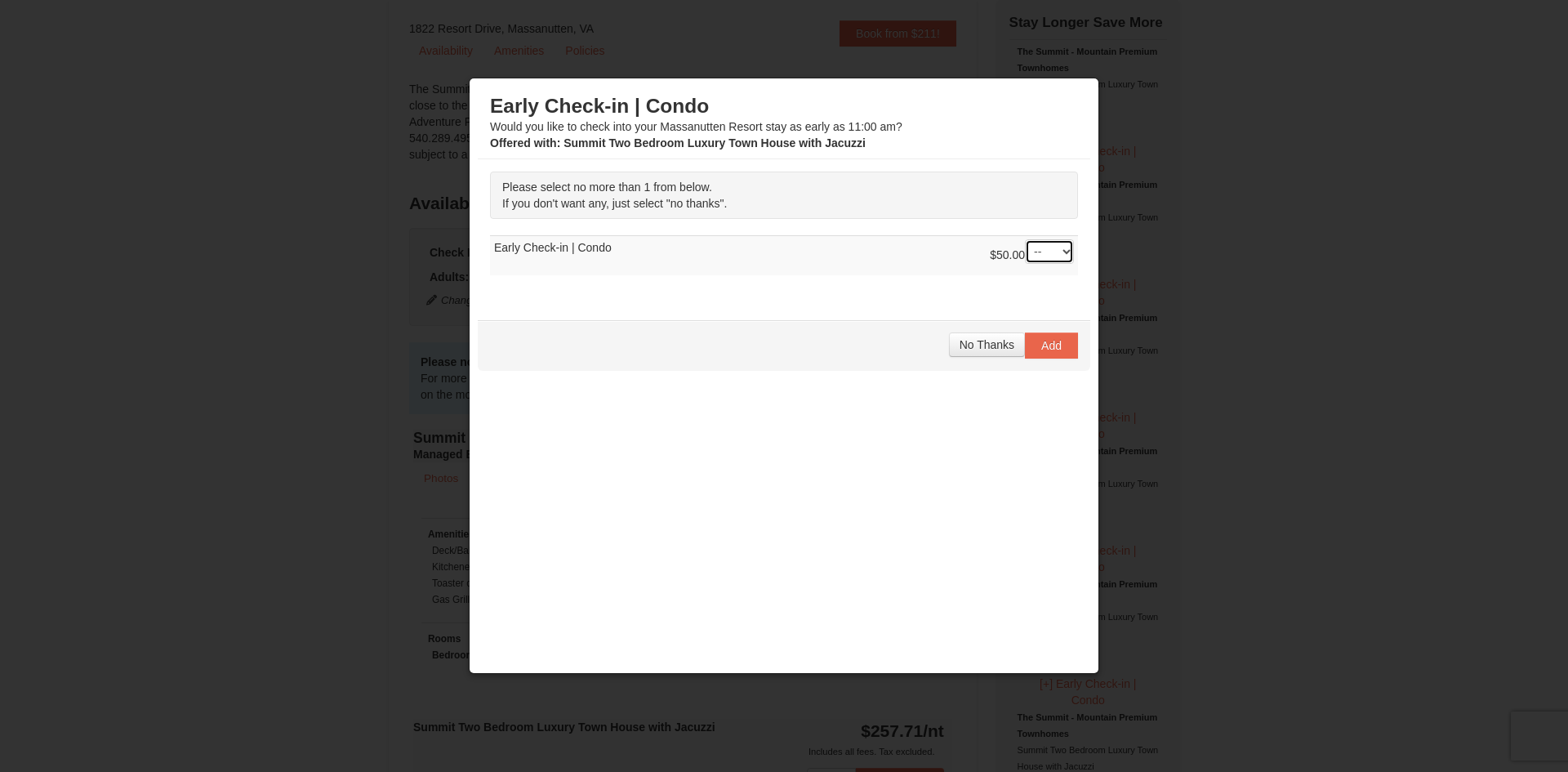 click on "--
01" at bounding box center (1049, 252) 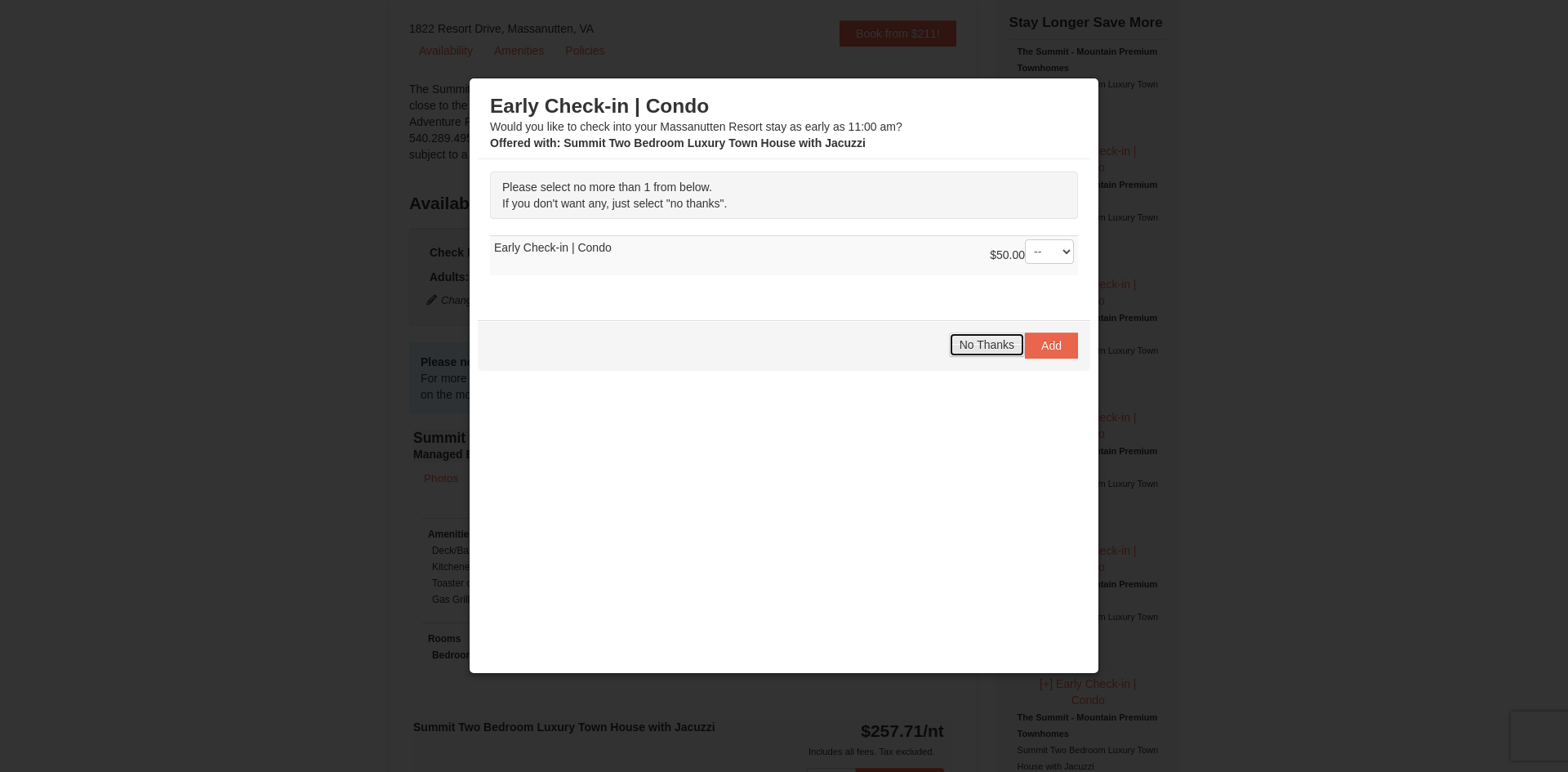 click on "No Thanks" at bounding box center [987, 345] 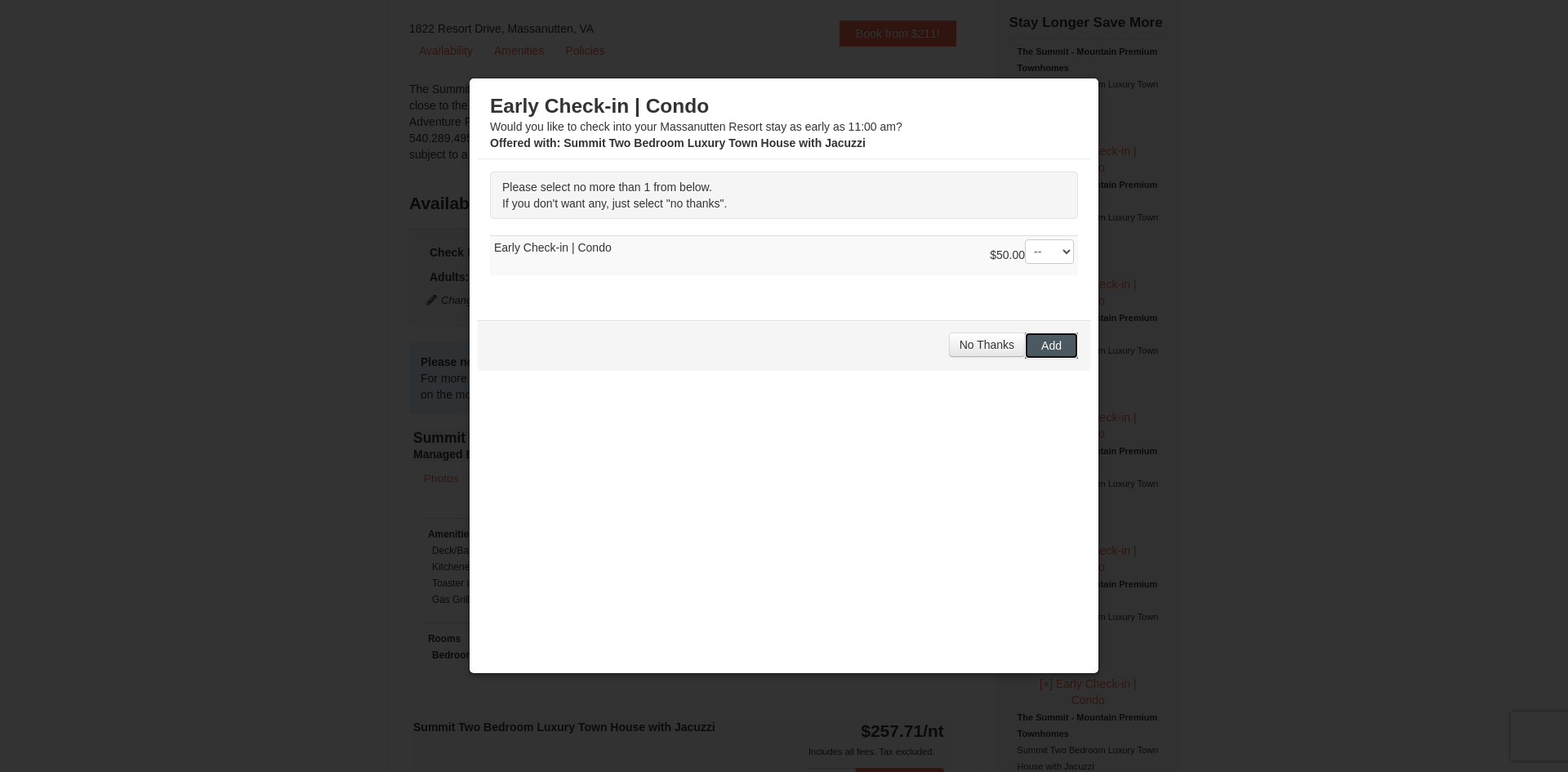 click on "Add" at bounding box center [1051, 346] 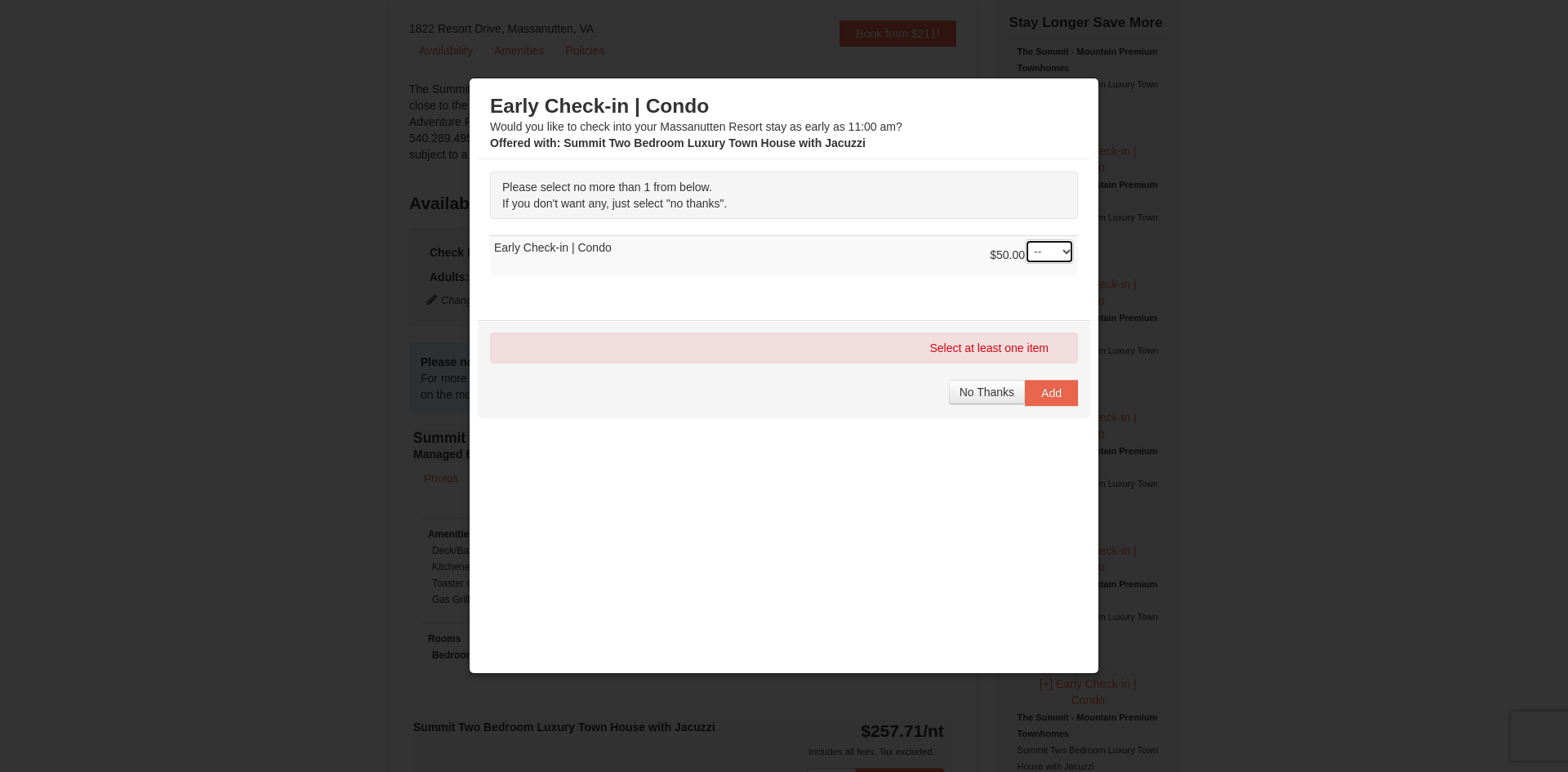 click on "--
01" at bounding box center [1049, 252] 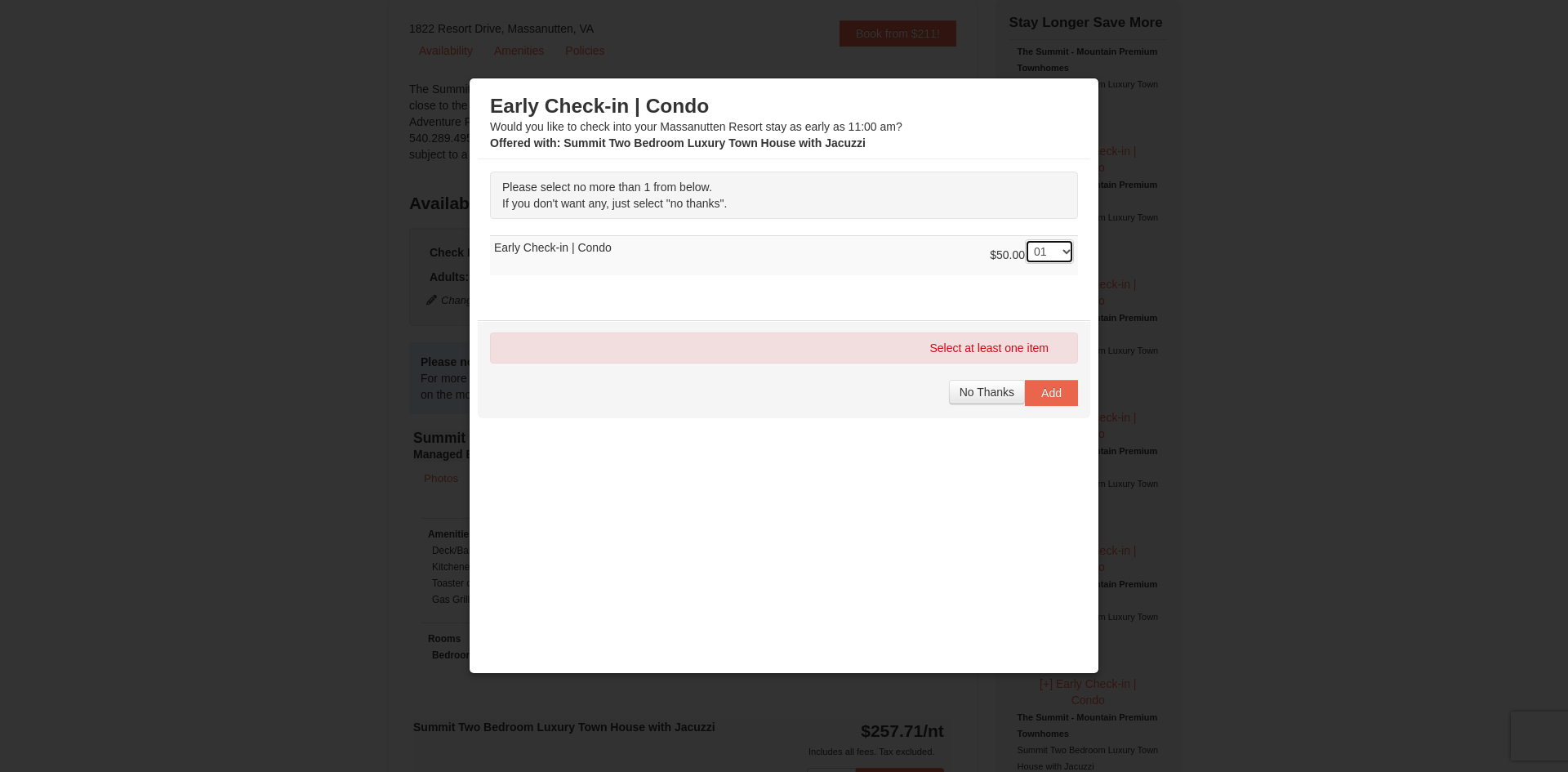 click on "--
01" at bounding box center [1049, 252] 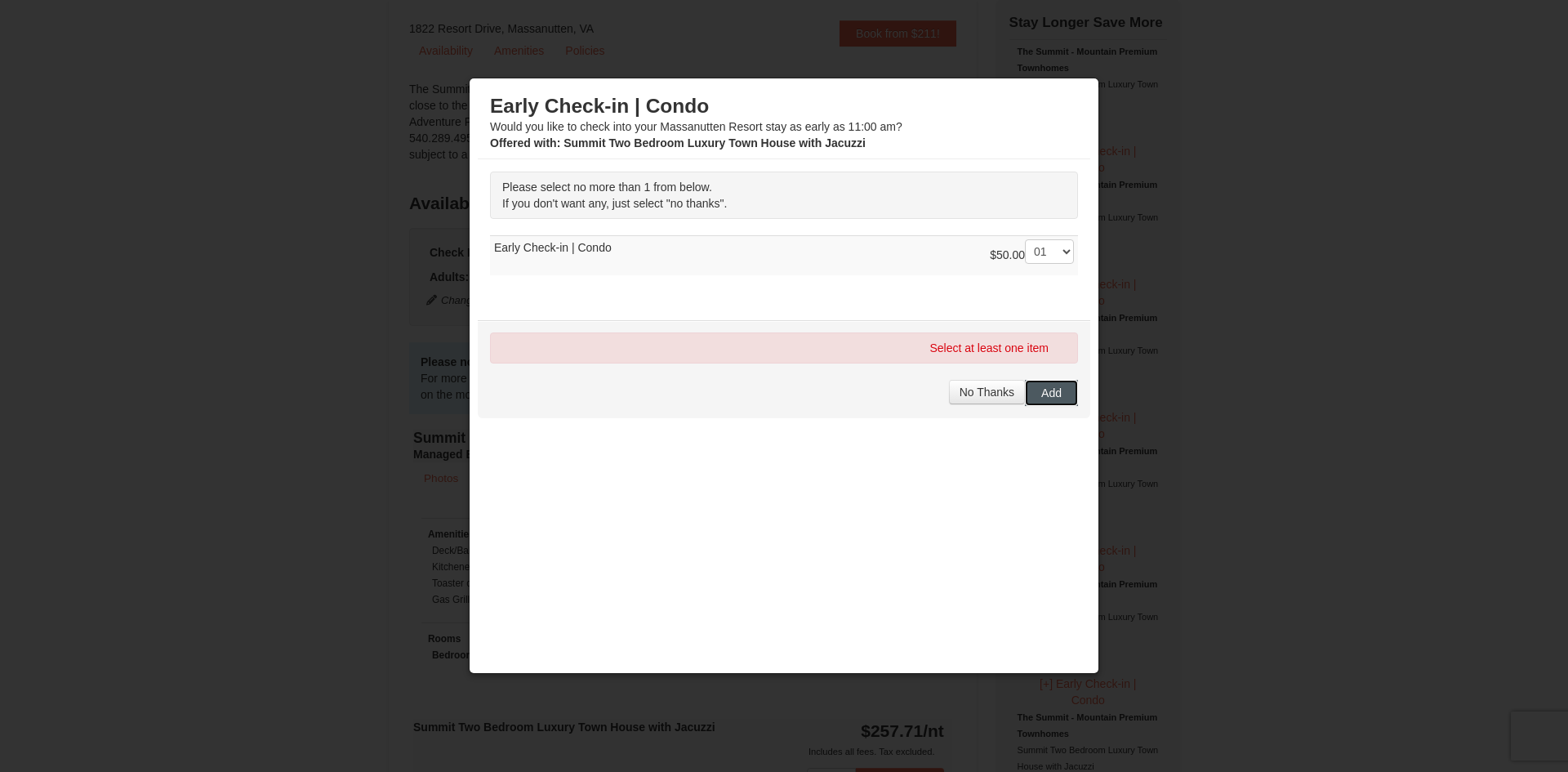 click on "Add" at bounding box center (1051, 393) 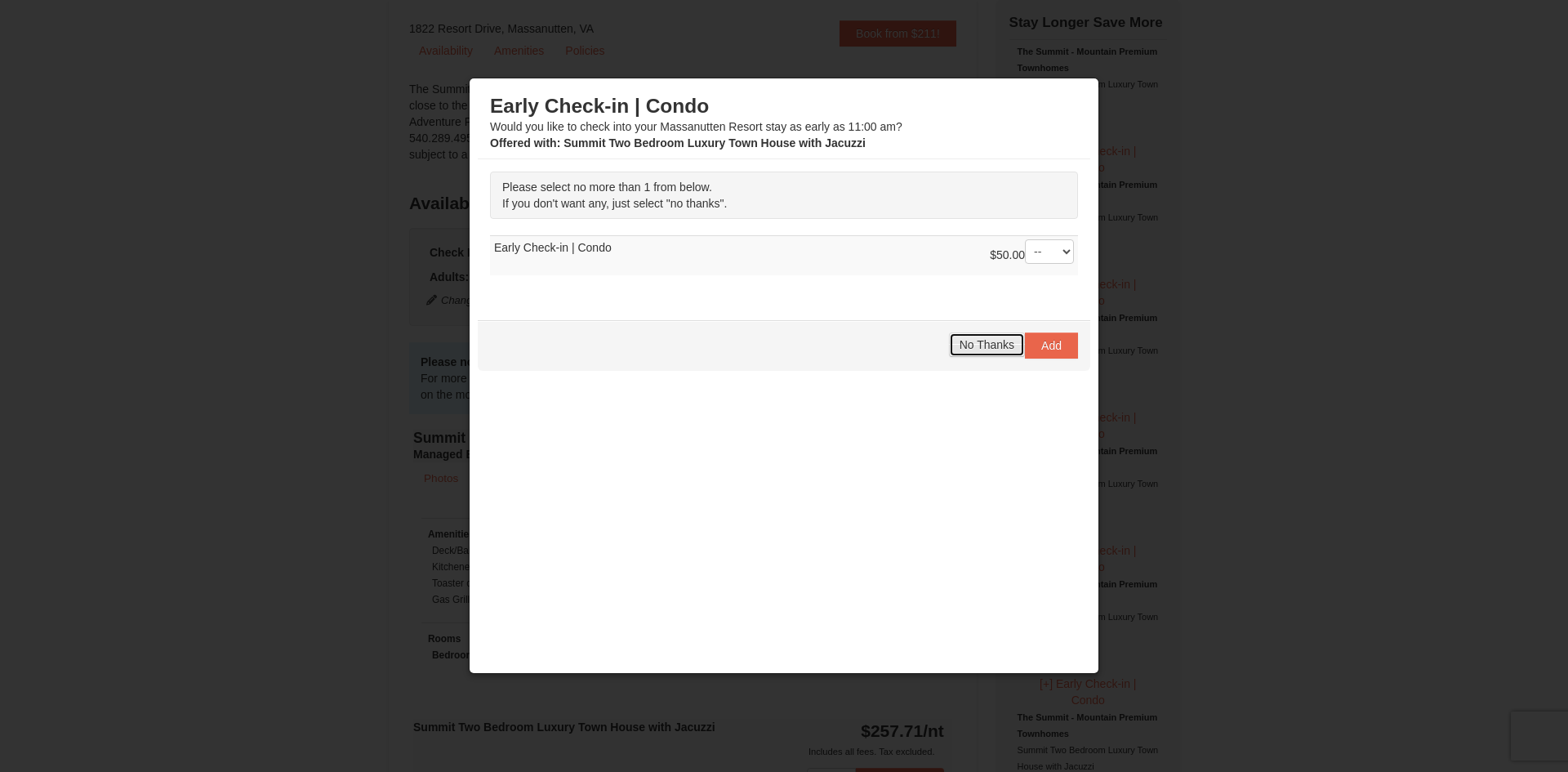 click on "No Thanks" at bounding box center (987, 345) 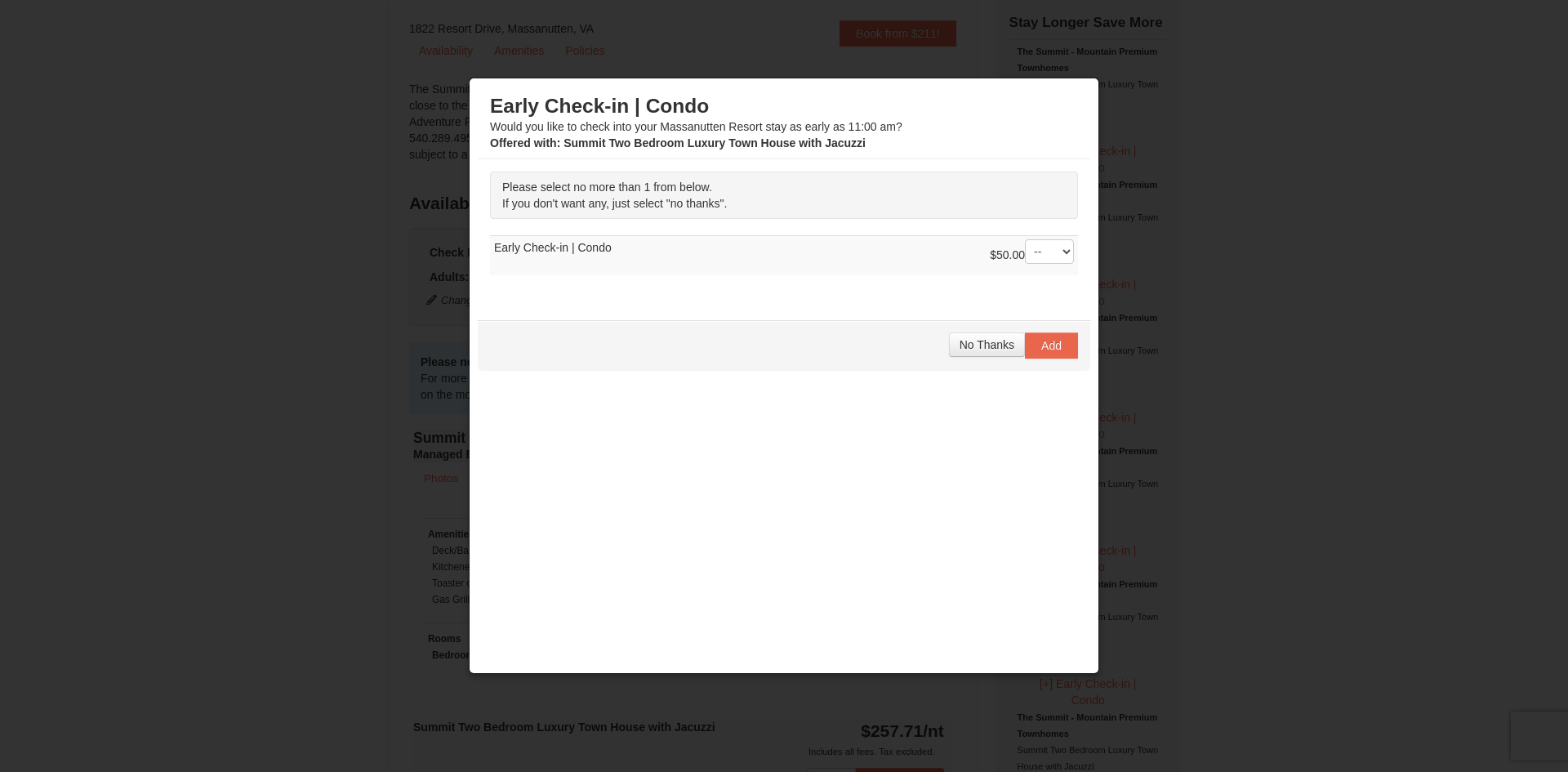 click at bounding box center [784, 386] 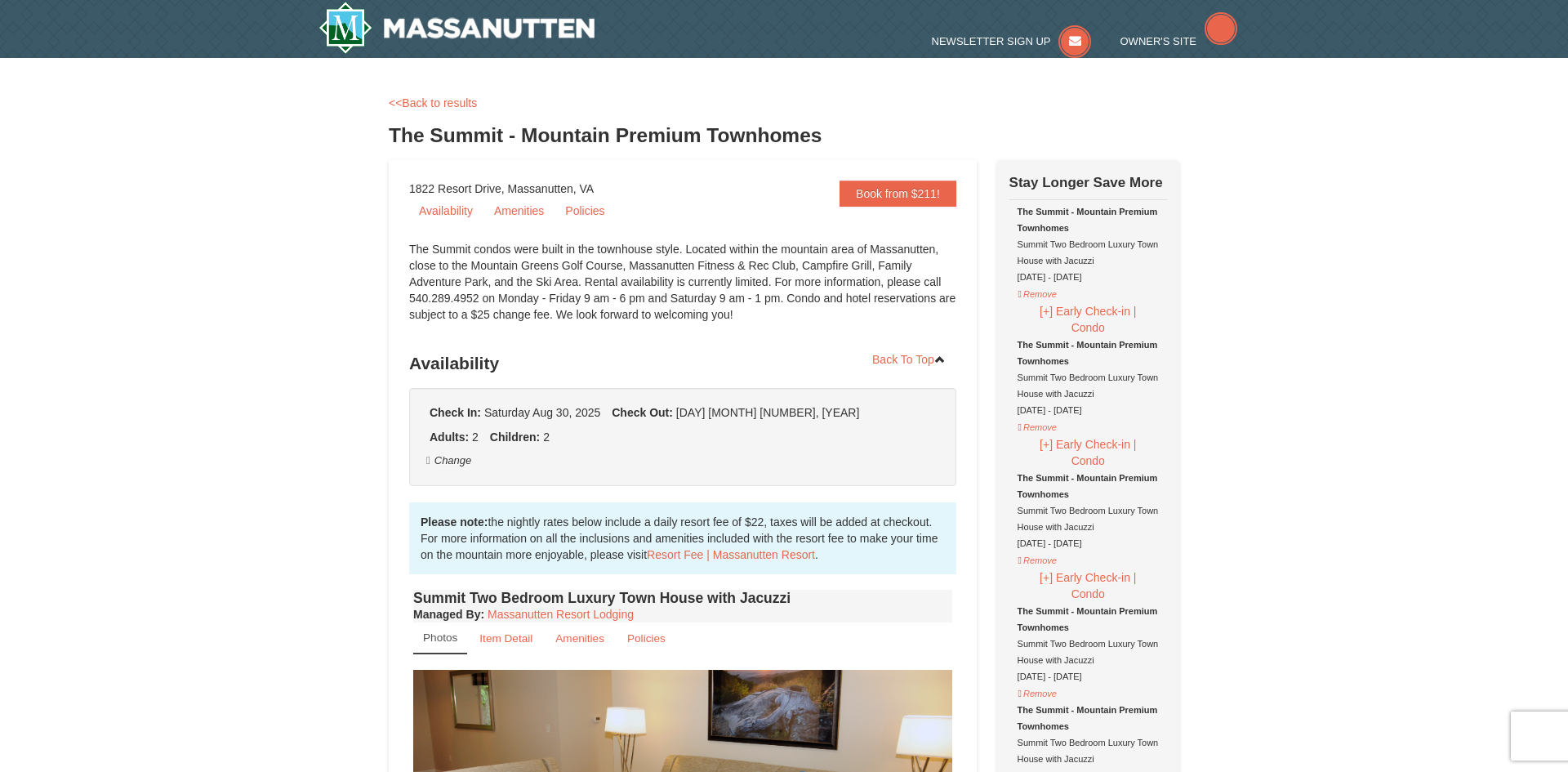 scroll, scrollTop: 0, scrollLeft: 0, axis: both 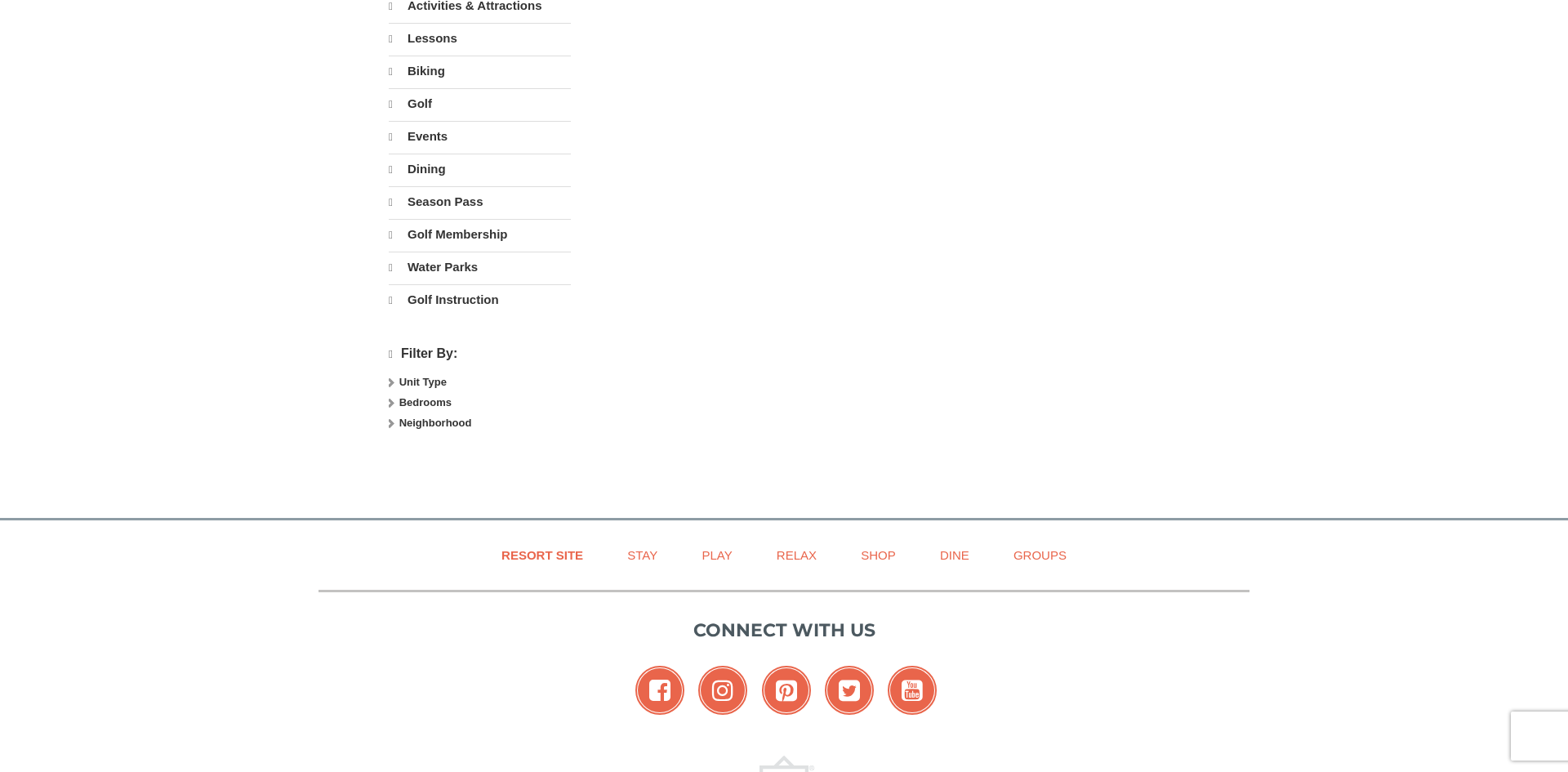 select on "8" 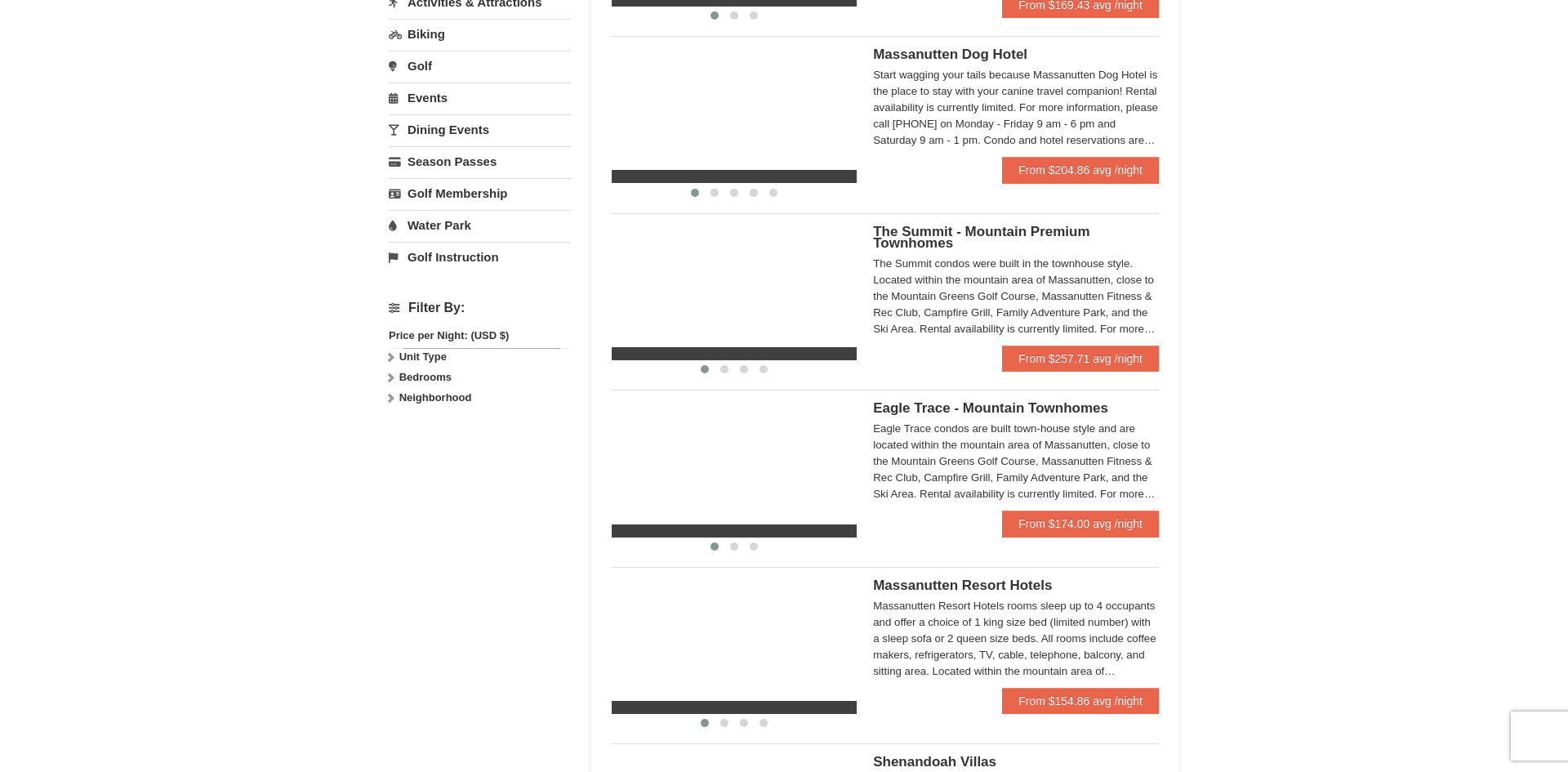 scroll, scrollTop: 484, scrollLeft: 0, axis: vertical 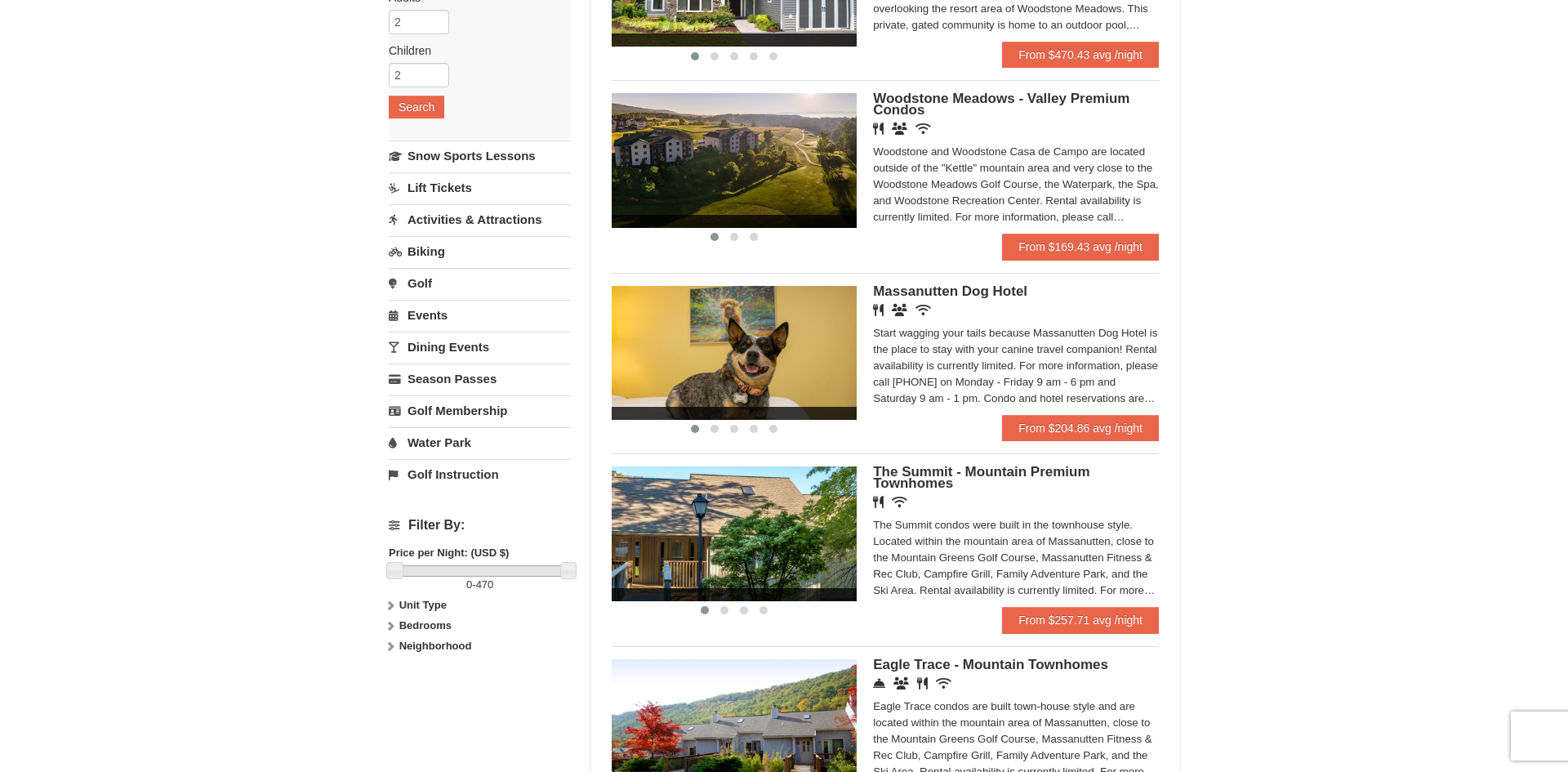 click on "Events" at bounding box center [479, 315] 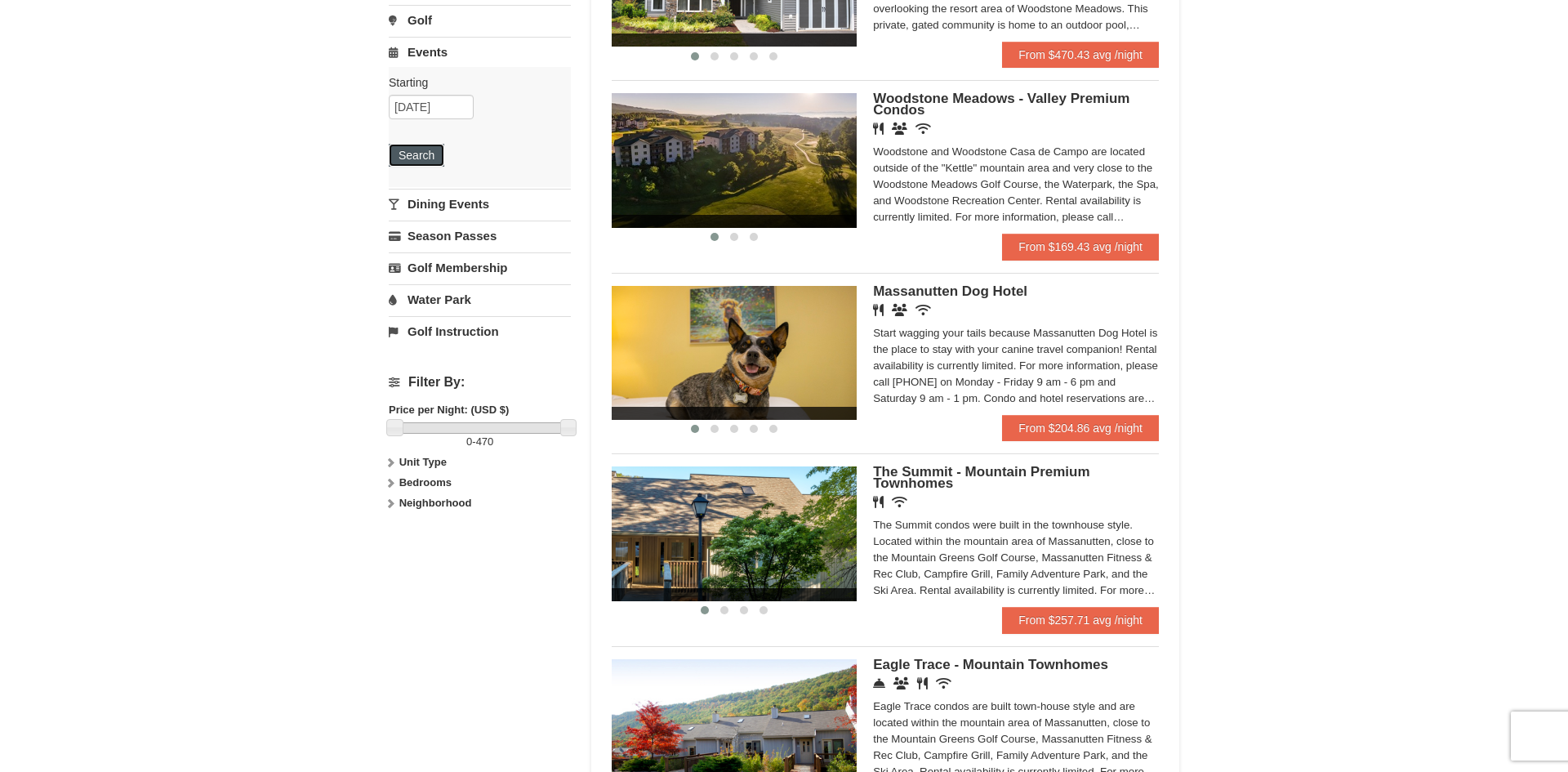 click on "Search" at bounding box center (416, 155) 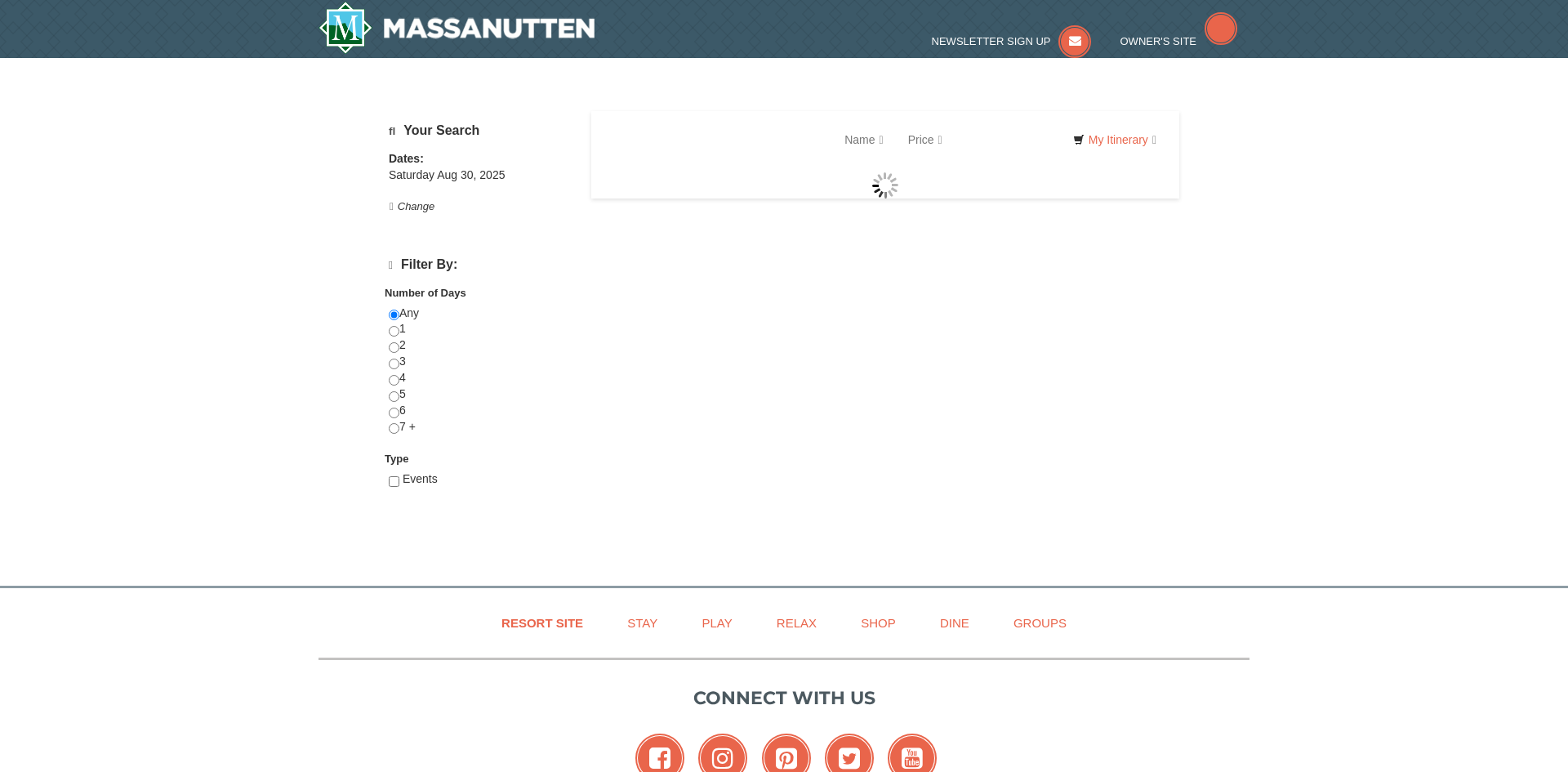 scroll, scrollTop: 0, scrollLeft: 0, axis: both 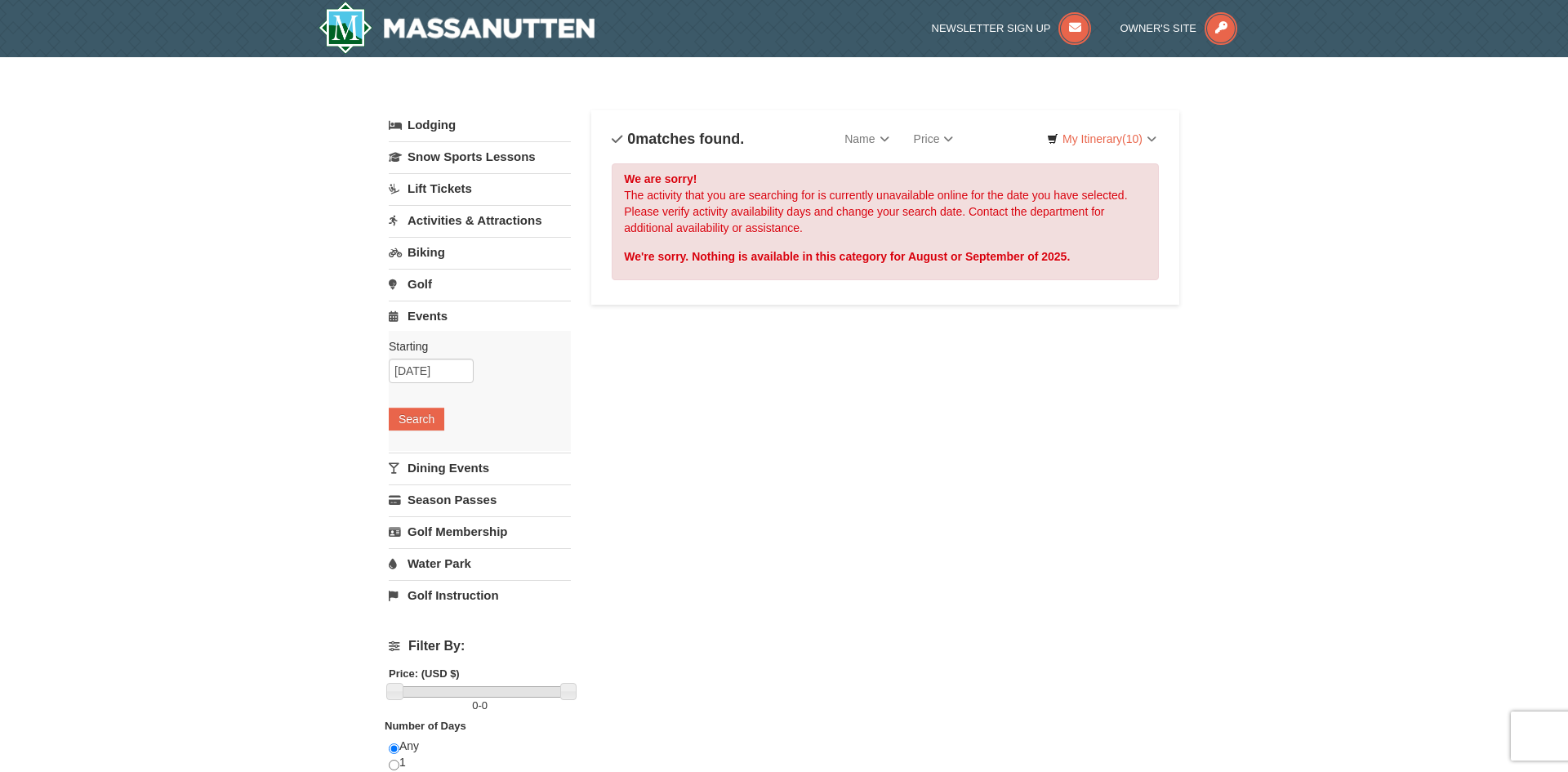 click on "Events" at bounding box center (479, 315) 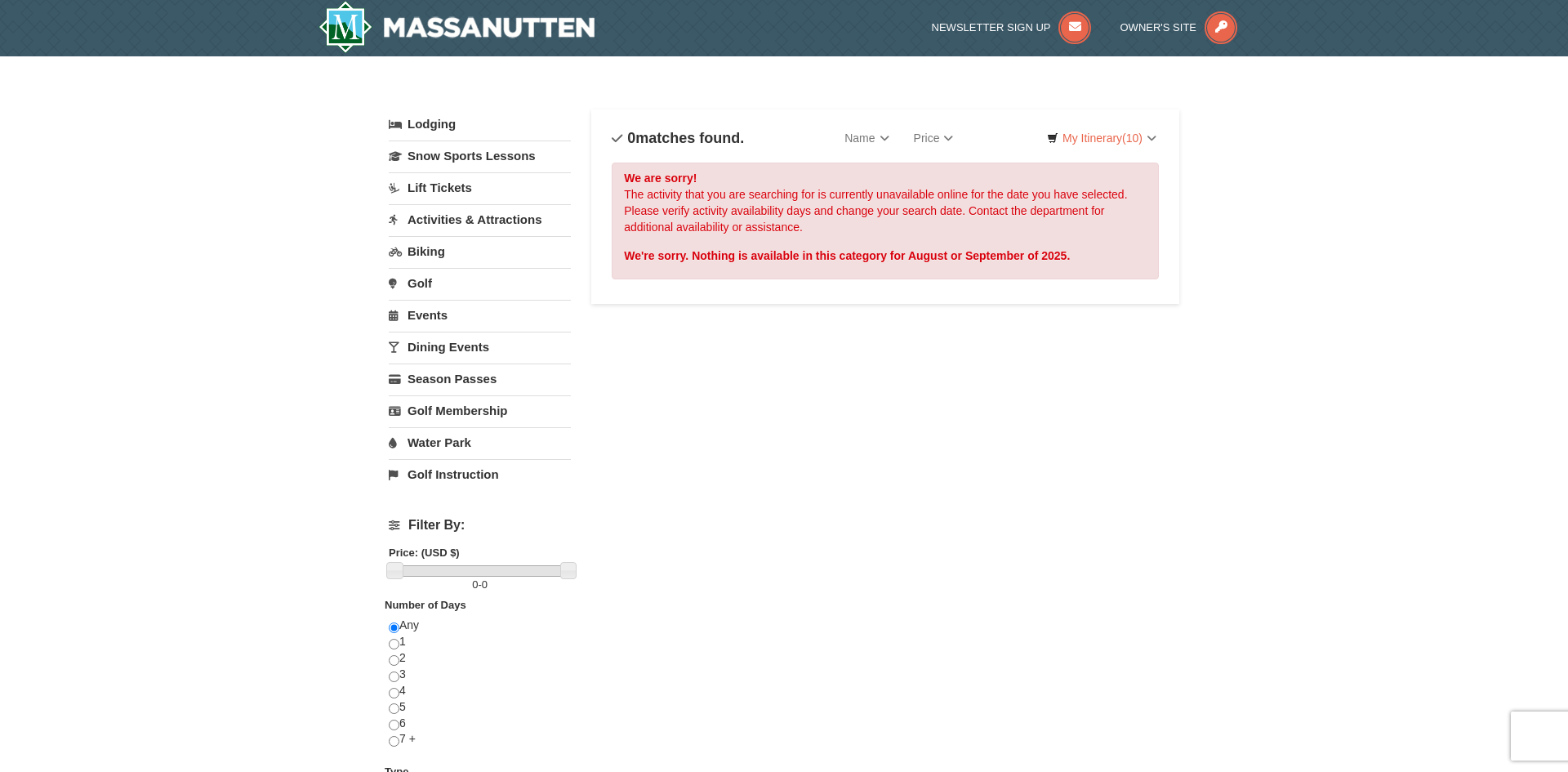 scroll, scrollTop: 0, scrollLeft: 0, axis: both 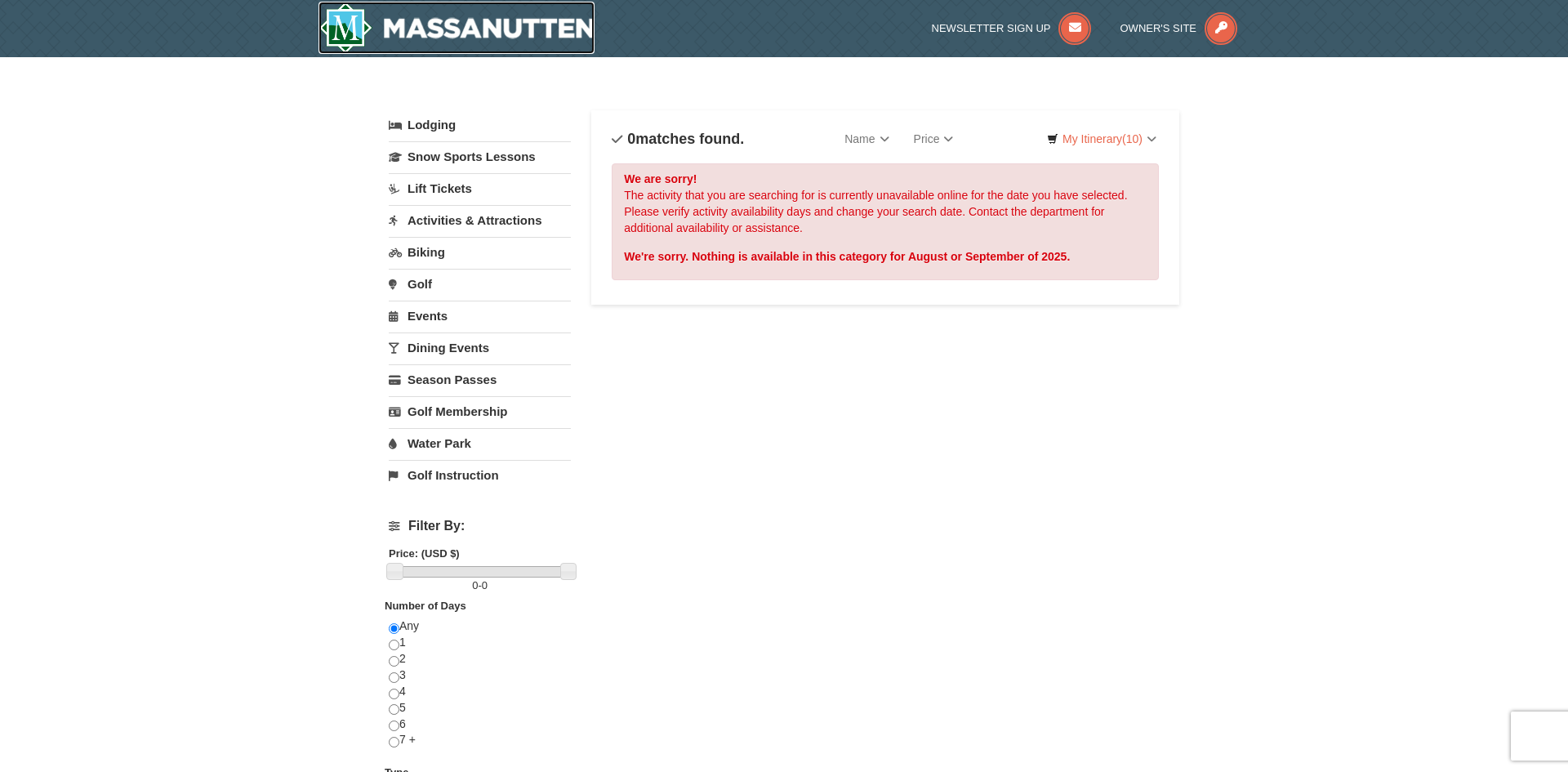 click at bounding box center (457, 28) 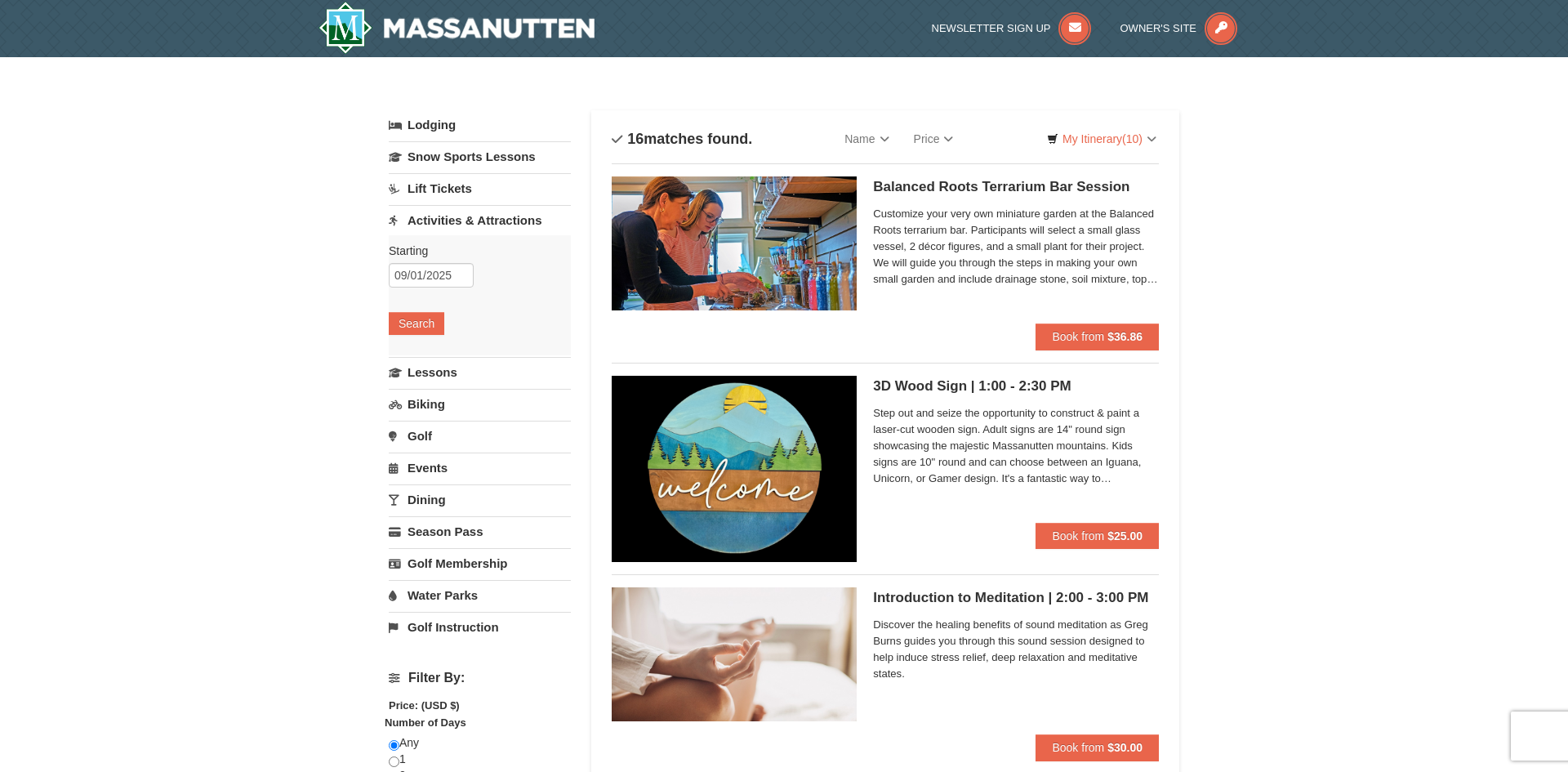 scroll, scrollTop: 0, scrollLeft: 0, axis: both 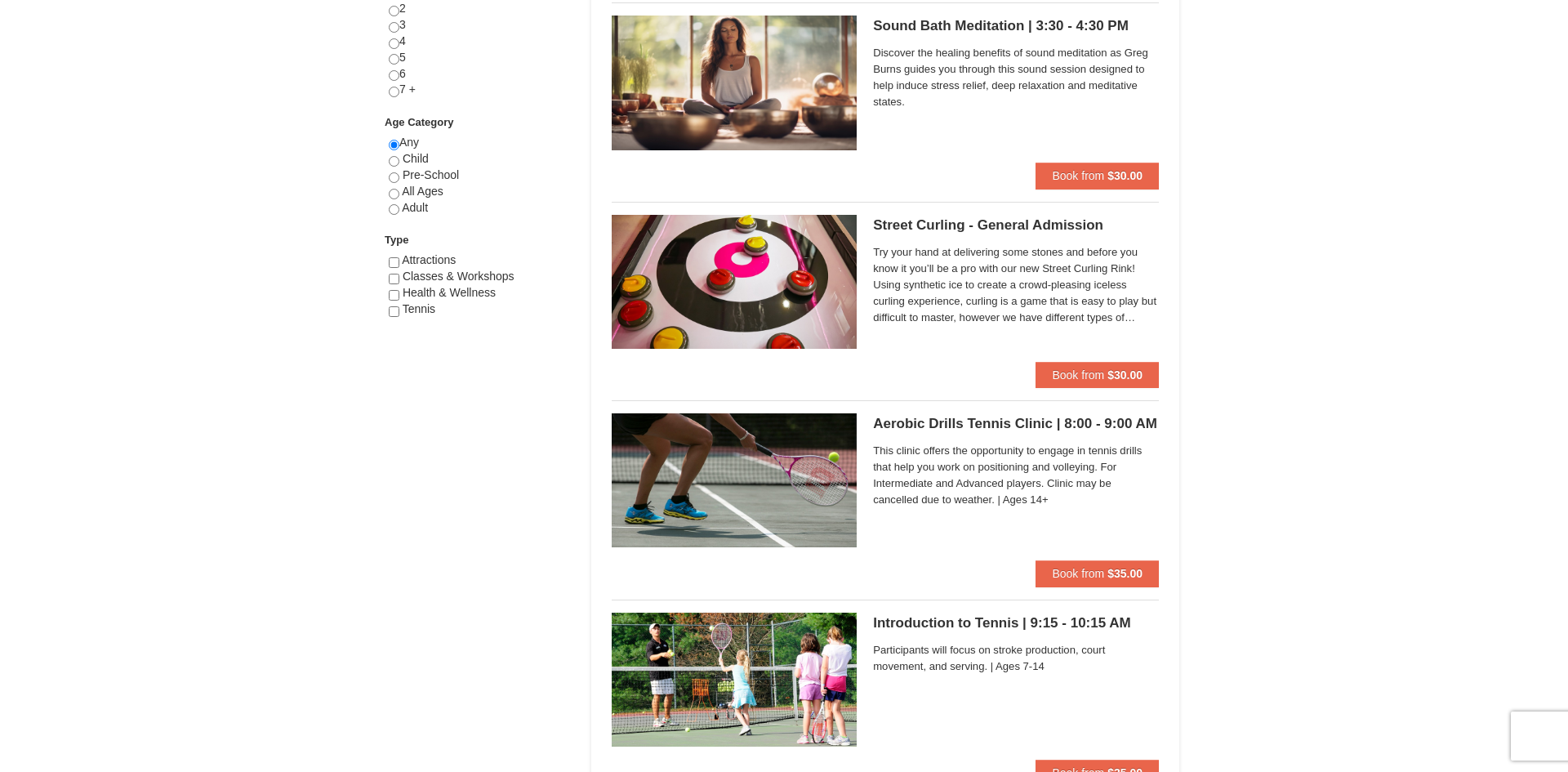 click on "×
Categories
List
Filter
My Itinerary (10)
Check Out Now
Stay Longer Save More
$0.00" at bounding box center (784, 965) 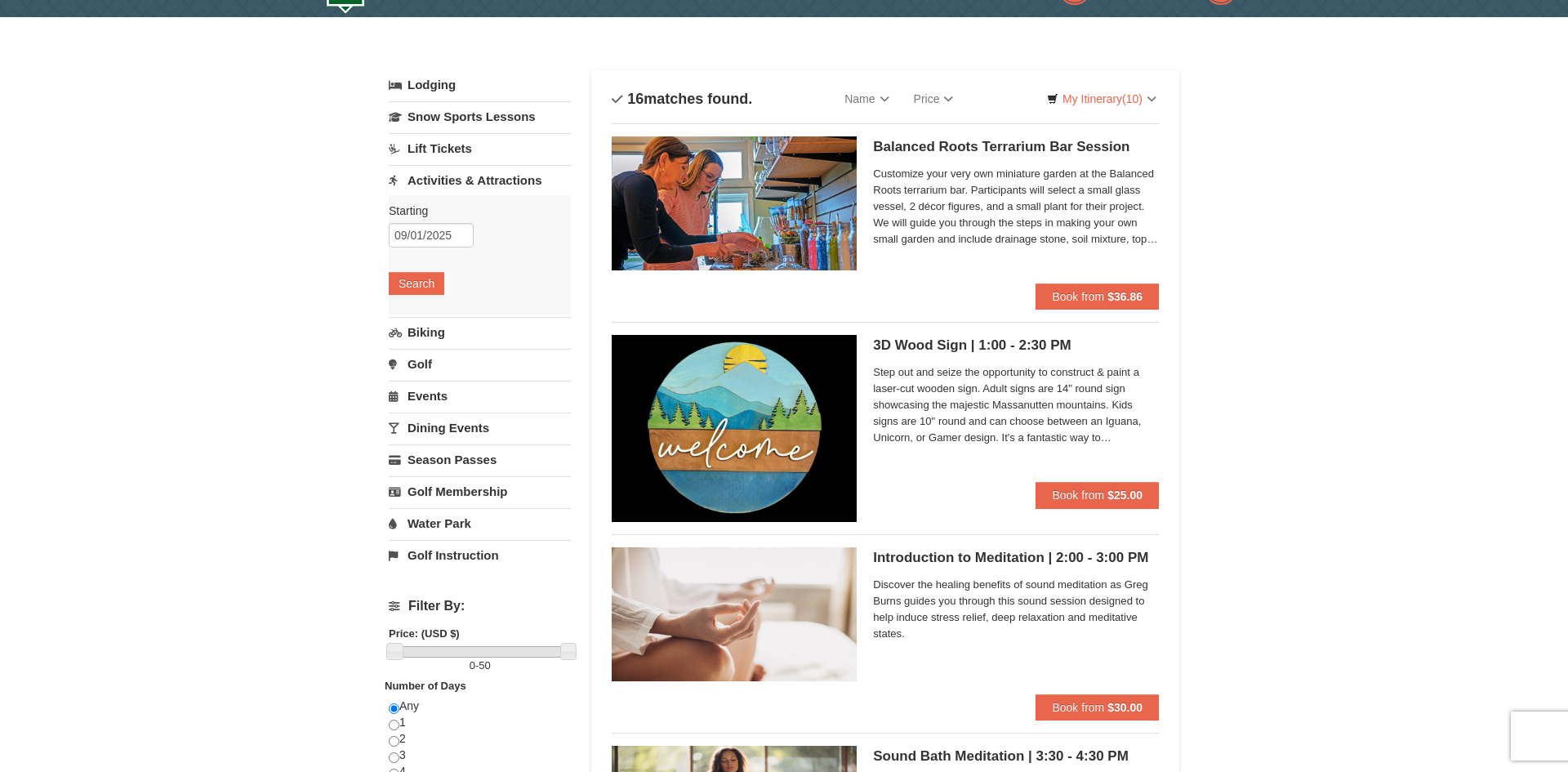 scroll, scrollTop: 41, scrollLeft: 0, axis: vertical 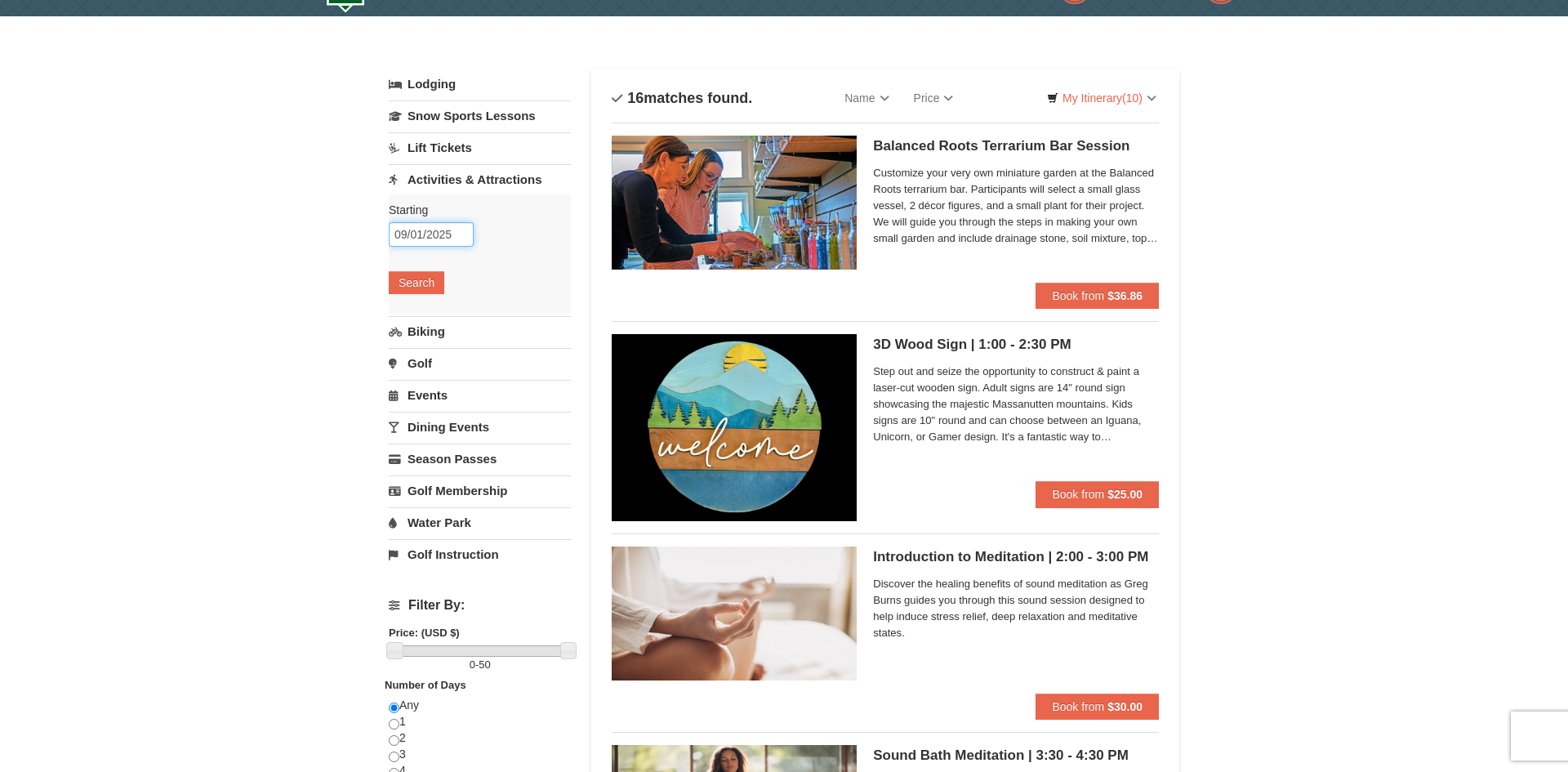 click on "09/01/2025" at bounding box center [431, 234] 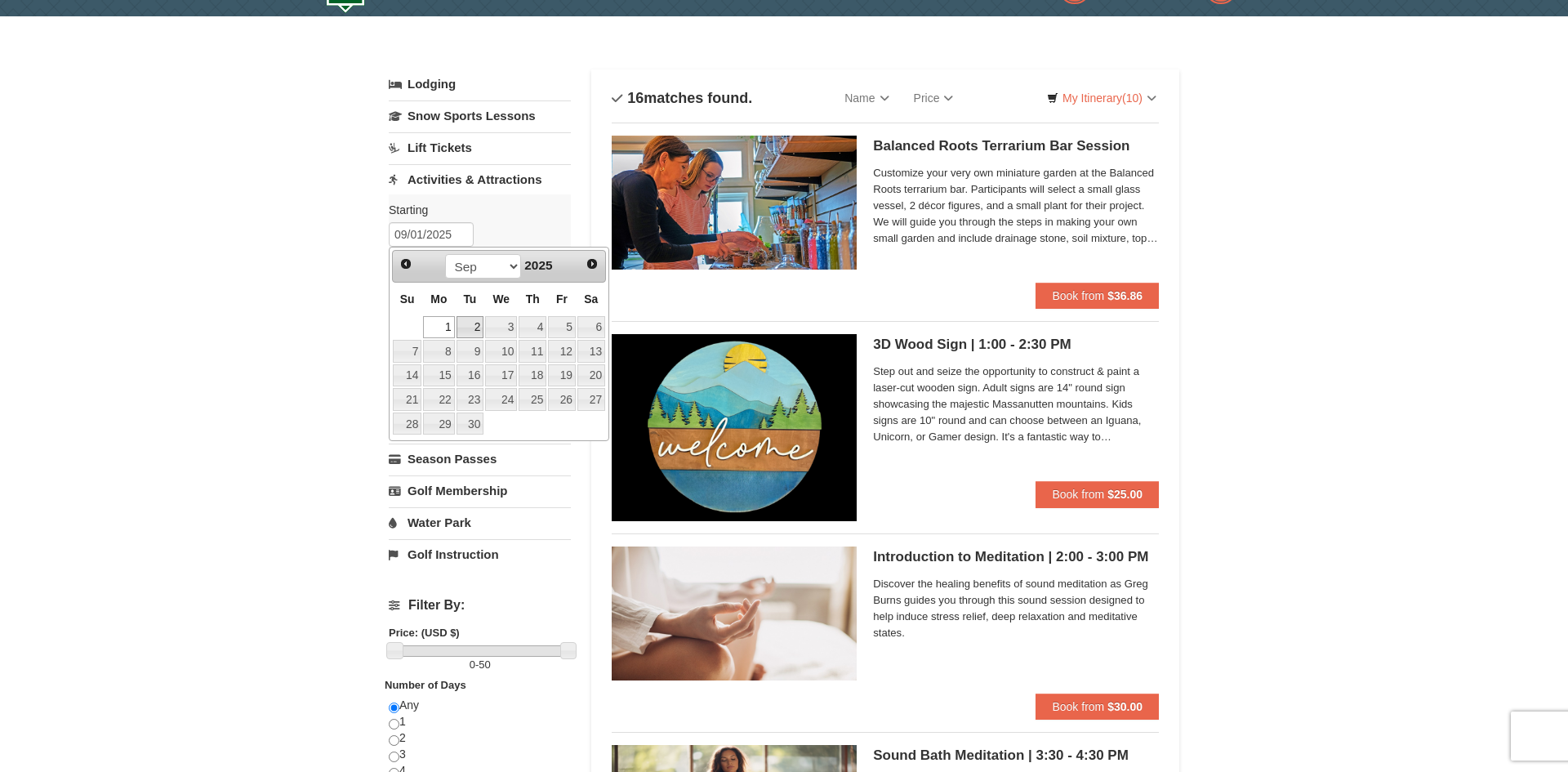 click on "2" at bounding box center (470, 328) 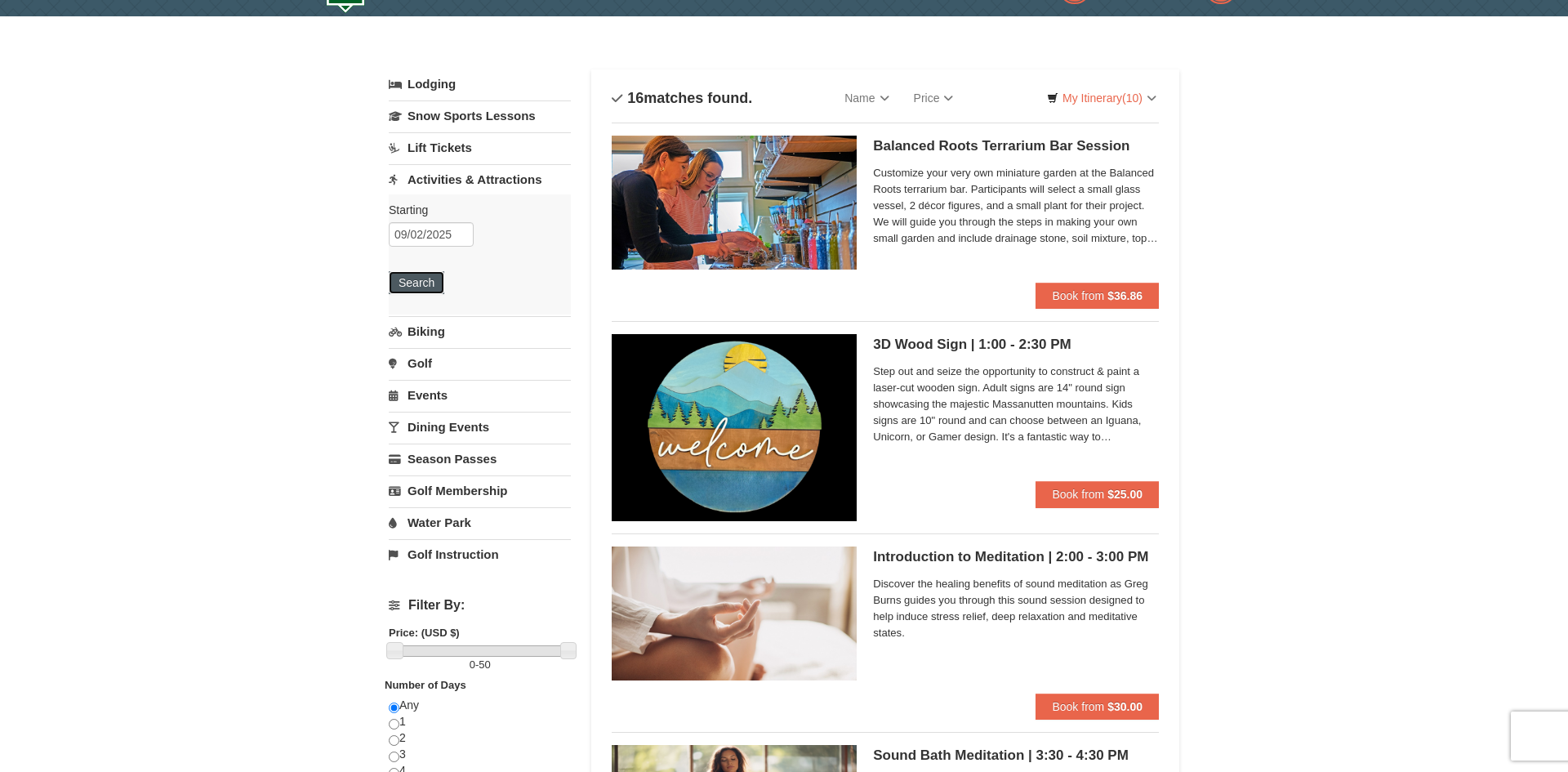 click on "Search" at bounding box center (416, 283) 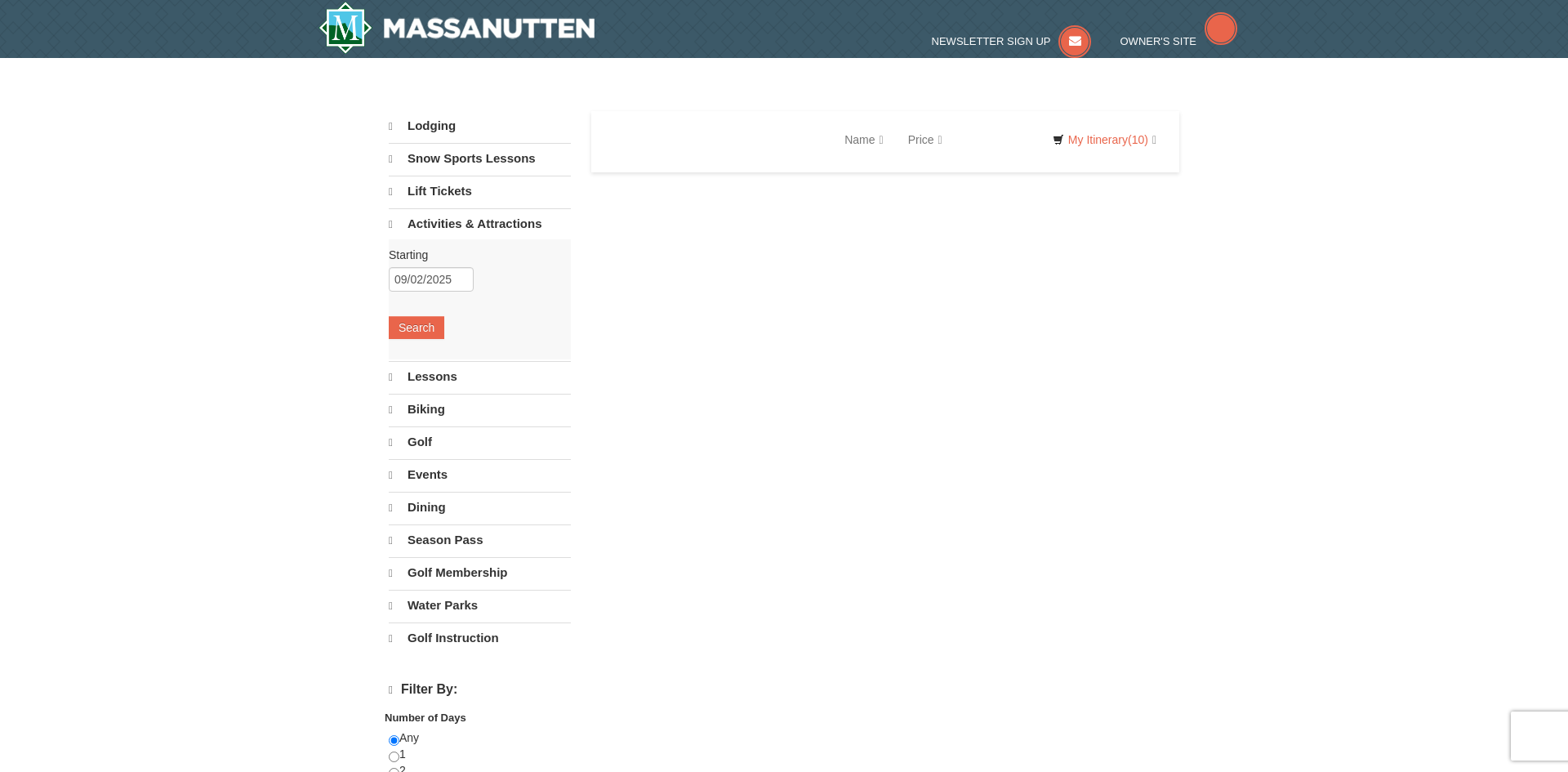 select on "8" 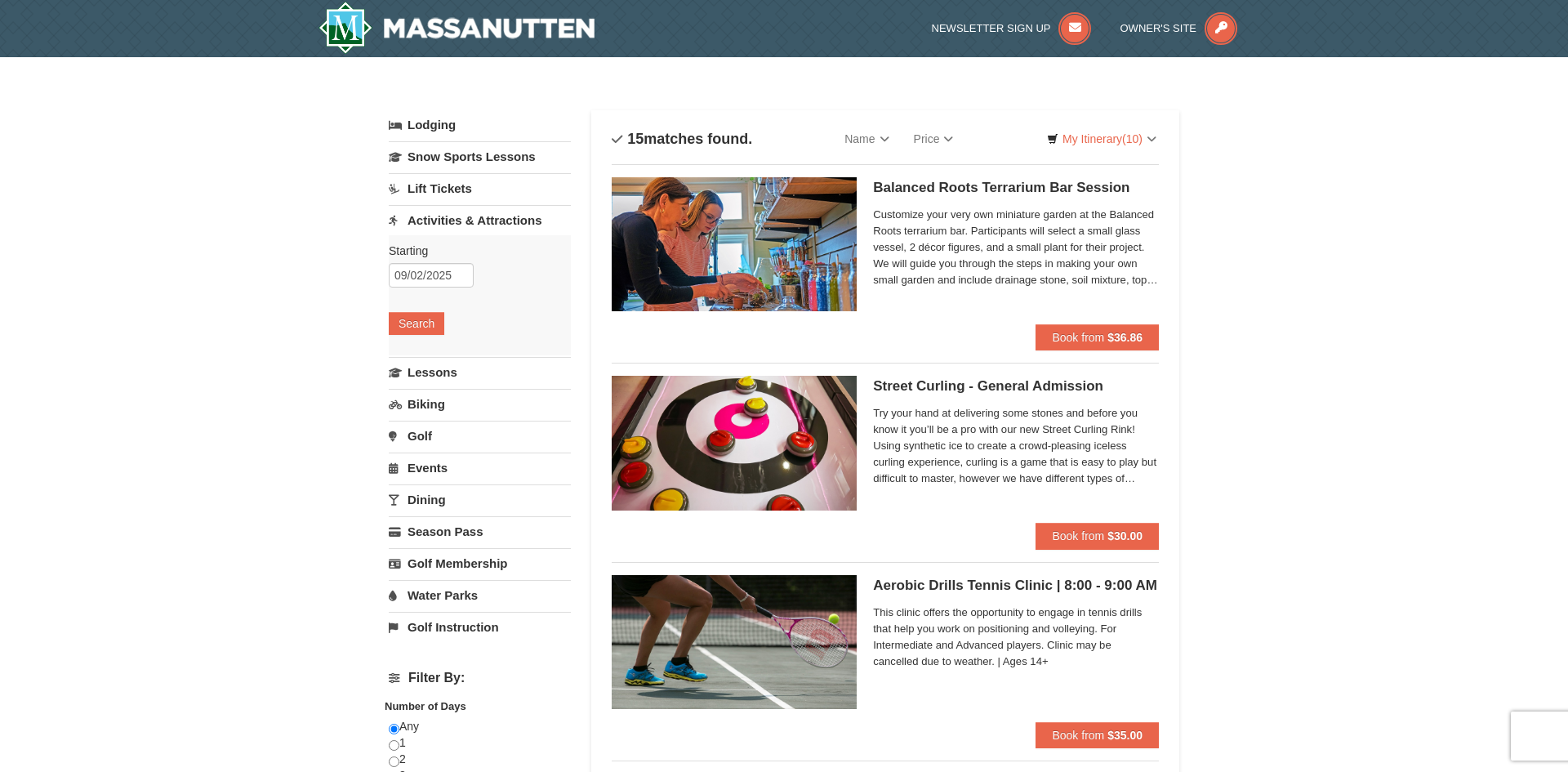 scroll, scrollTop: 0, scrollLeft: 0, axis: both 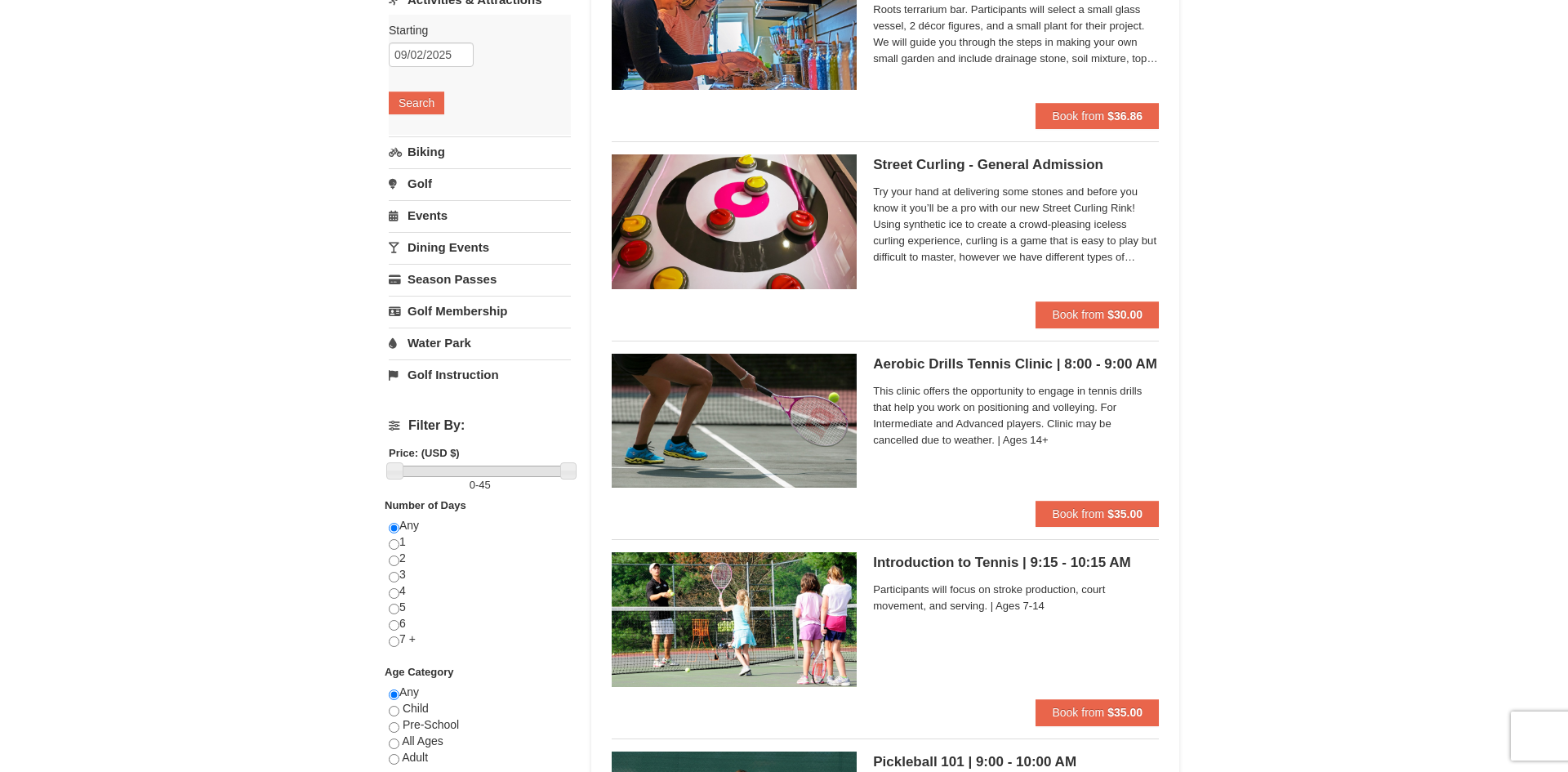 click on "Try your hand at delivering some stones and before you know it you’ll be a pro with our new Street Curling Rink!  Using synthetic ice to create a crowd-pleasing iceless curling experience, curling is a game that is easy to play but difficult to master, however we have different types of stones to ensure that everyone can experience the fun. Whether it be a friendly game between family members or a competitive match among friends, Street Curling provides a unique opportunity to experience the thrill of the Olympic sport of curling." at bounding box center [1016, 225] 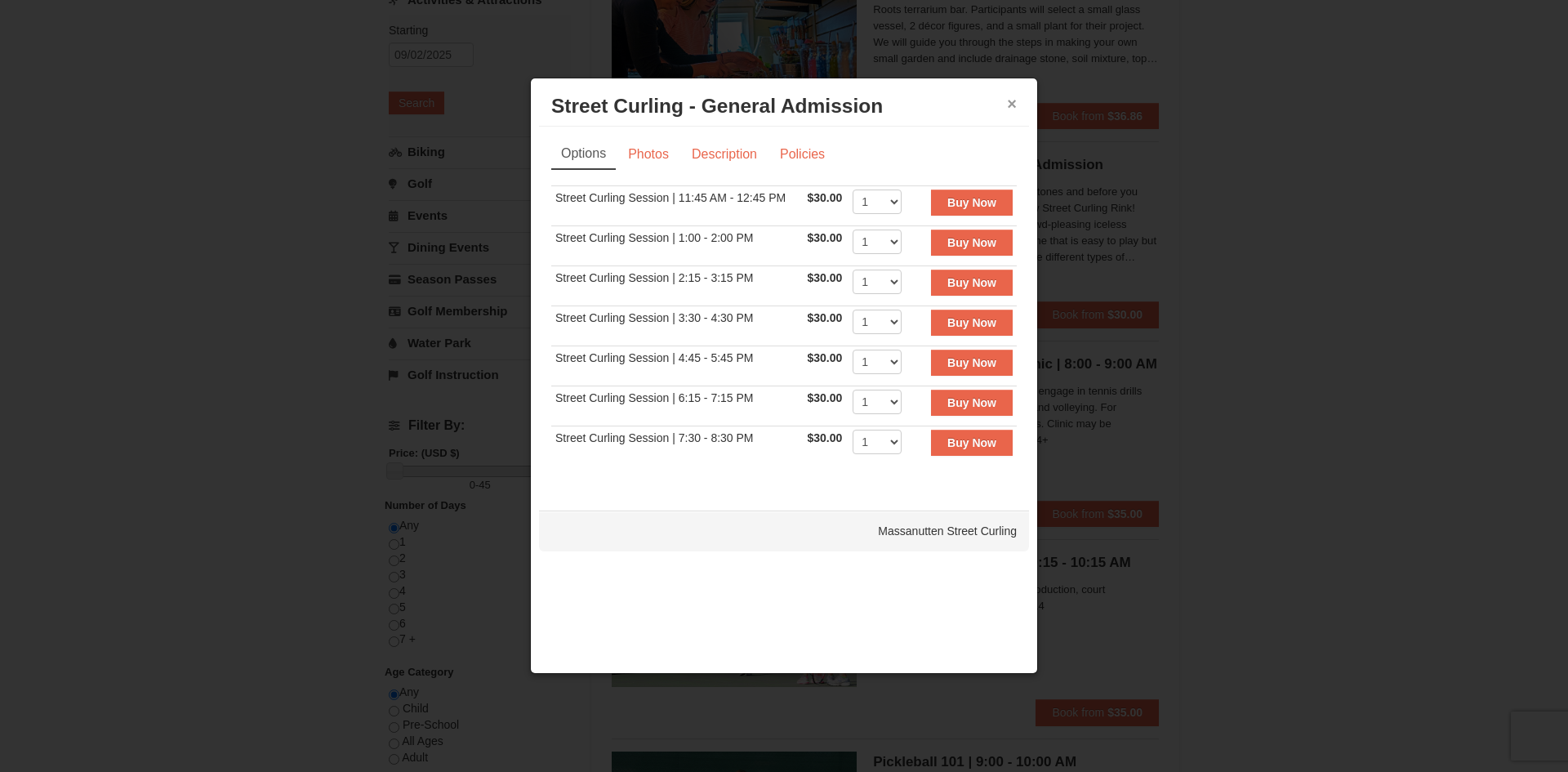 click on "×" at bounding box center [1012, 104] 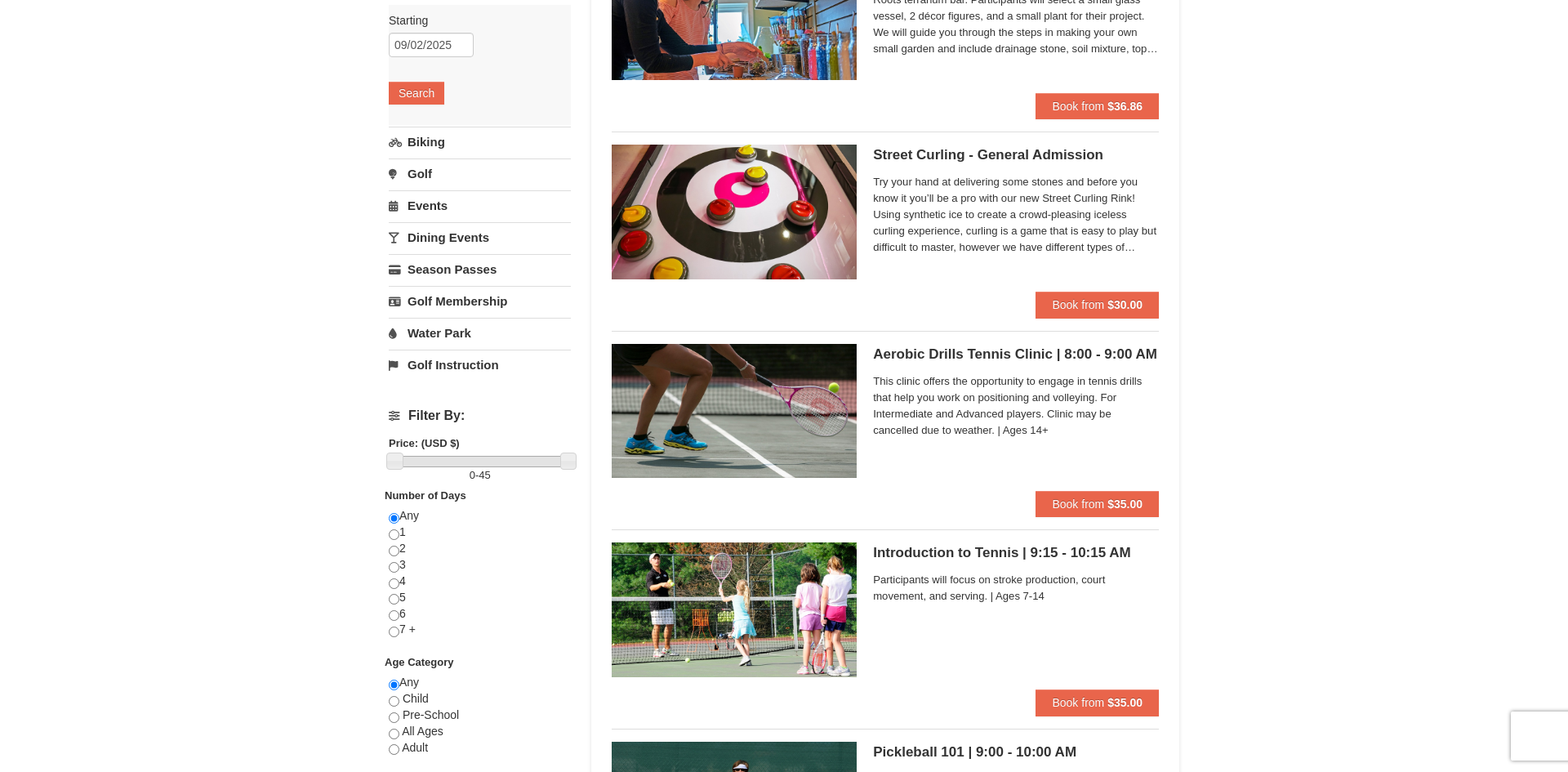 scroll, scrollTop: 224, scrollLeft: 0, axis: vertical 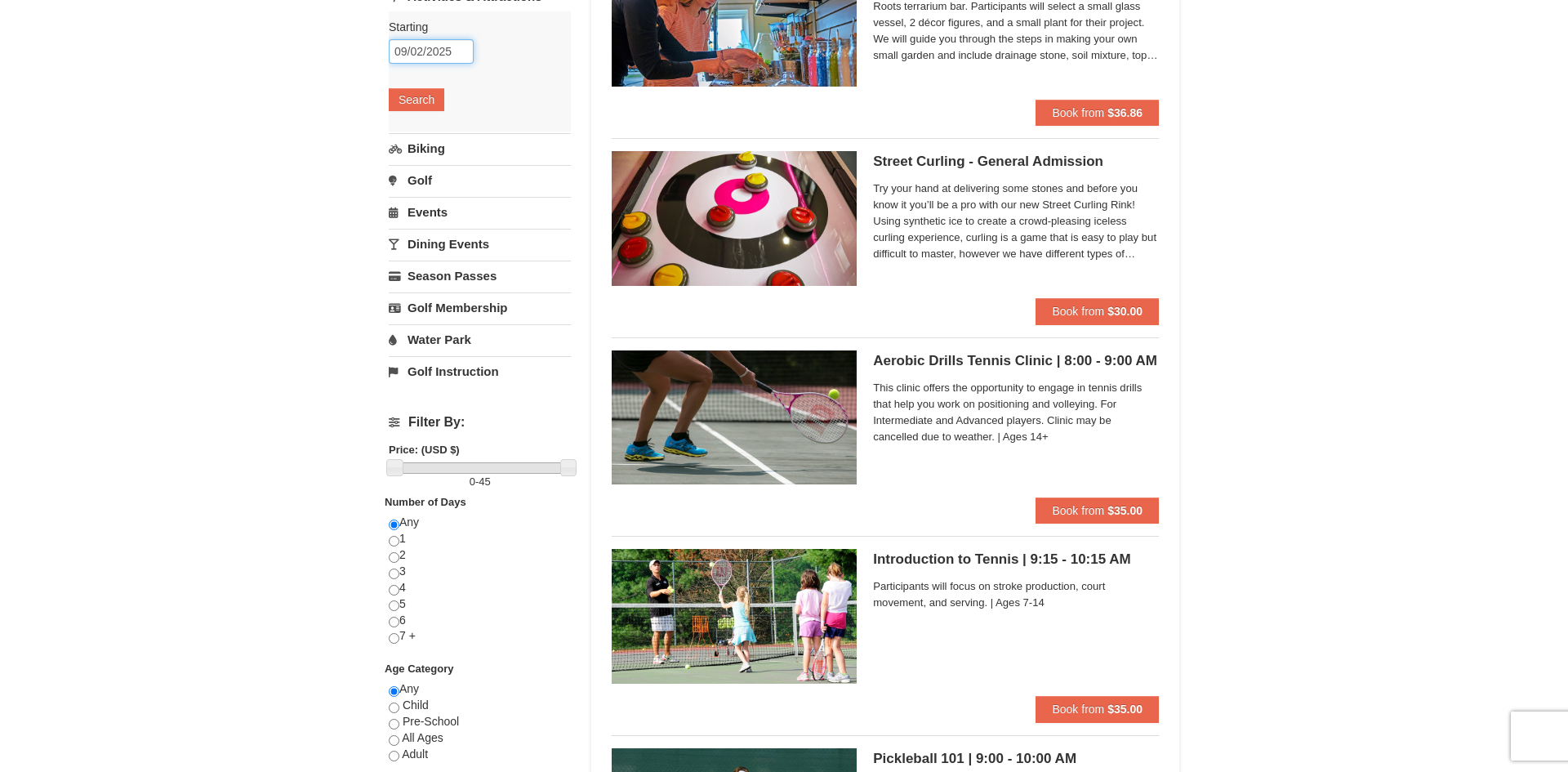 click on "09/02/2025" at bounding box center [431, 51] 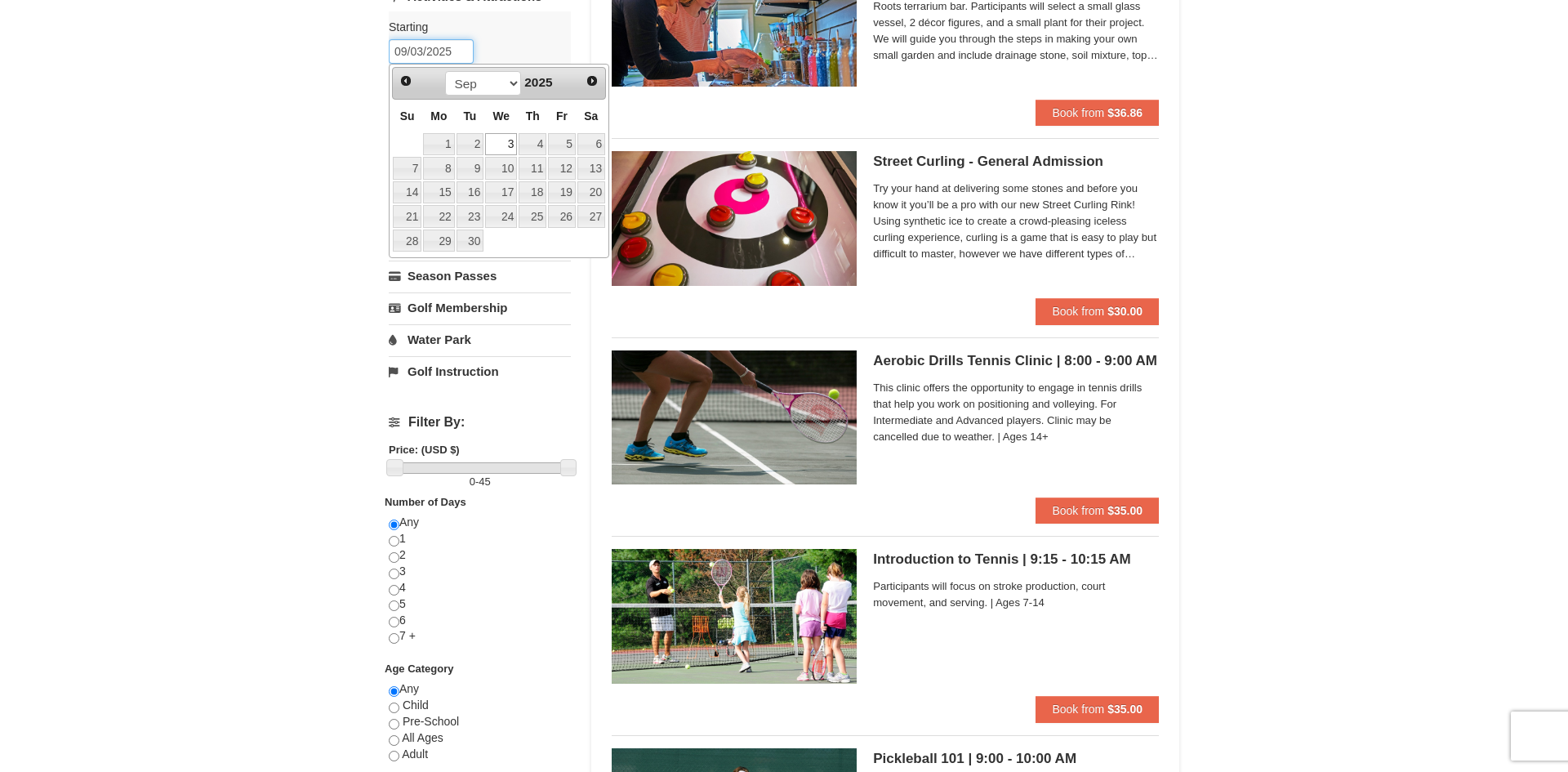 type on "09/03/2025" 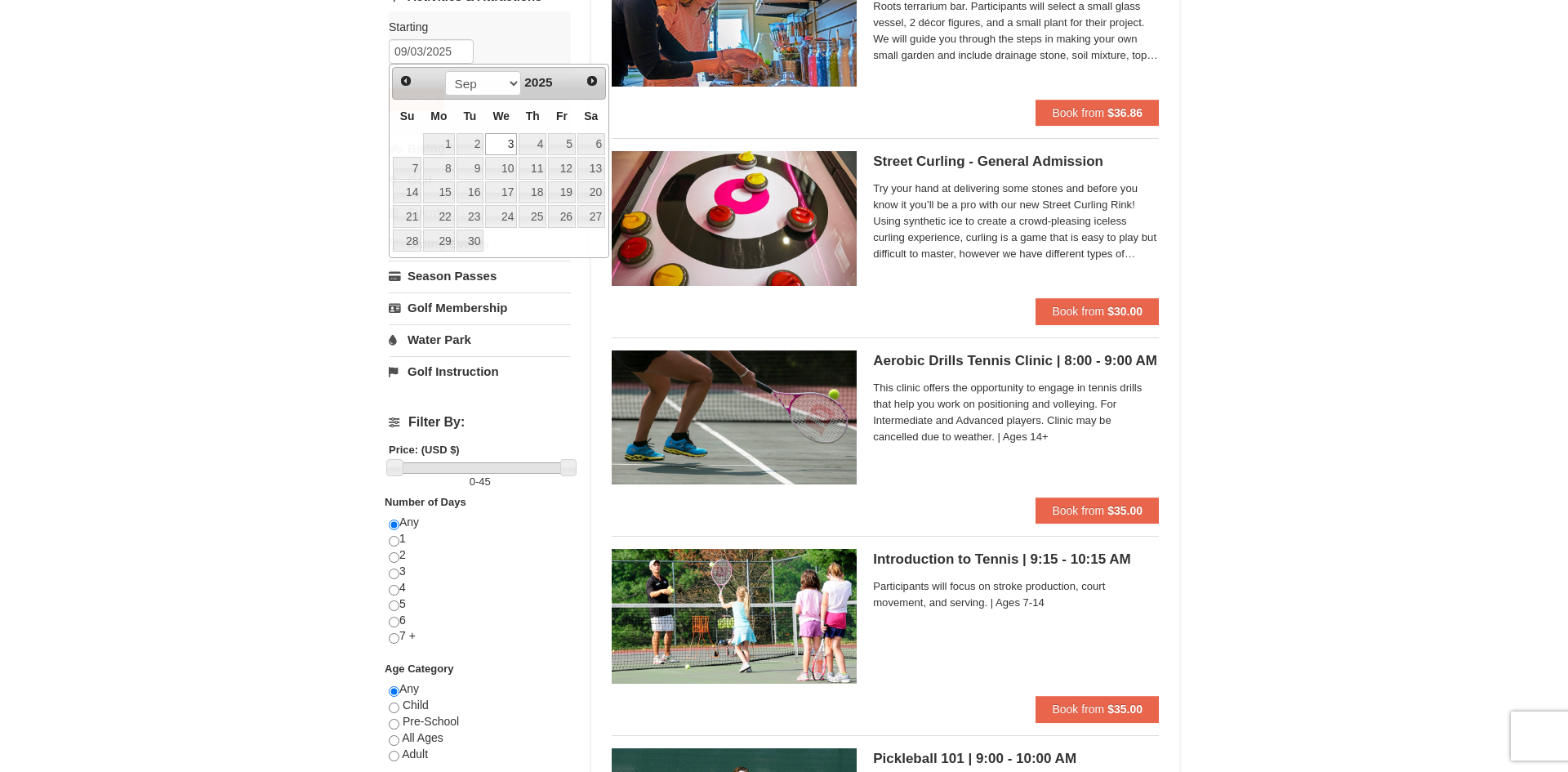 click on "×
Categories
List
Filter
My Itinerary (10)
Check Out Now
Stay Longer Save More
$0.00" at bounding box center [784, 1400] 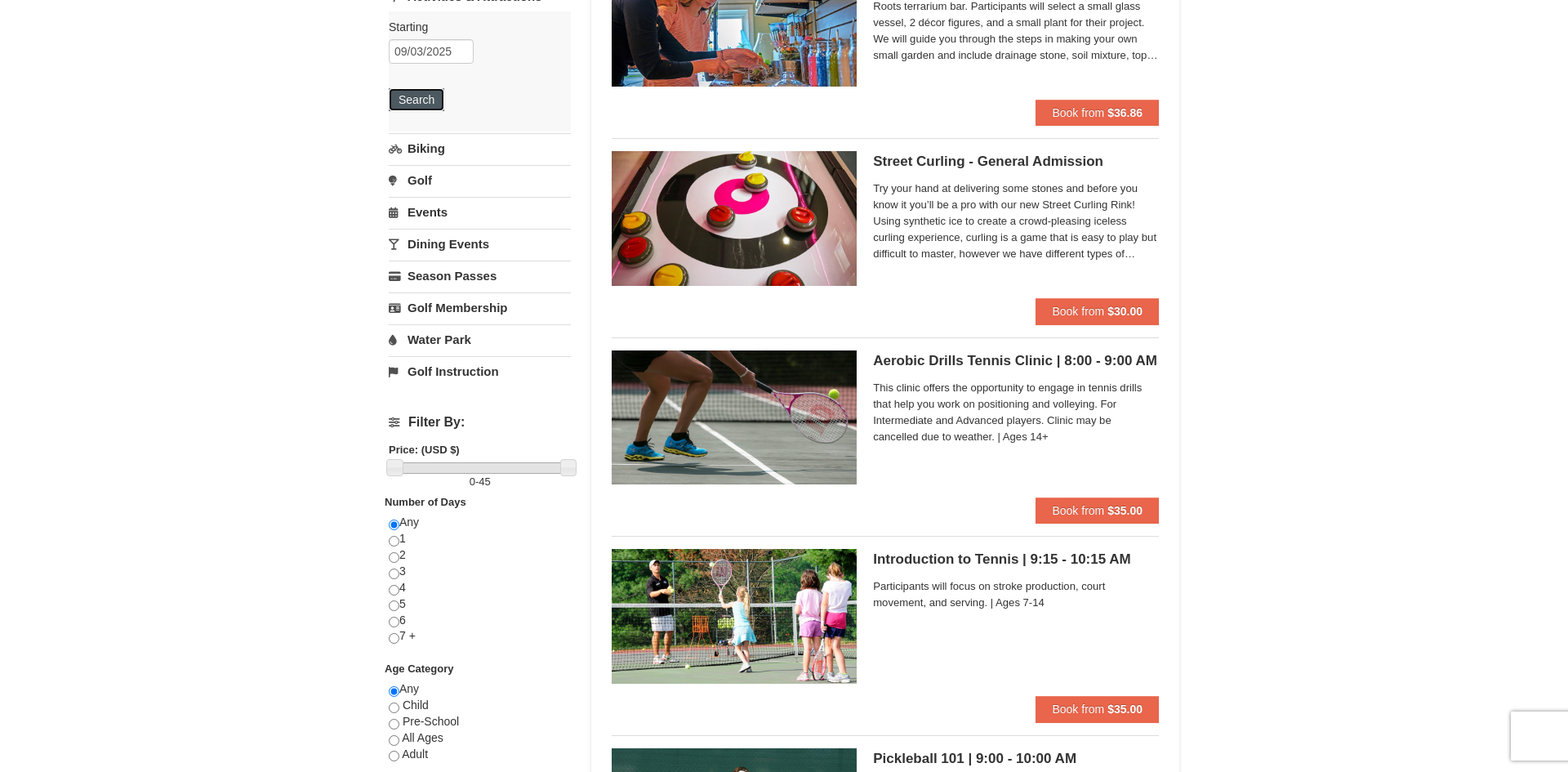 click on "Search" at bounding box center [416, 100] 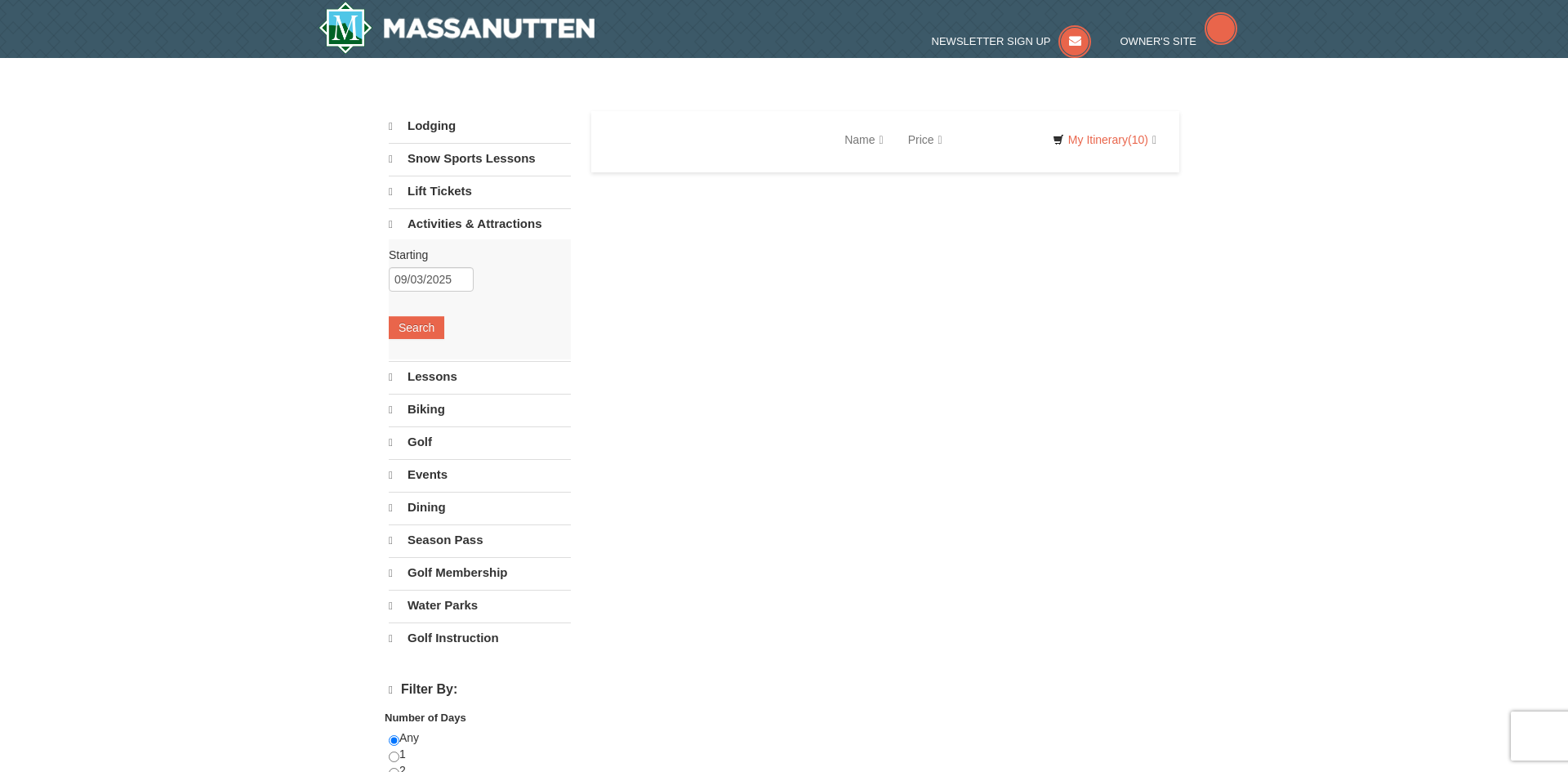 select on "8" 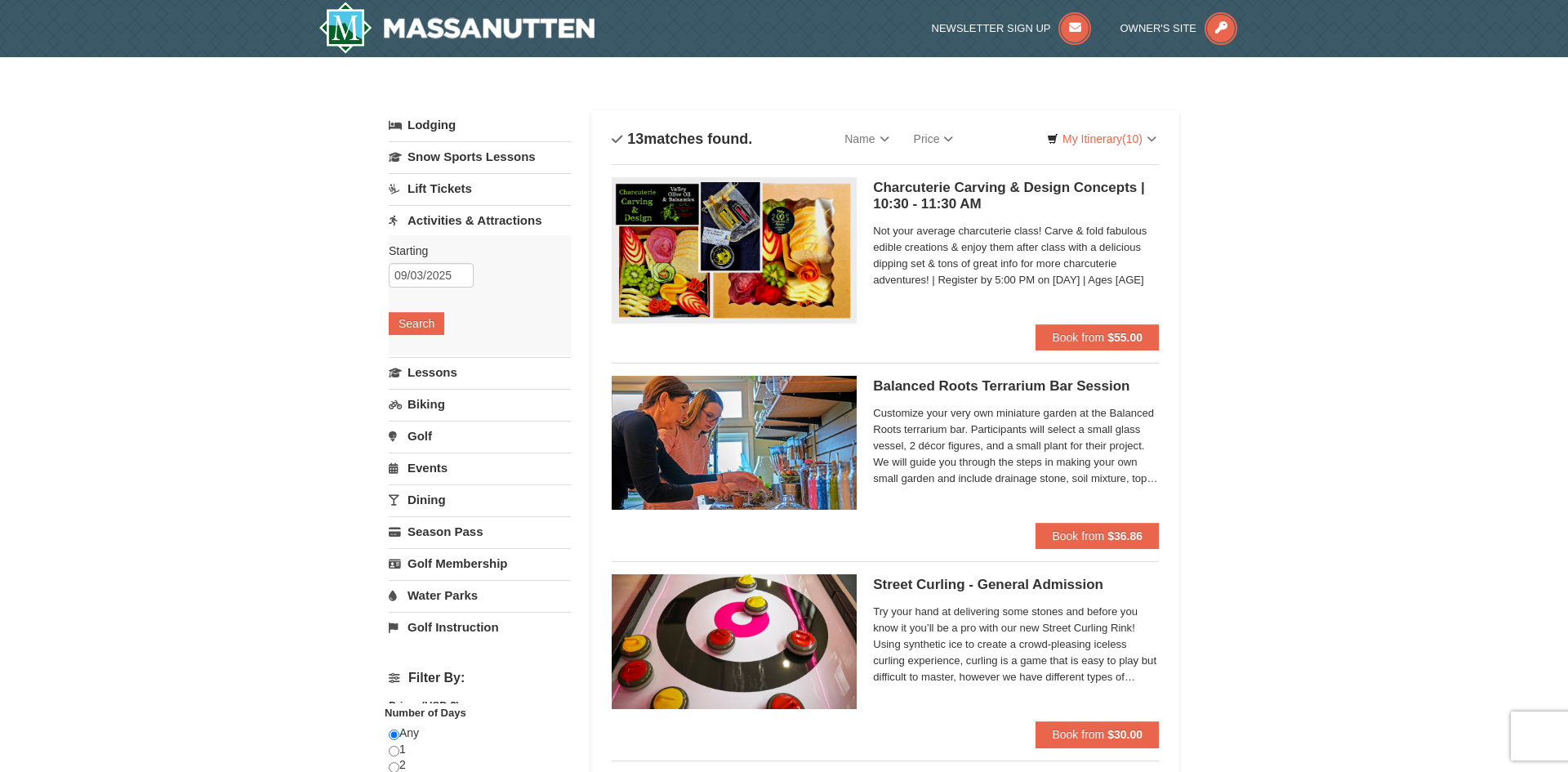 scroll, scrollTop: 0, scrollLeft: 0, axis: both 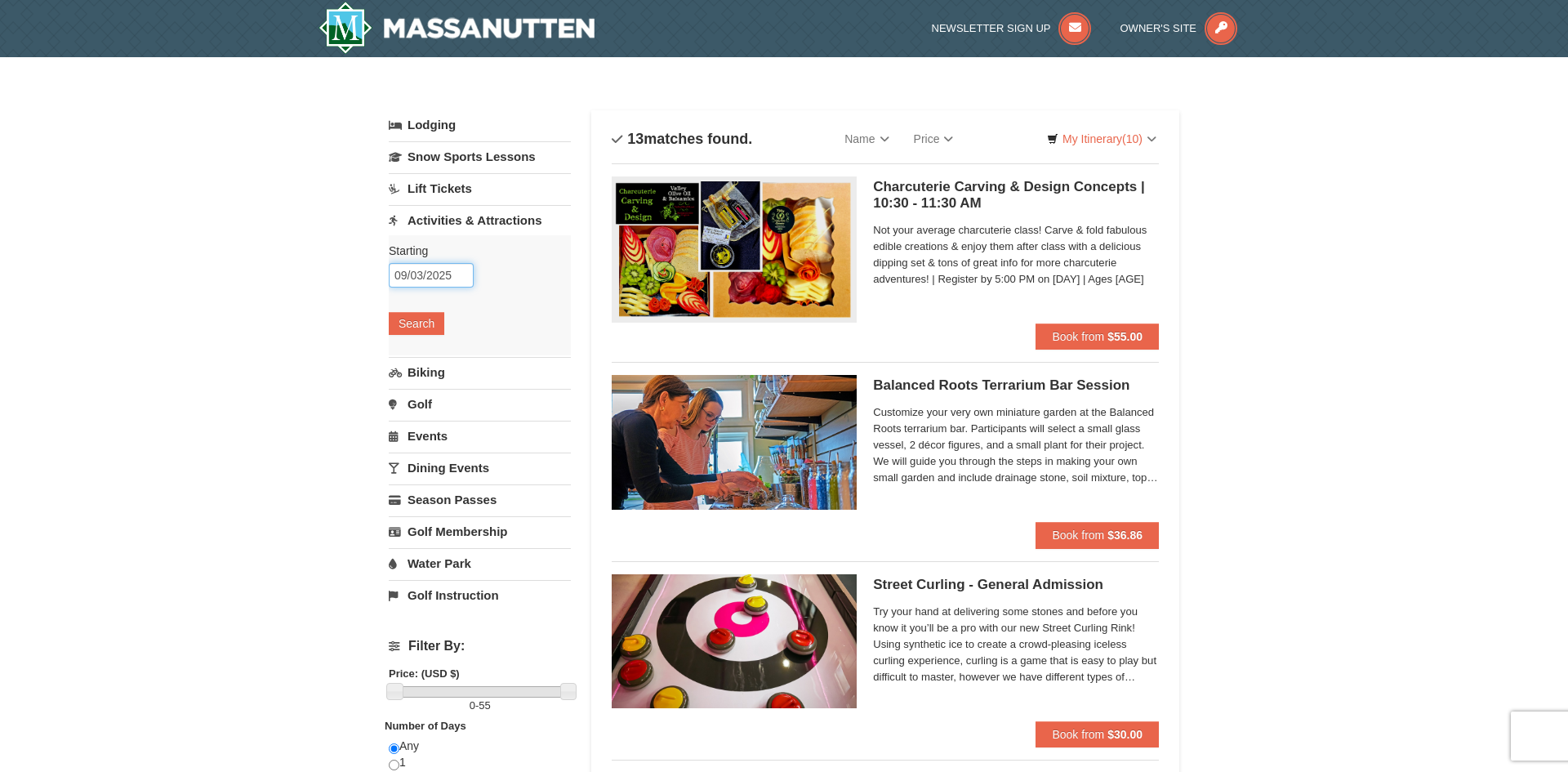 click on "09/03/2025" at bounding box center (431, 275) 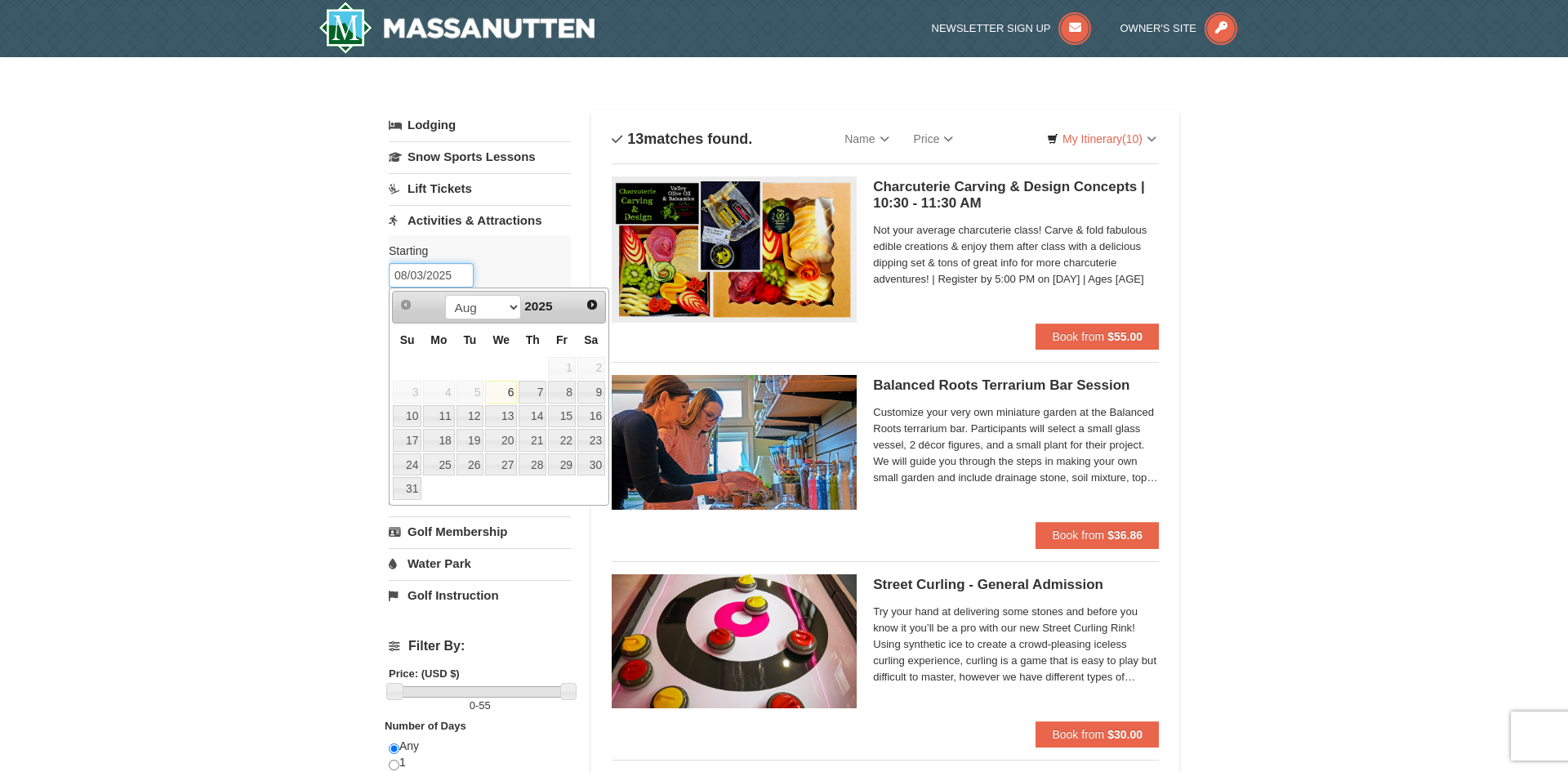 click on "08/03/2025" at bounding box center (431, 275) 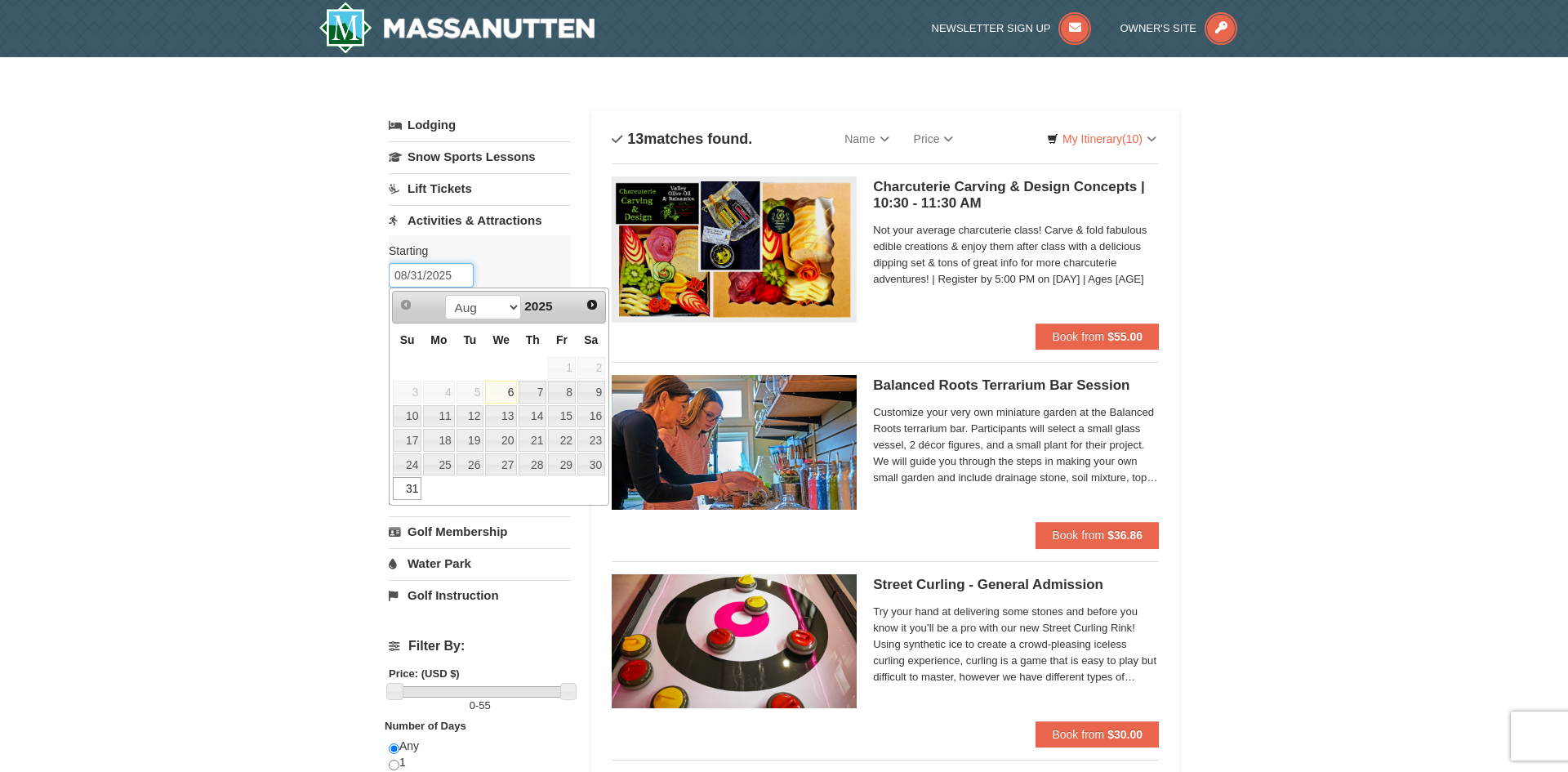 type on "08/31/2025" 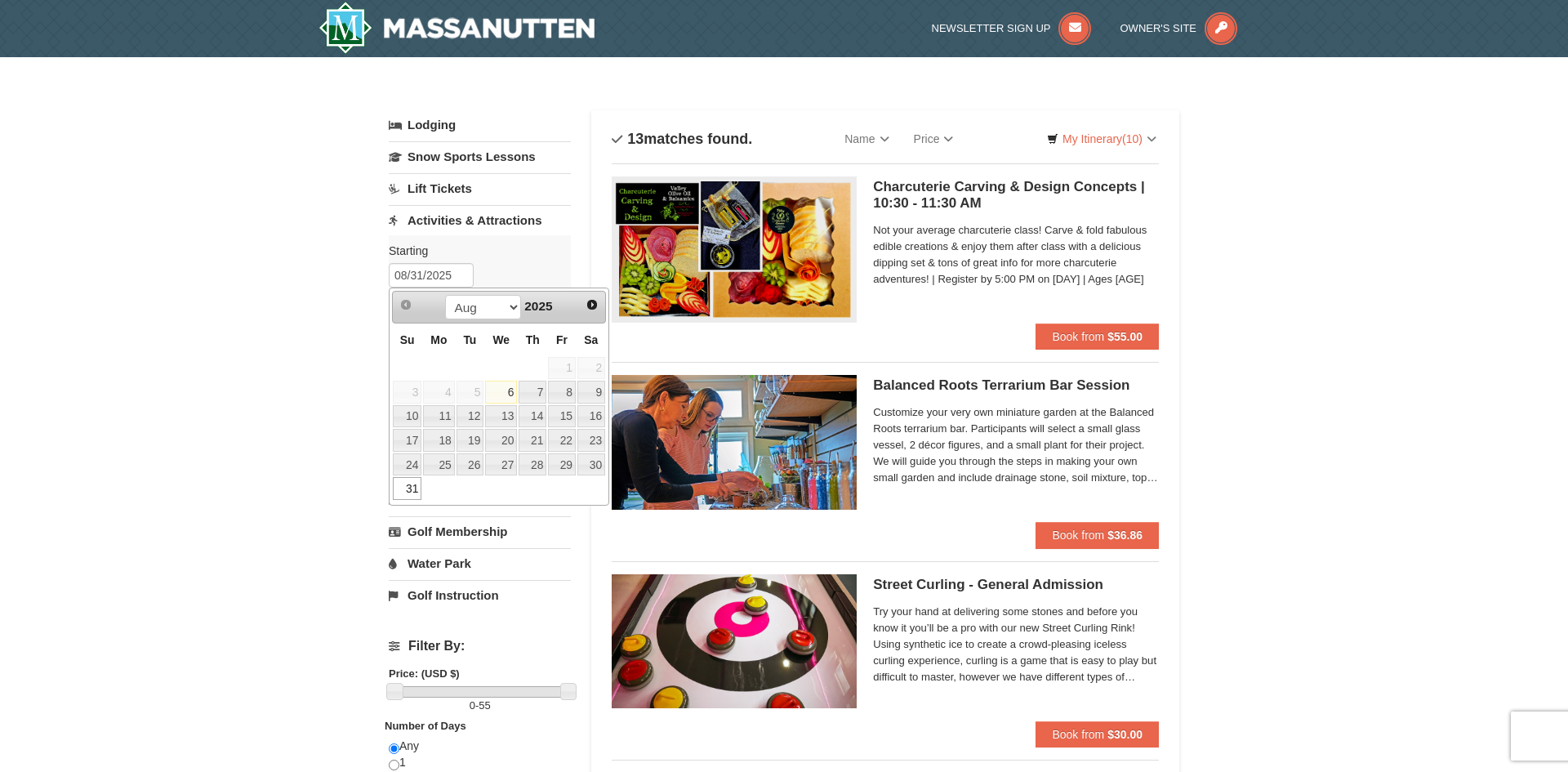 click on "31" at bounding box center (407, 489) 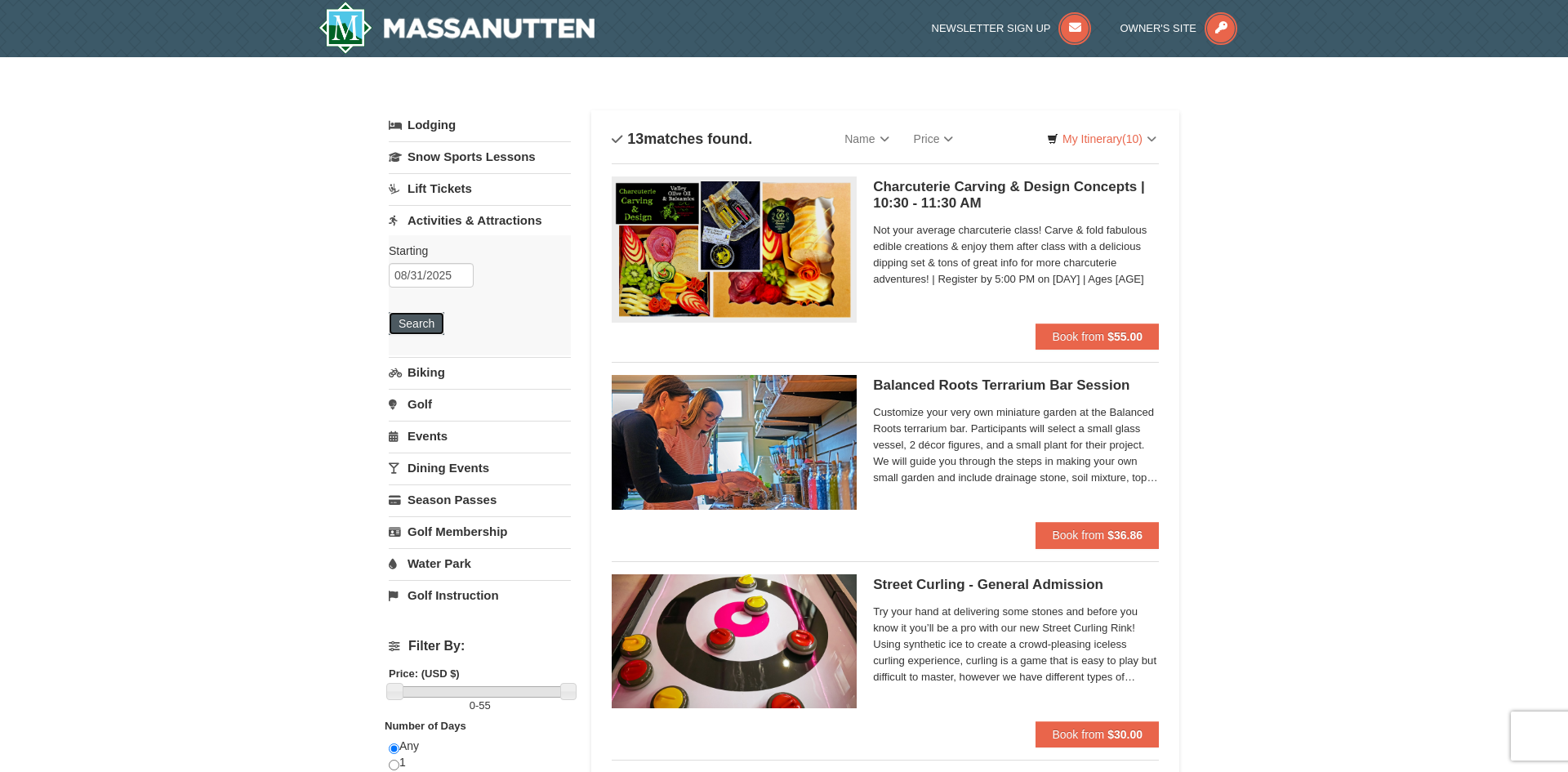 click on "Search" at bounding box center (416, 324) 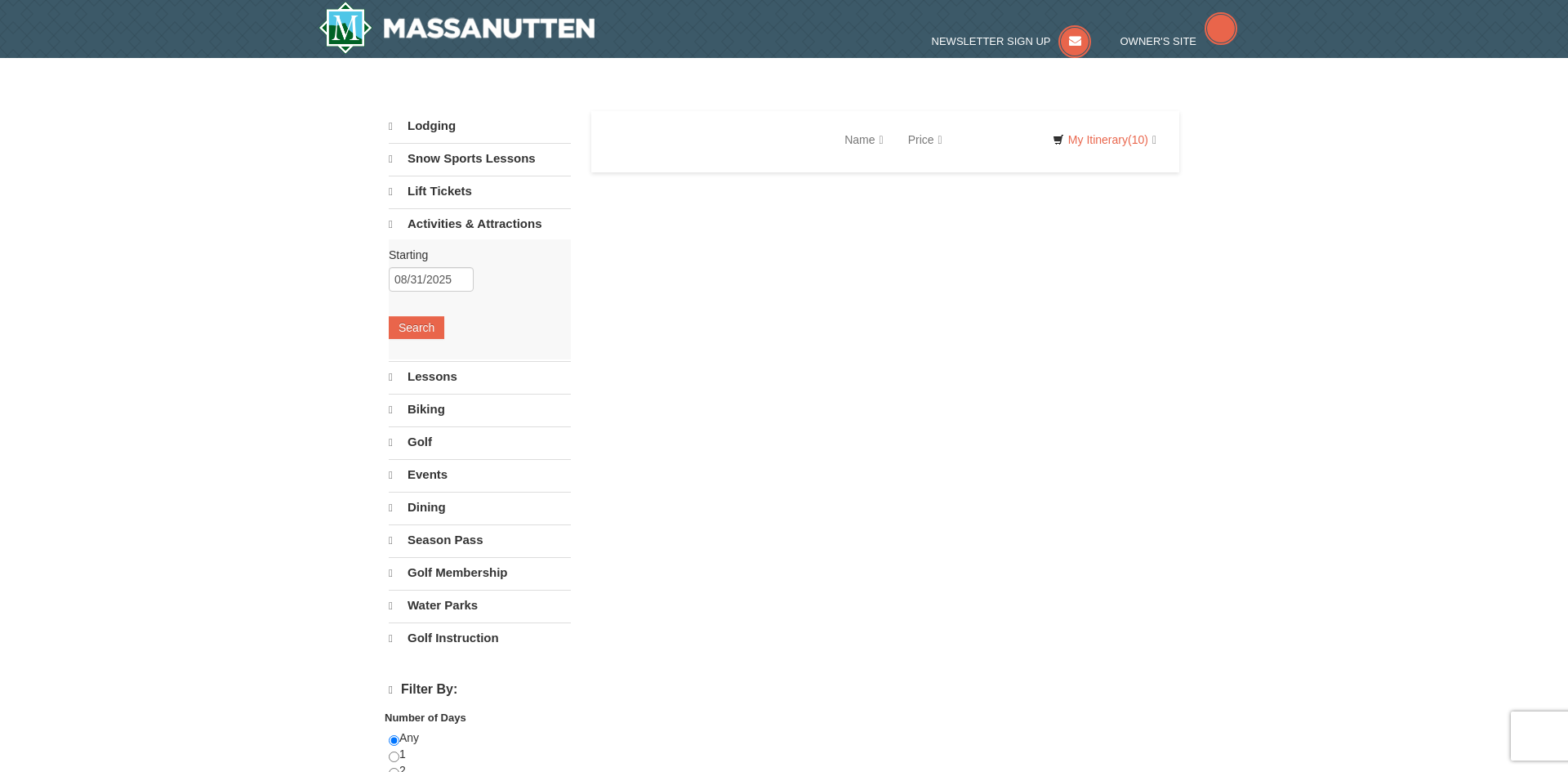 scroll, scrollTop: 0, scrollLeft: 0, axis: both 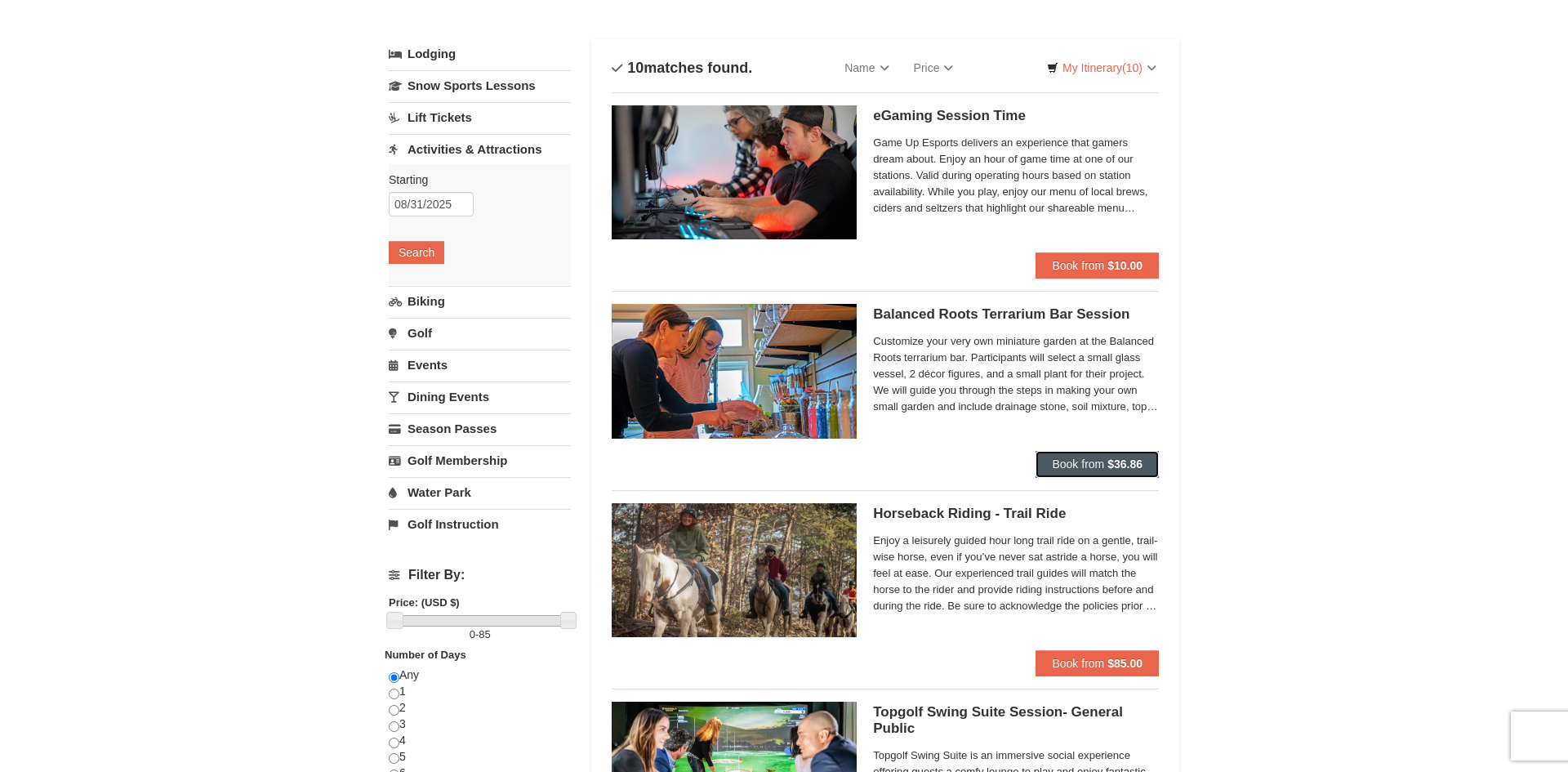 click on "Book from" at bounding box center [1078, 464] 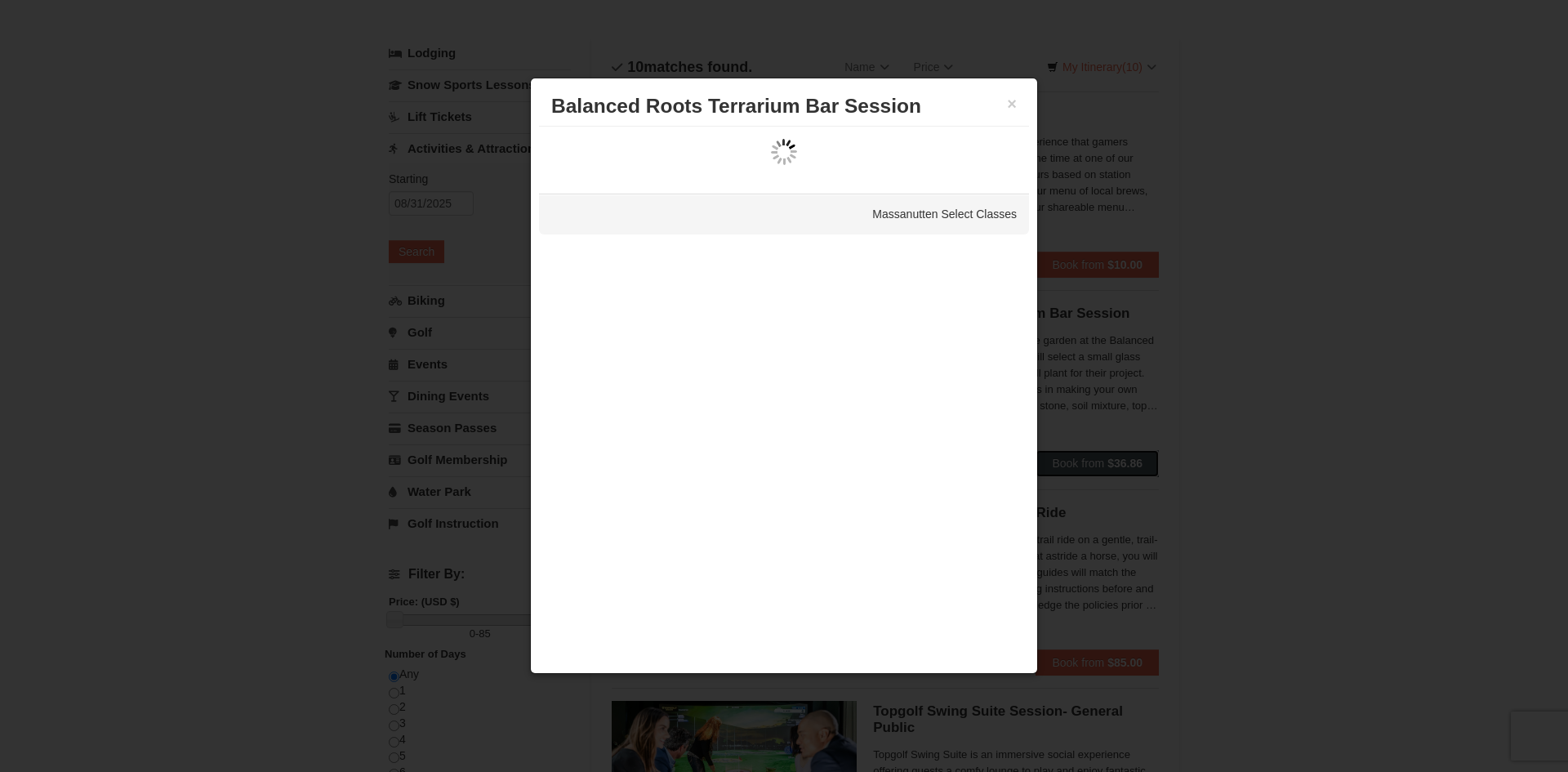 scroll, scrollTop: 73, scrollLeft: 0, axis: vertical 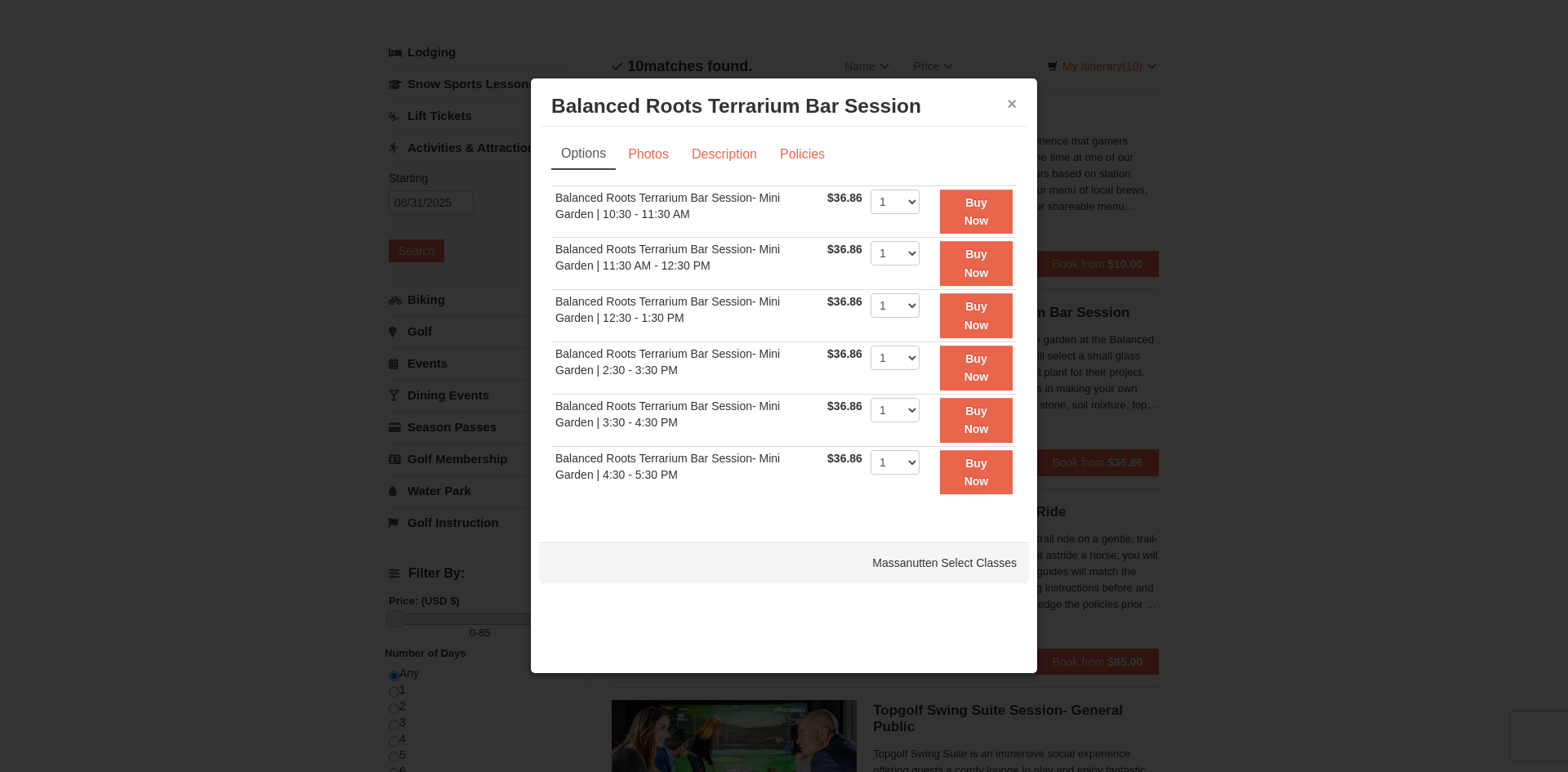 click on "×" at bounding box center [1012, 104] 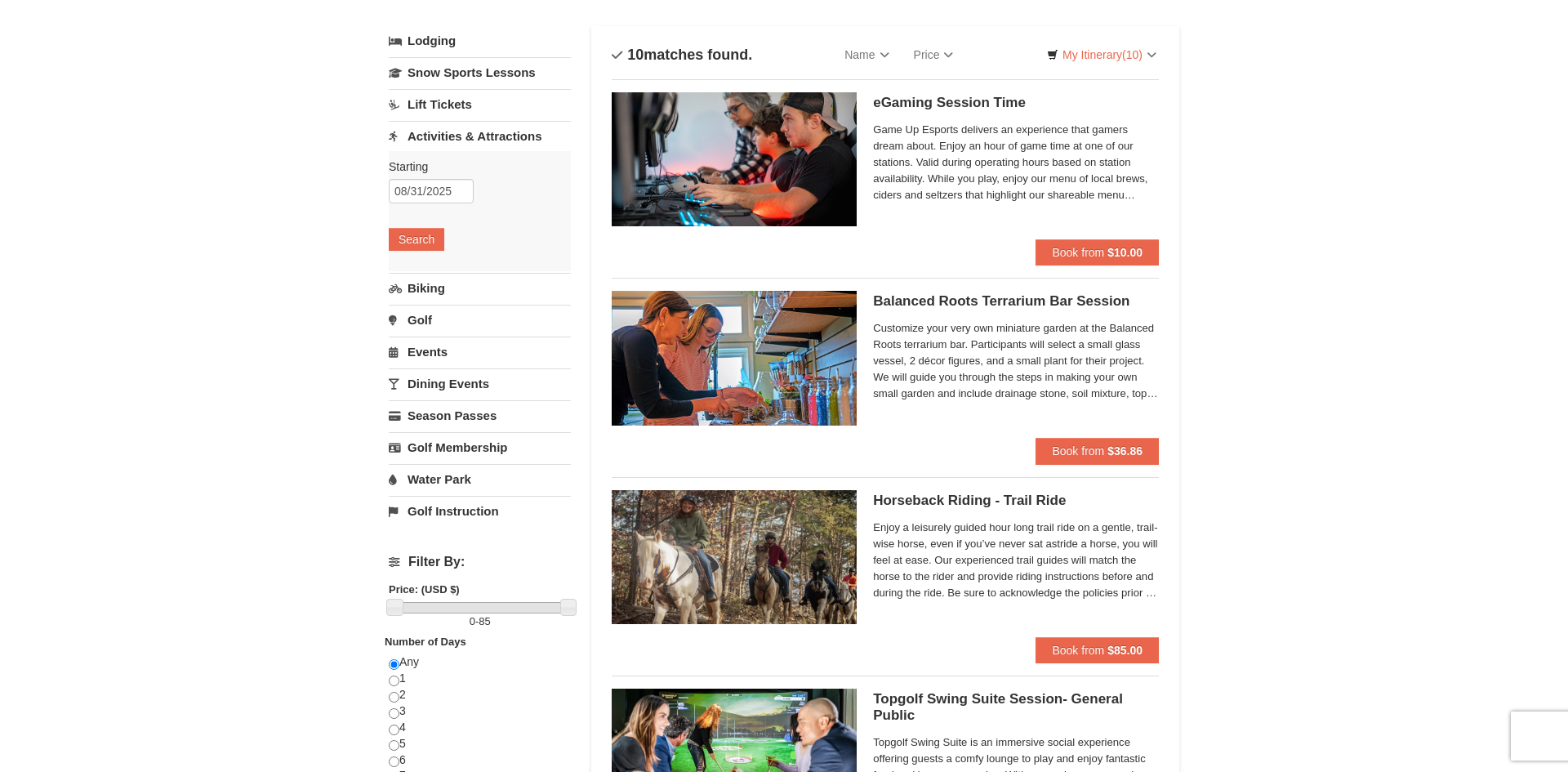 scroll, scrollTop: 0, scrollLeft: 0, axis: both 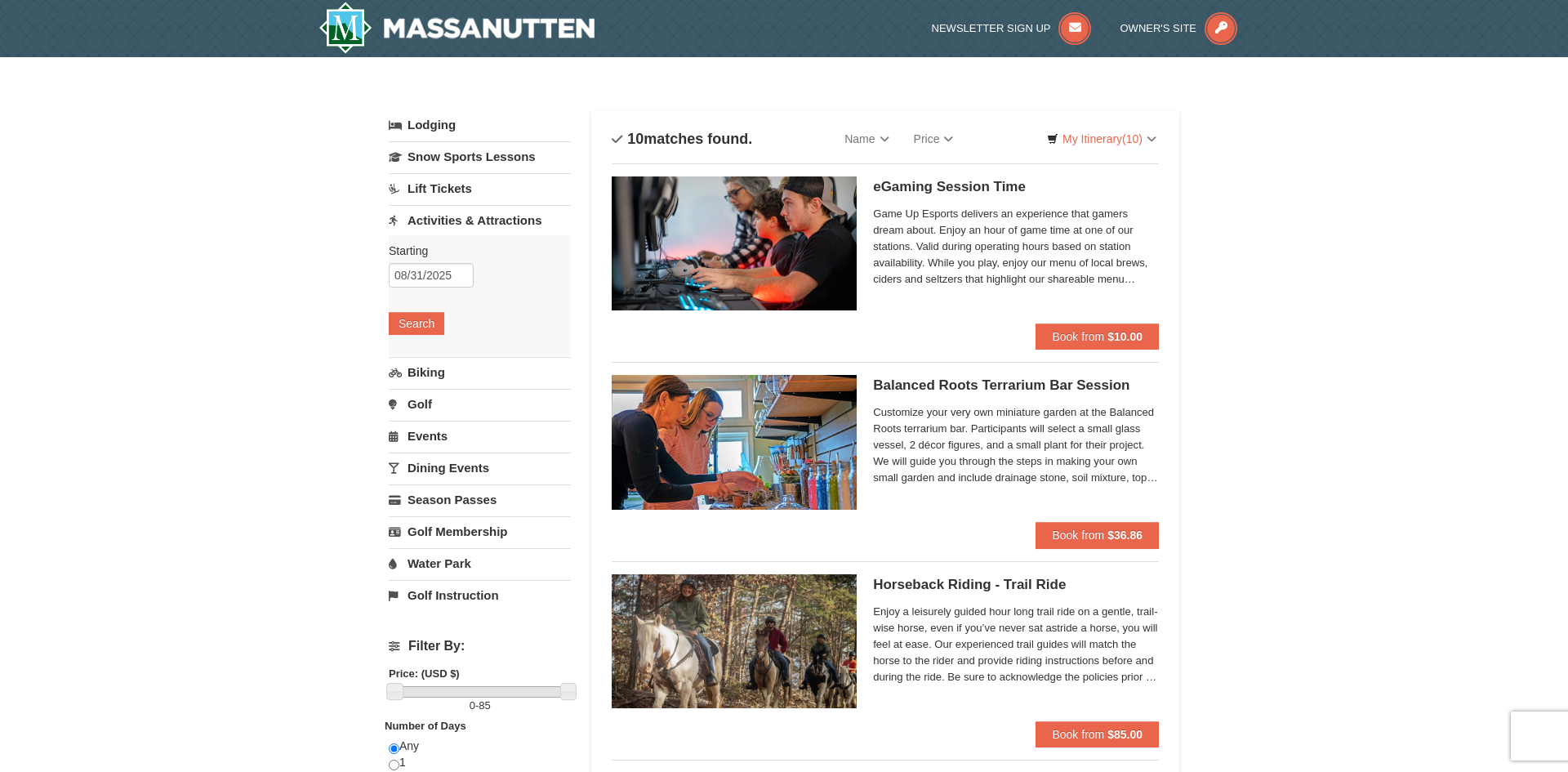click on "Events" at bounding box center (479, 435) 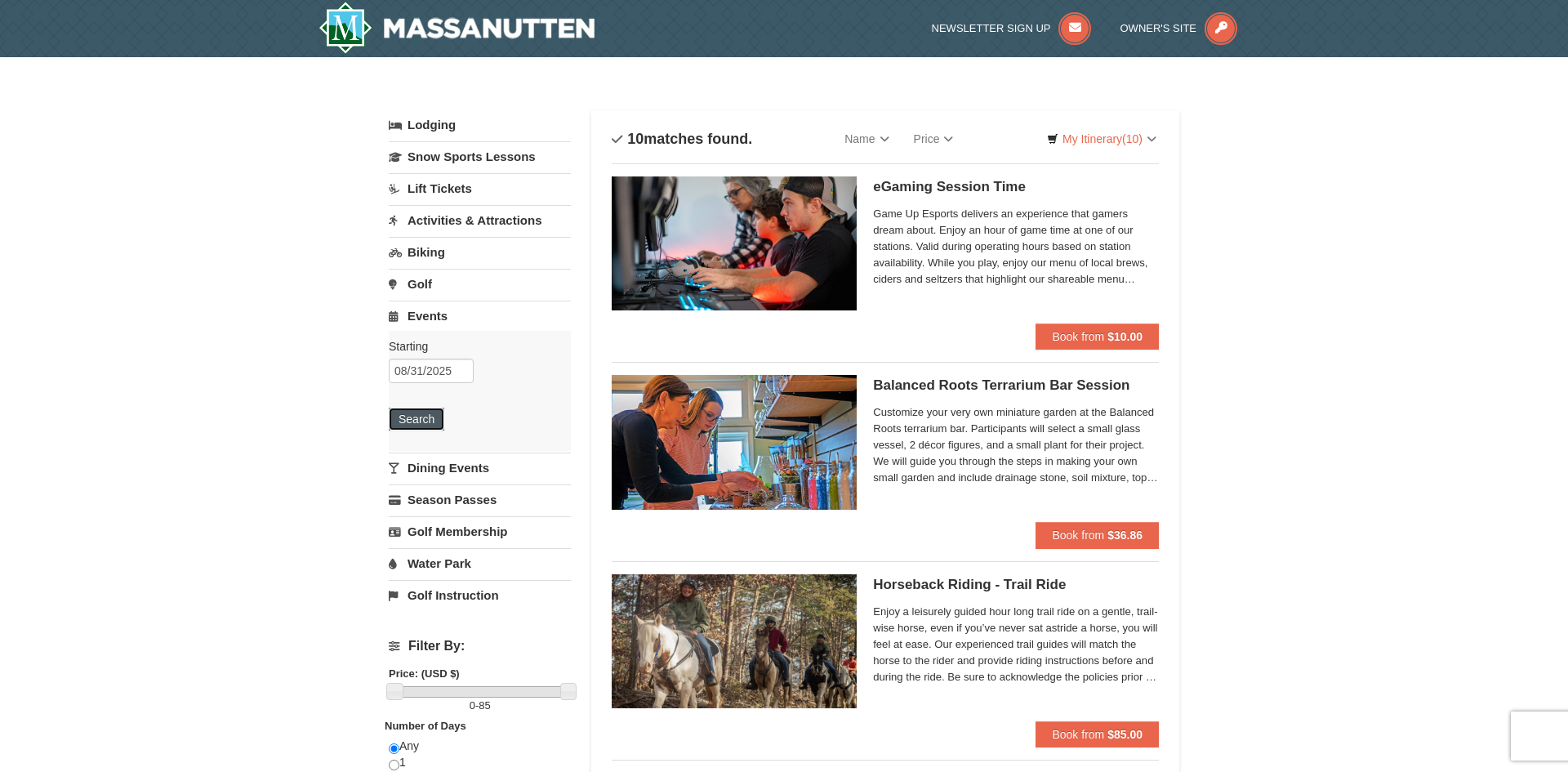 click on "Search" at bounding box center [416, 419] 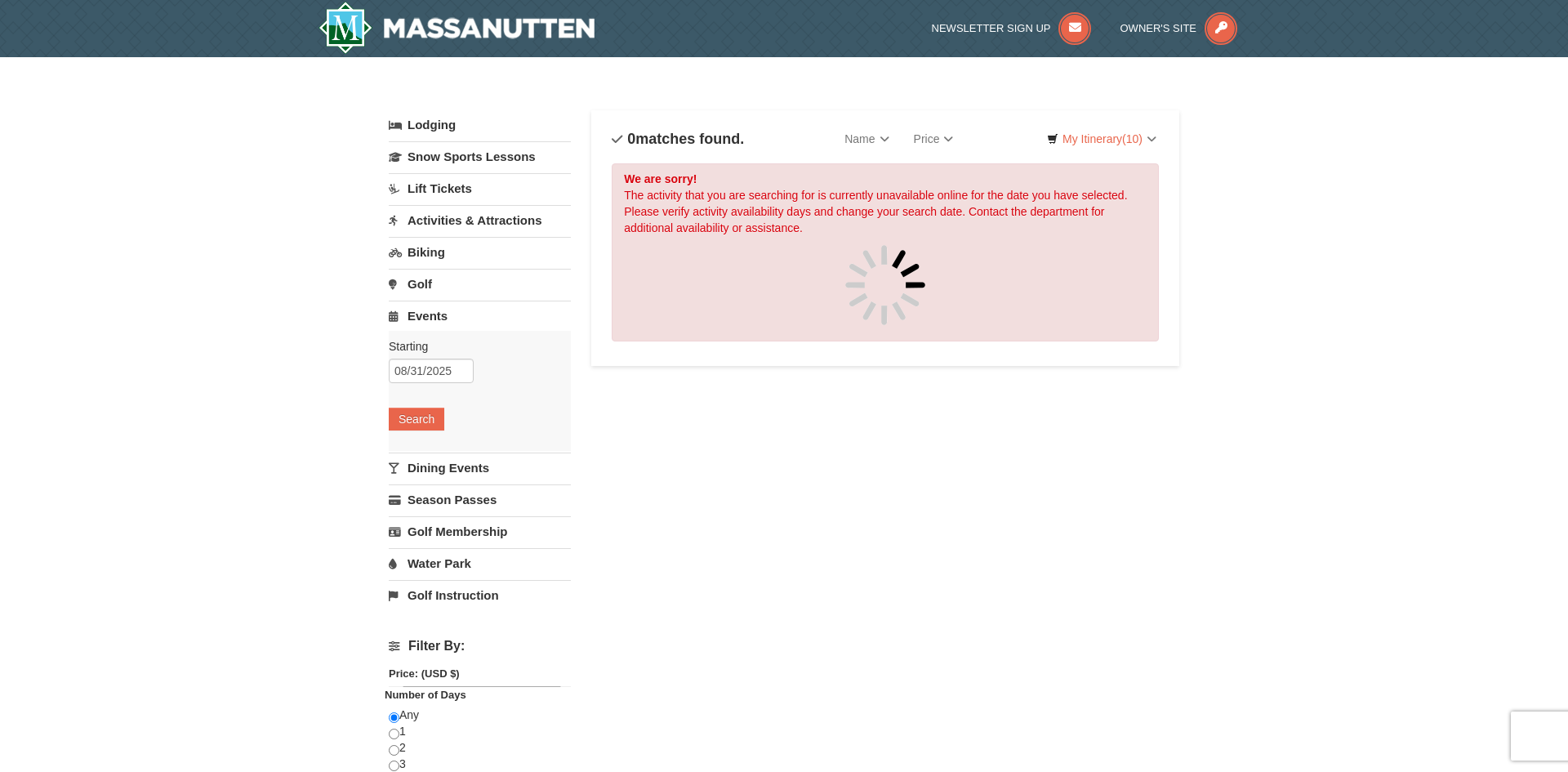 scroll, scrollTop: 0, scrollLeft: 0, axis: both 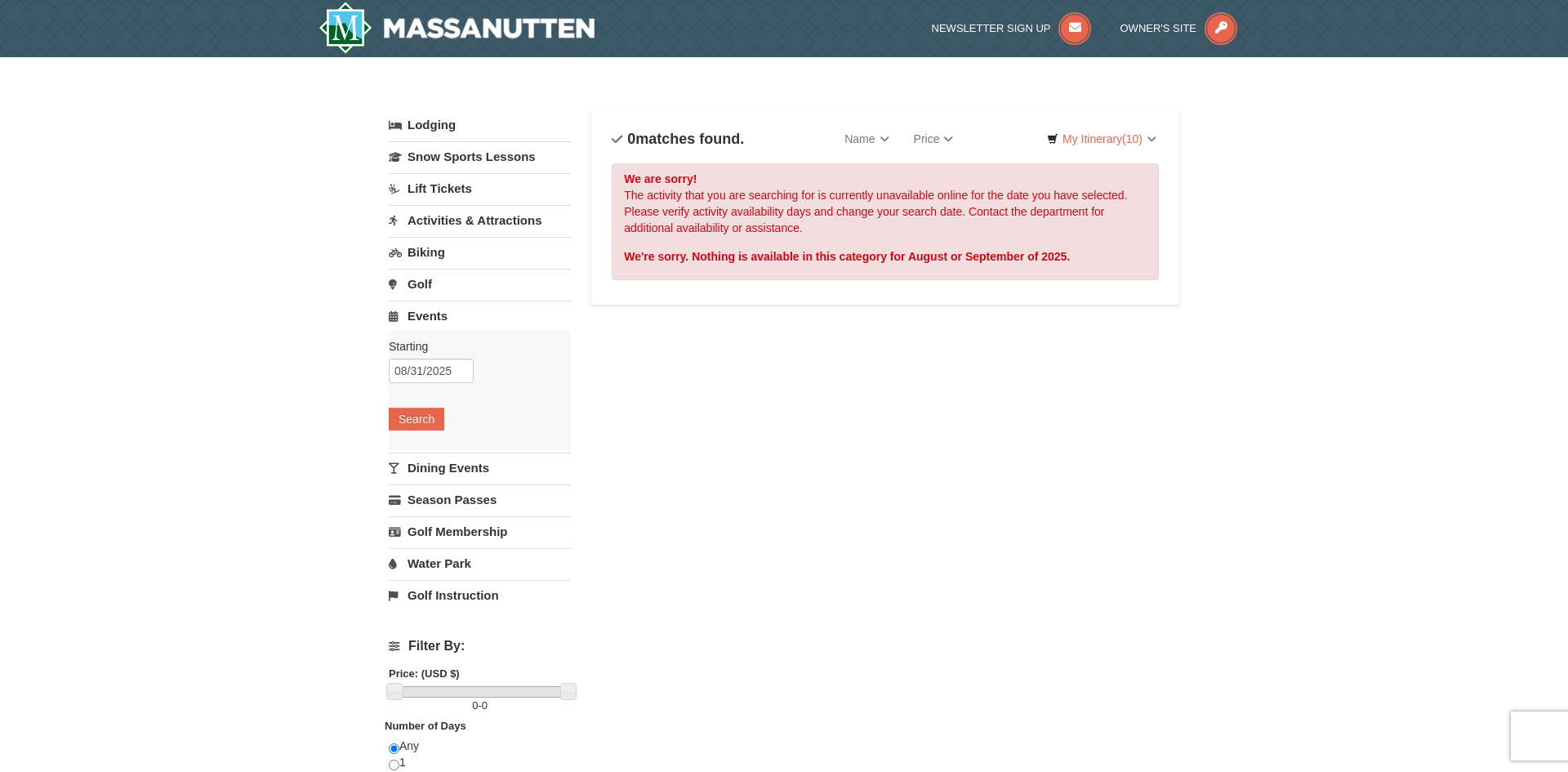 click on "Dining Events" at bounding box center [479, 467] 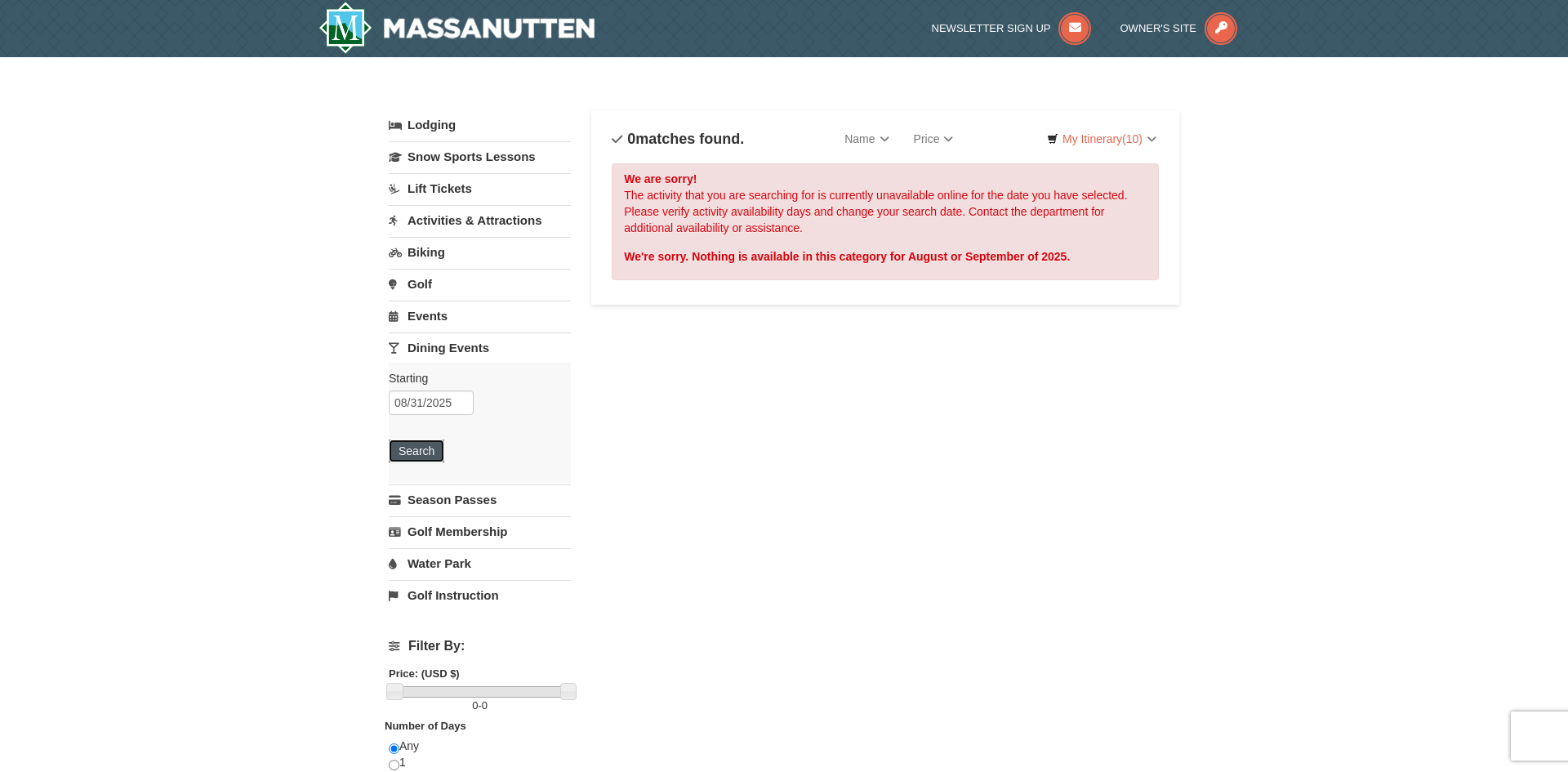 click on "Search" at bounding box center [416, 451] 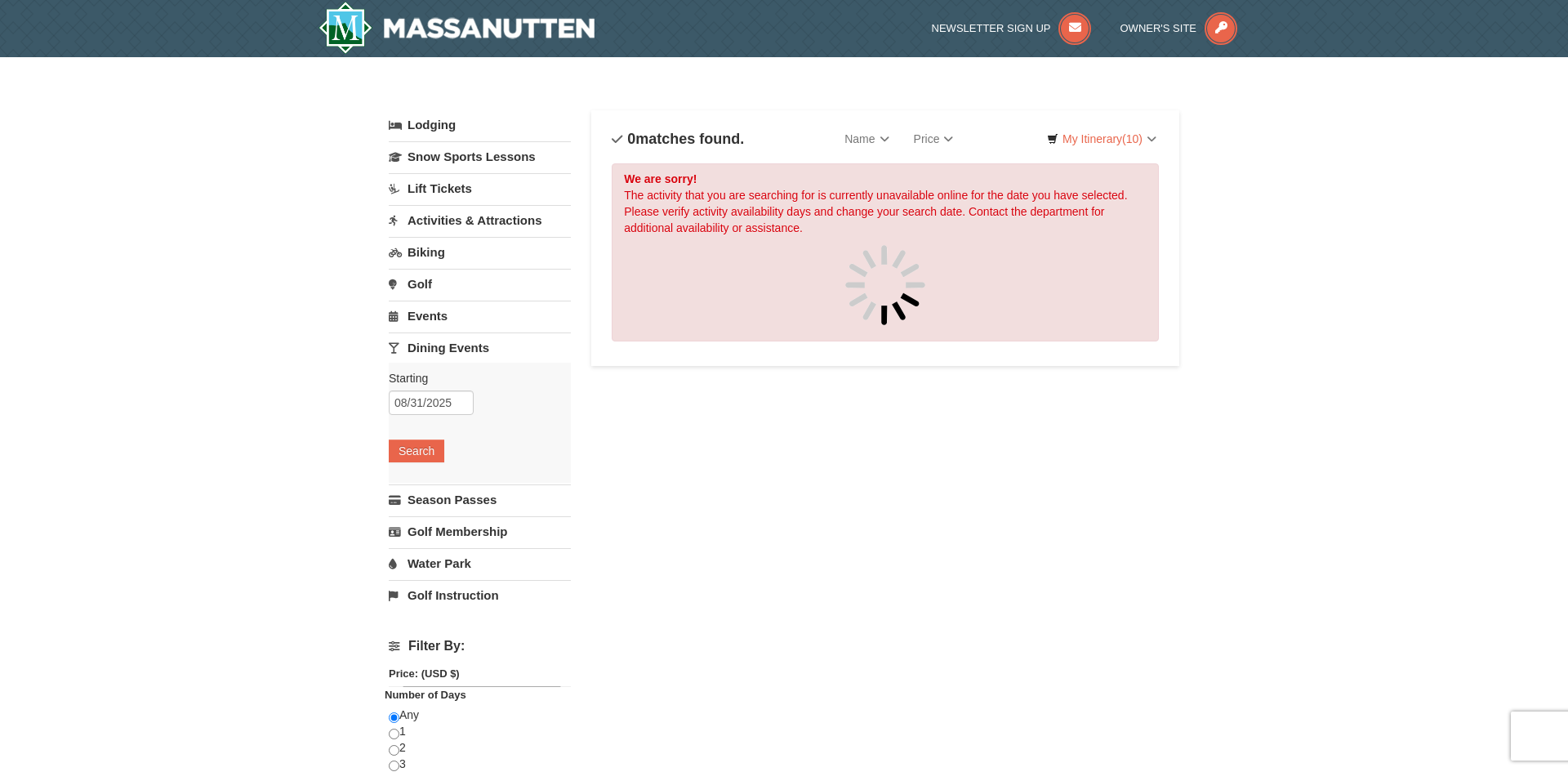 scroll, scrollTop: 0, scrollLeft: 0, axis: both 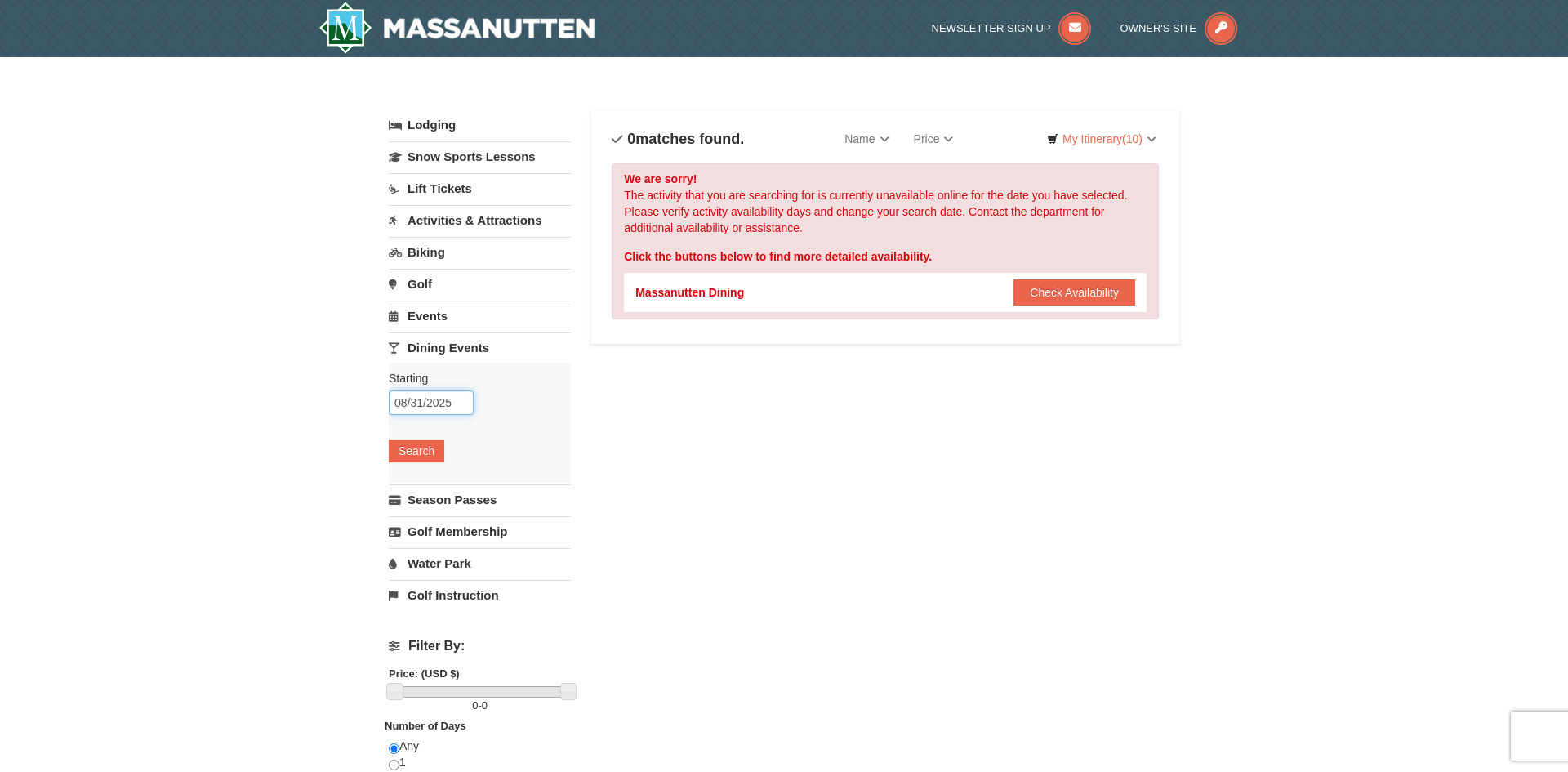 click on "08/31/2025" at bounding box center [431, 403] 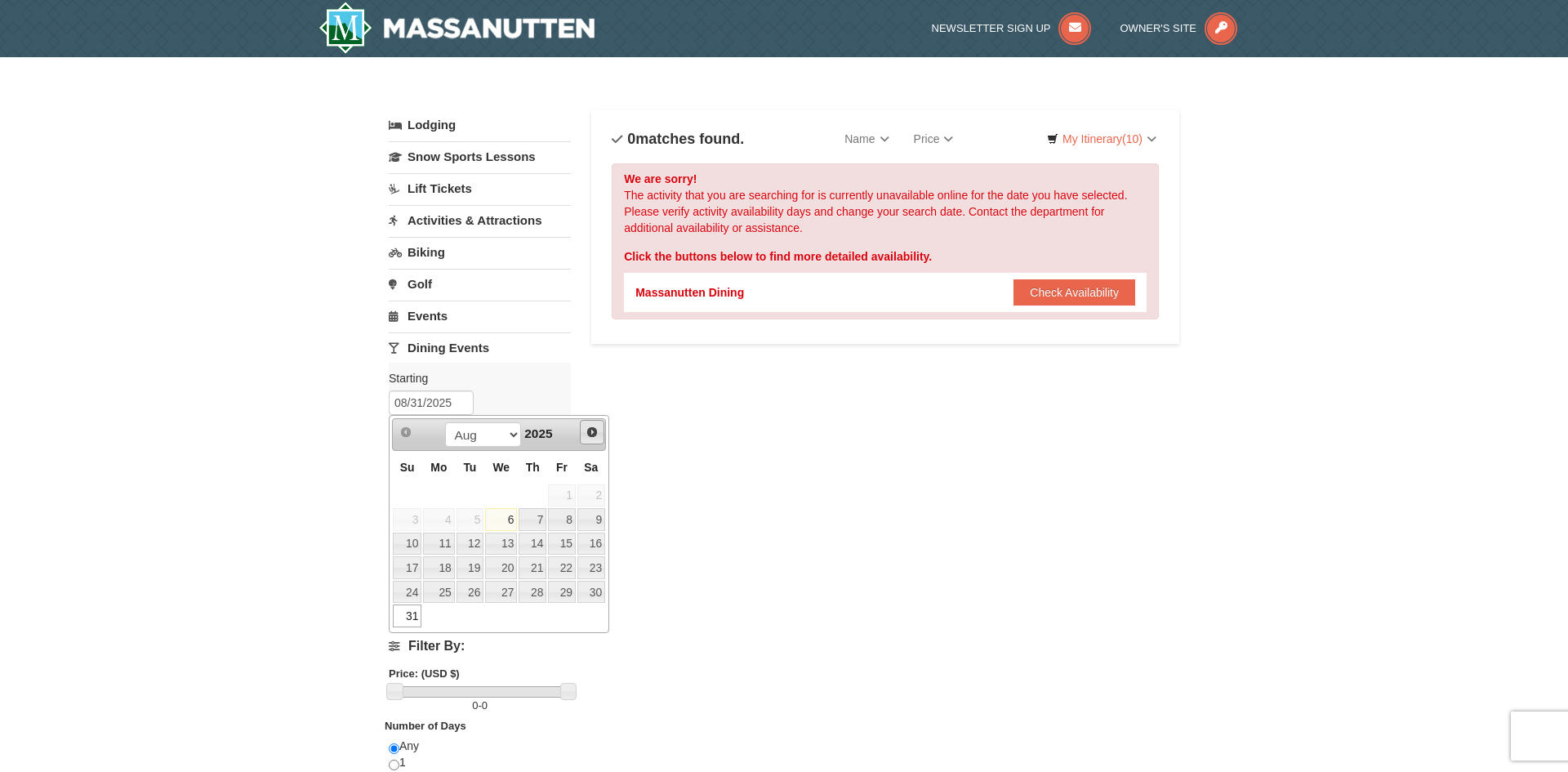 click on "Next" at bounding box center [592, 432] 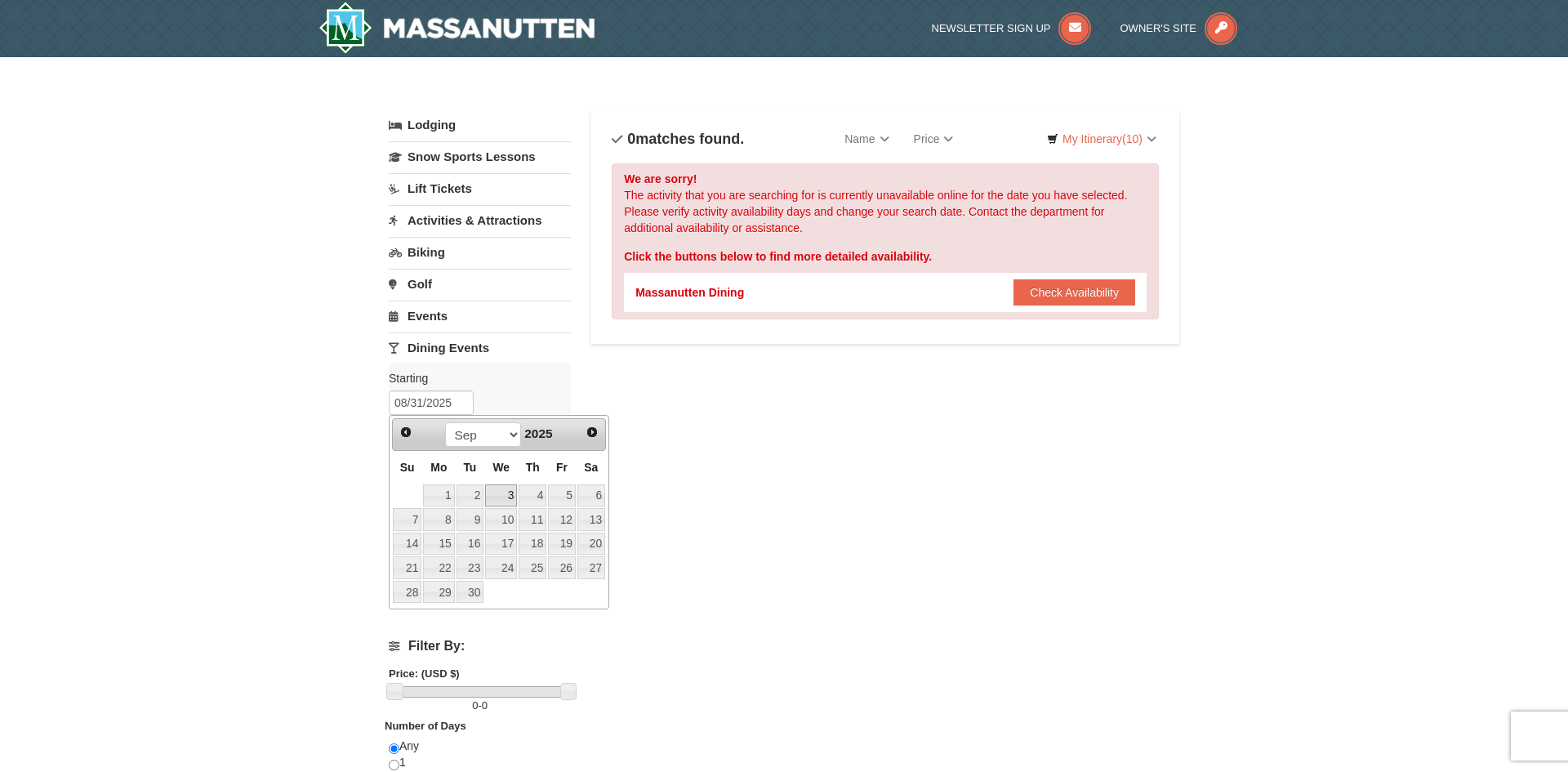 click on "3" at bounding box center (501, 496) 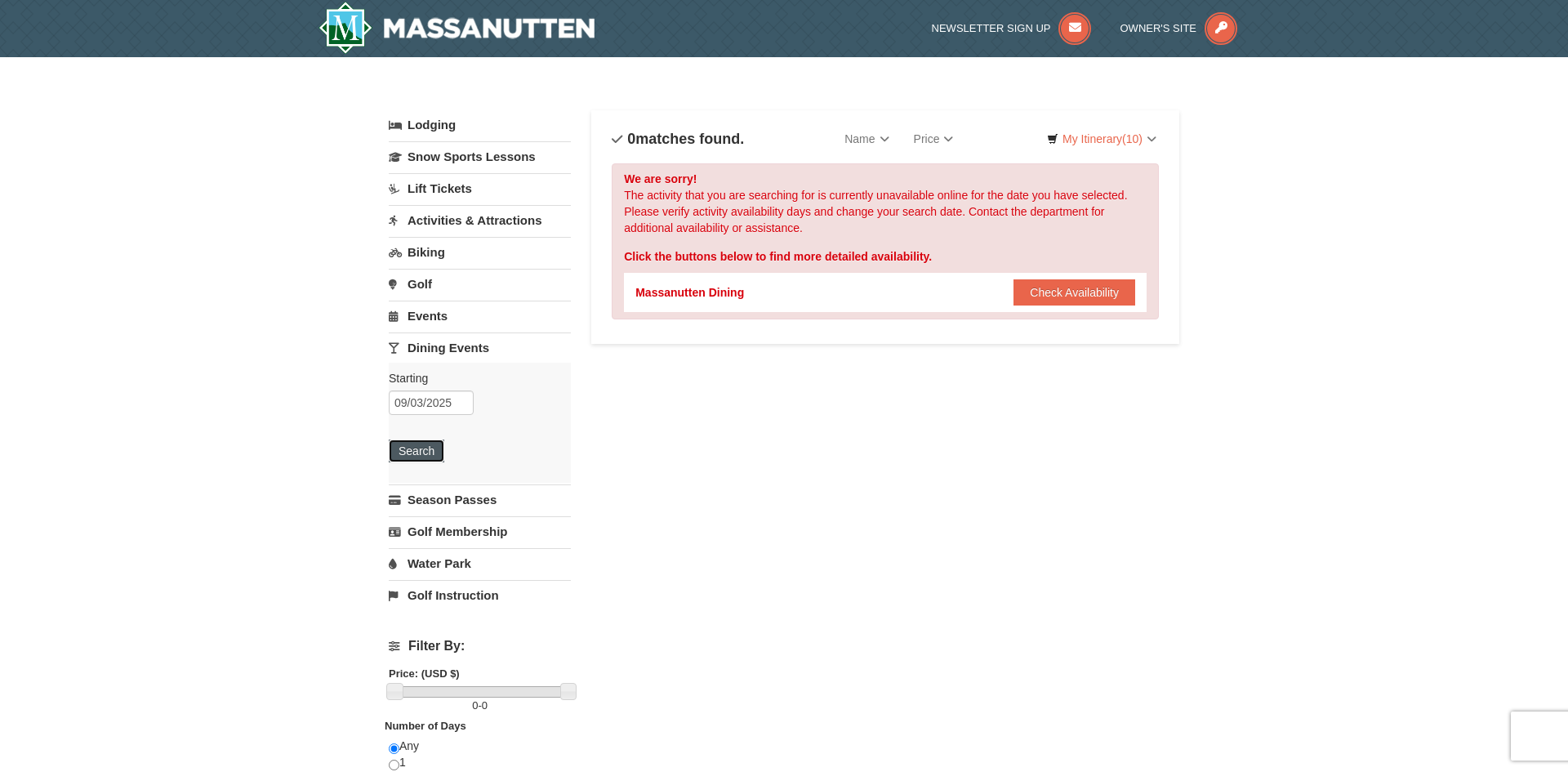 click on "Search" at bounding box center [416, 451] 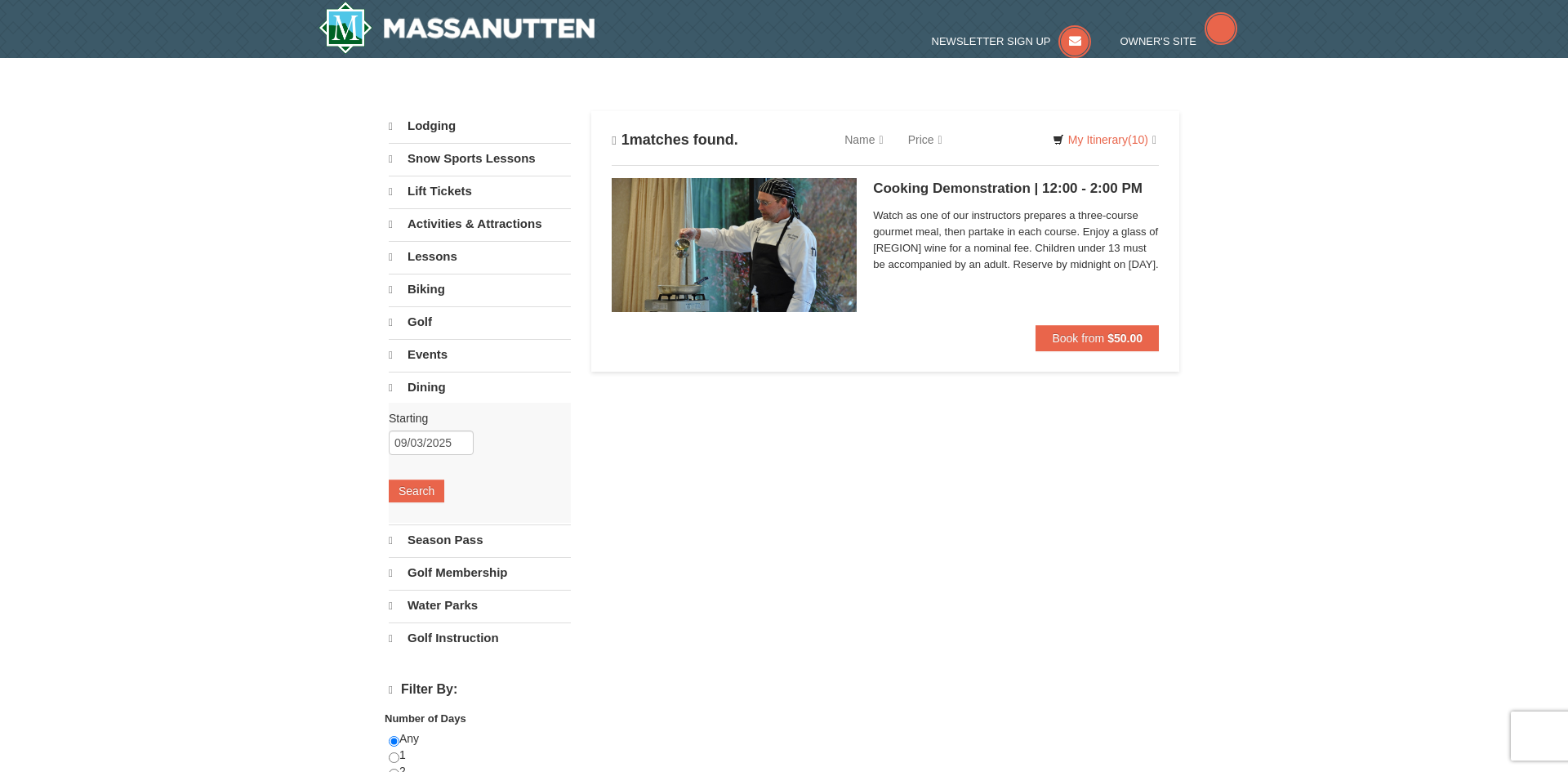 scroll, scrollTop: 0, scrollLeft: 0, axis: both 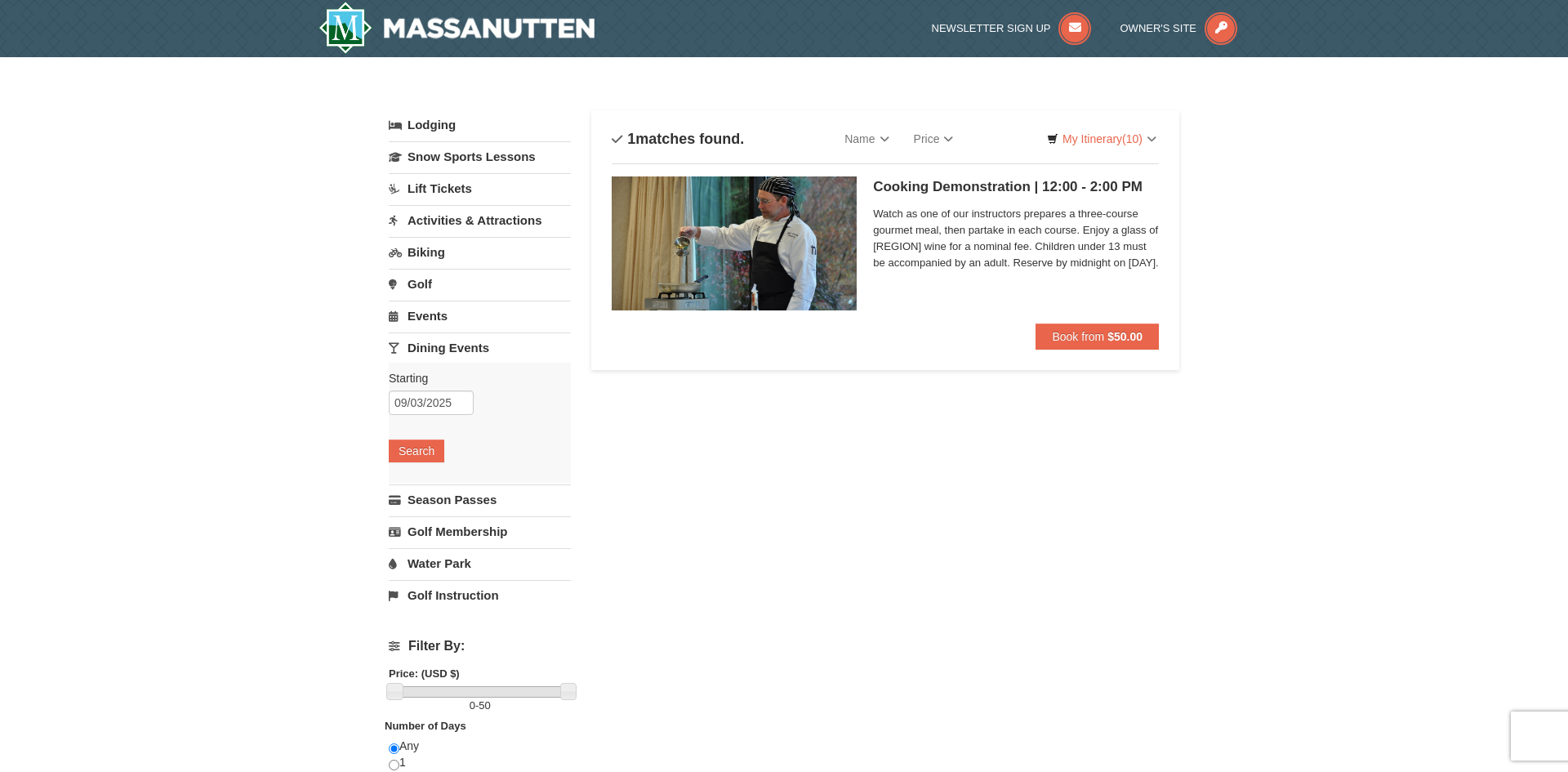 click on "Dining Events" at bounding box center (479, 347) 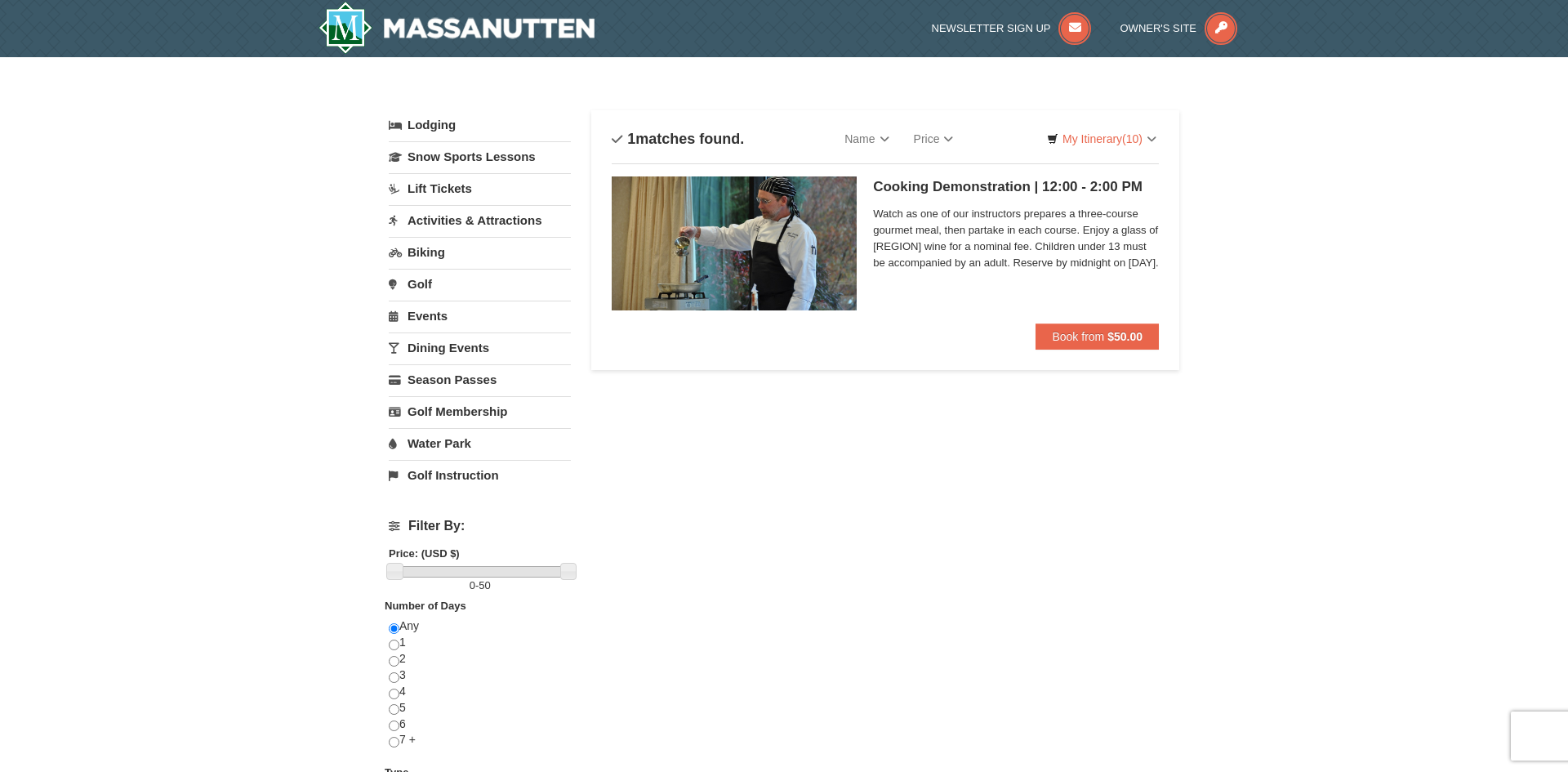 click on "Dining Events" at bounding box center (479, 347) 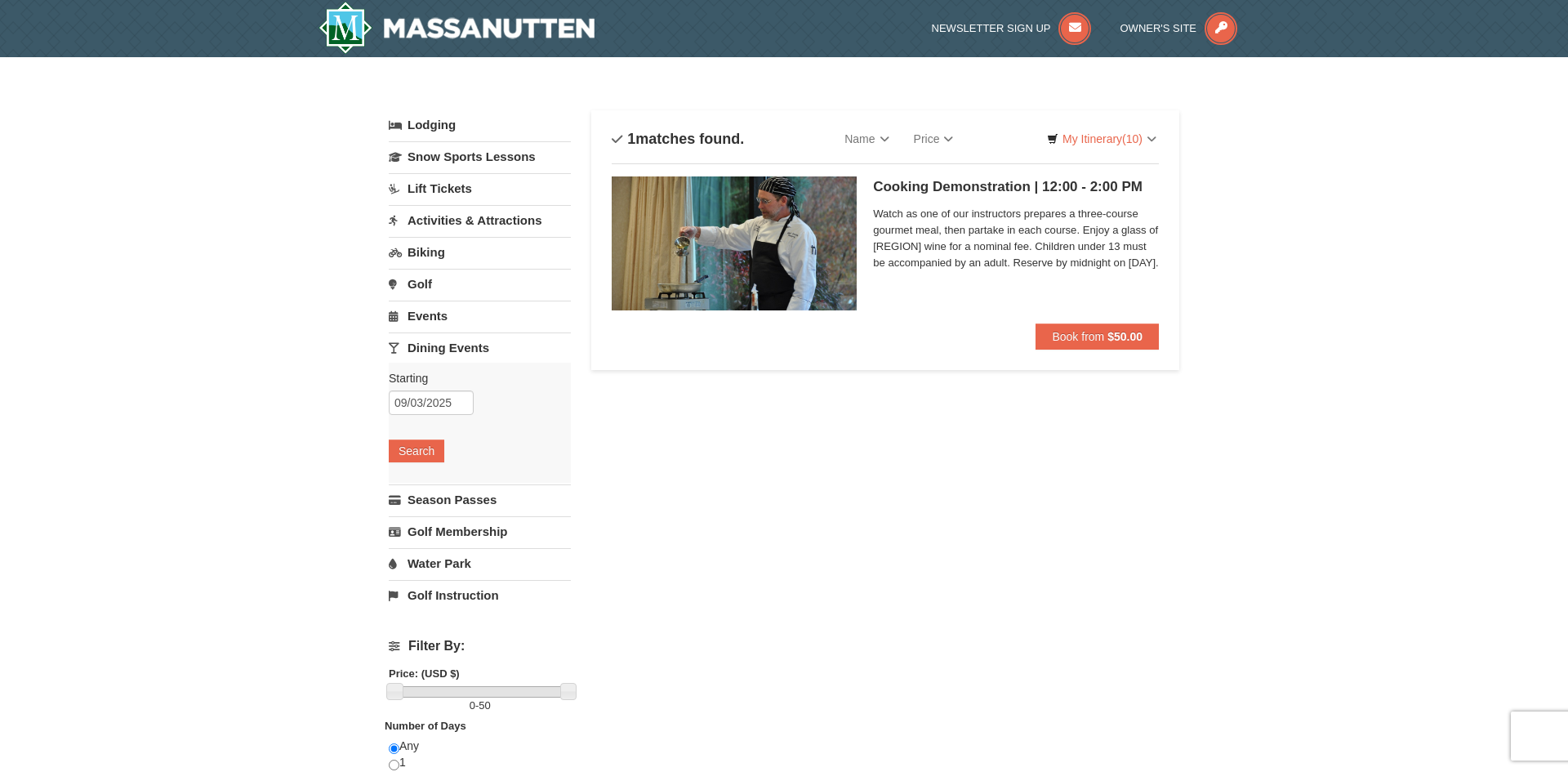 click on "Activities & Attractions" at bounding box center [479, 220] 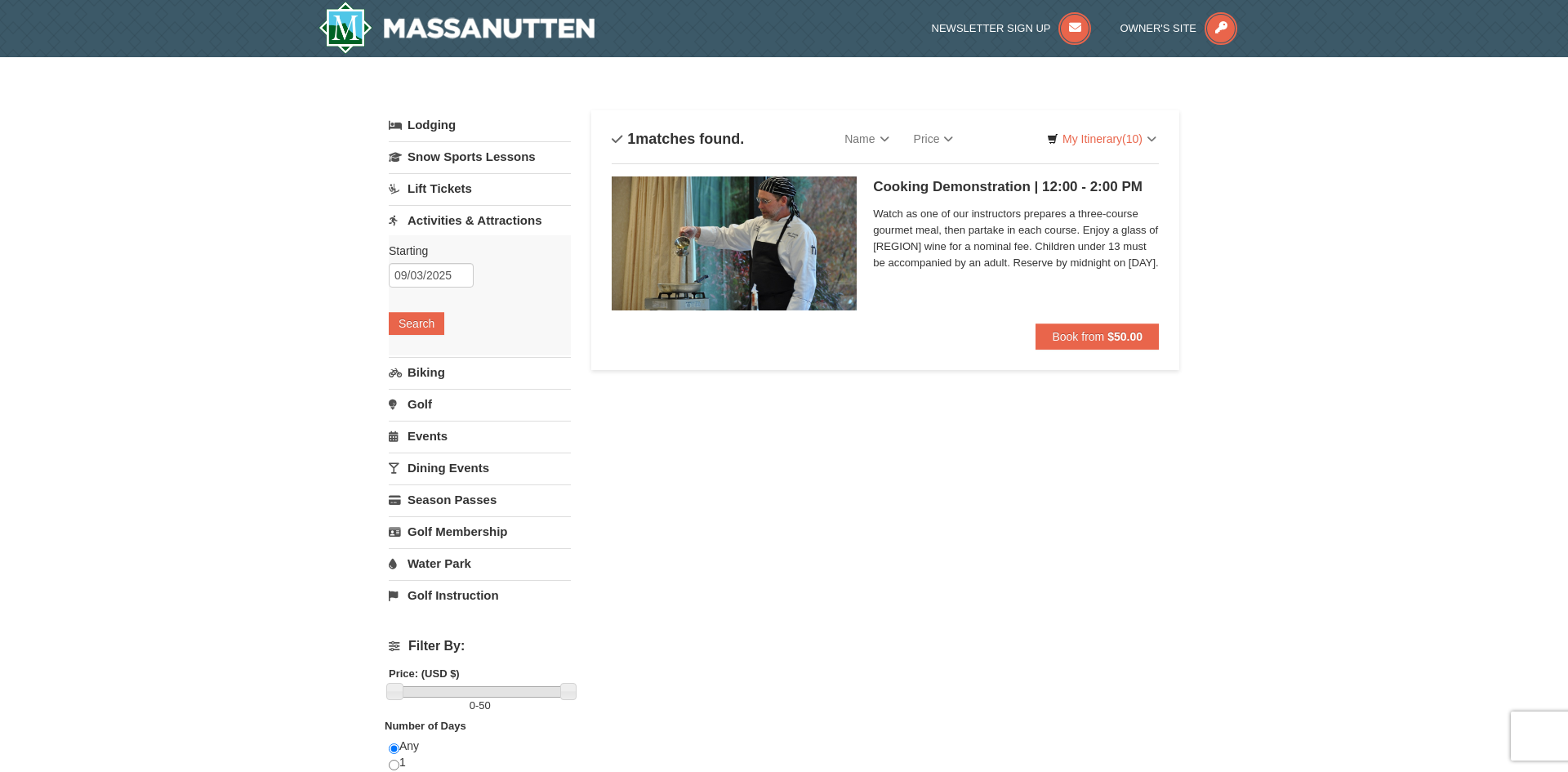 click on "Starting Please format dates MM/DD/YYYY Please format dates MM/DD/YYYY
[MM]/[DD]/[YYYY]
Search" at bounding box center (479, 295) 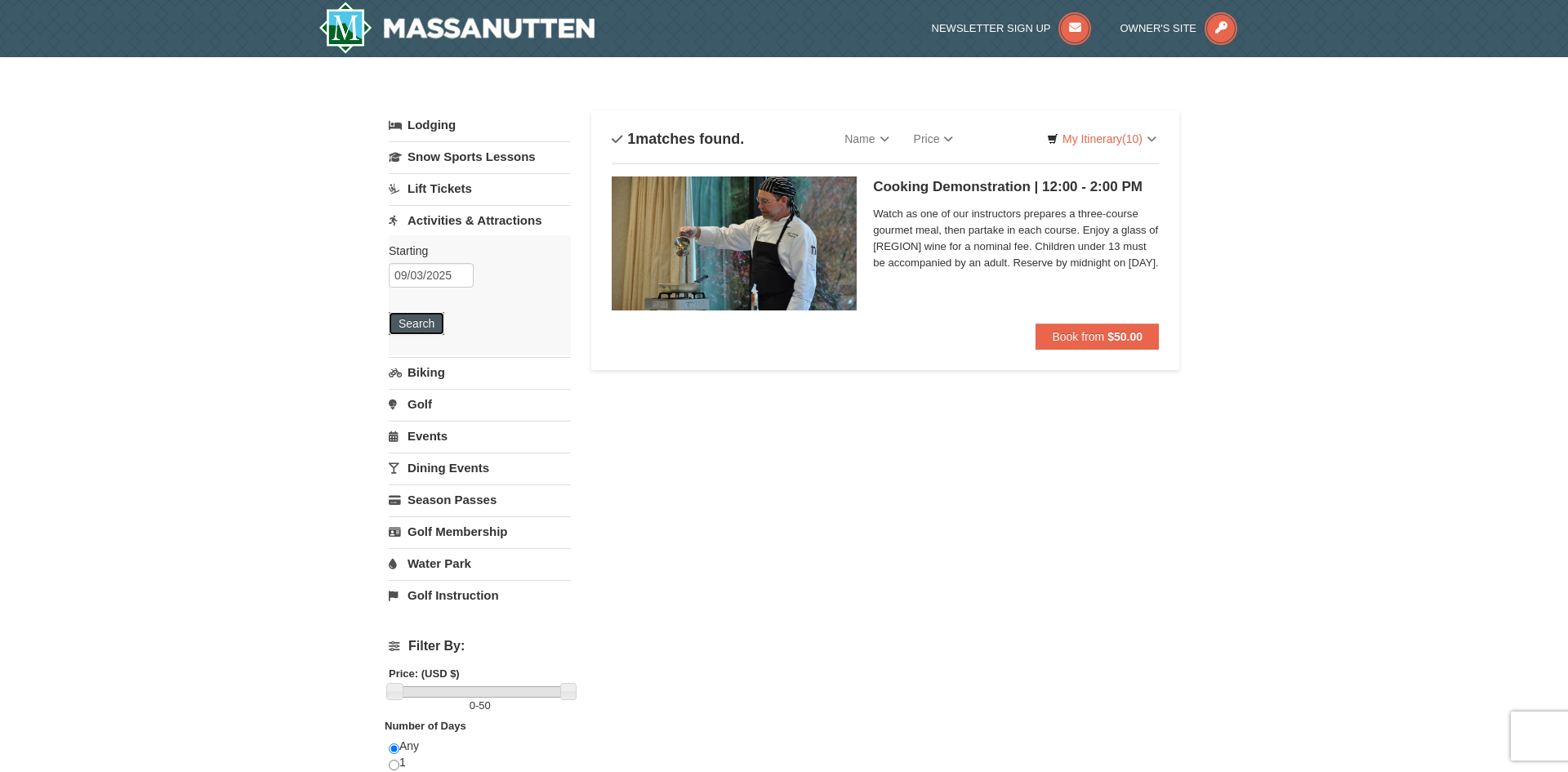click on "Search" at bounding box center (416, 324) 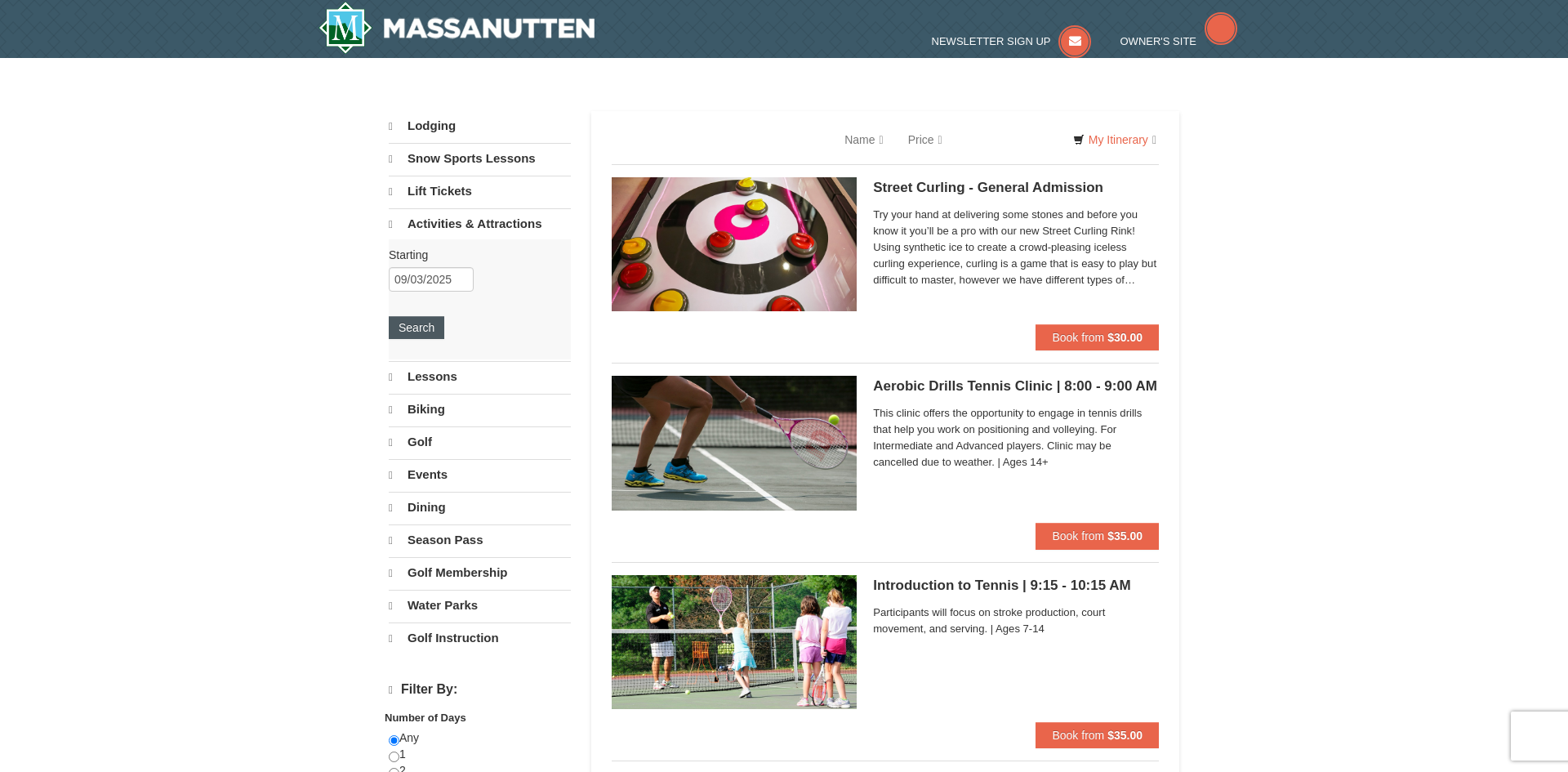 select on "8" 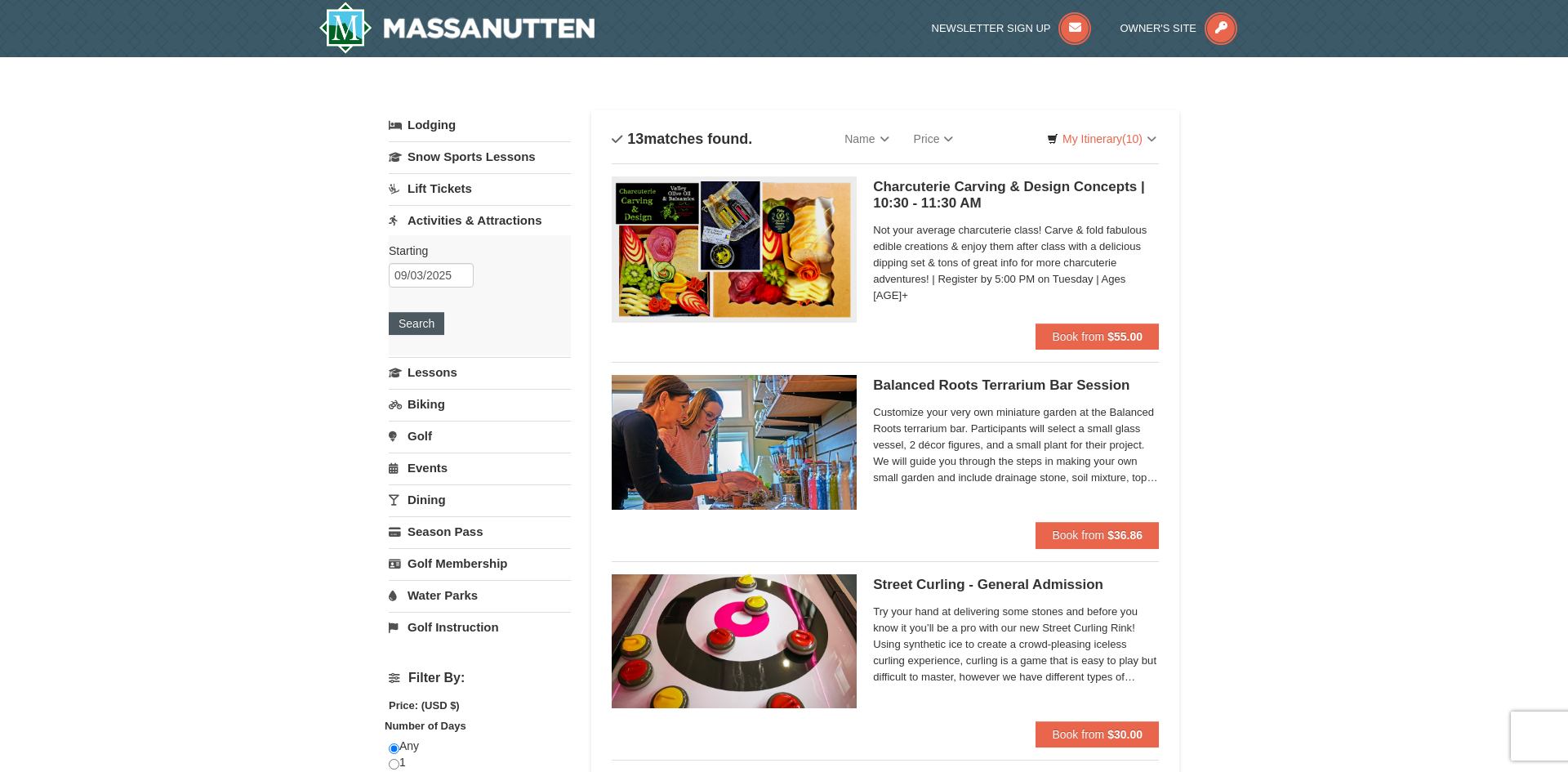 scroll, scrollTop: 0, scrollLeft: 0, axis: both 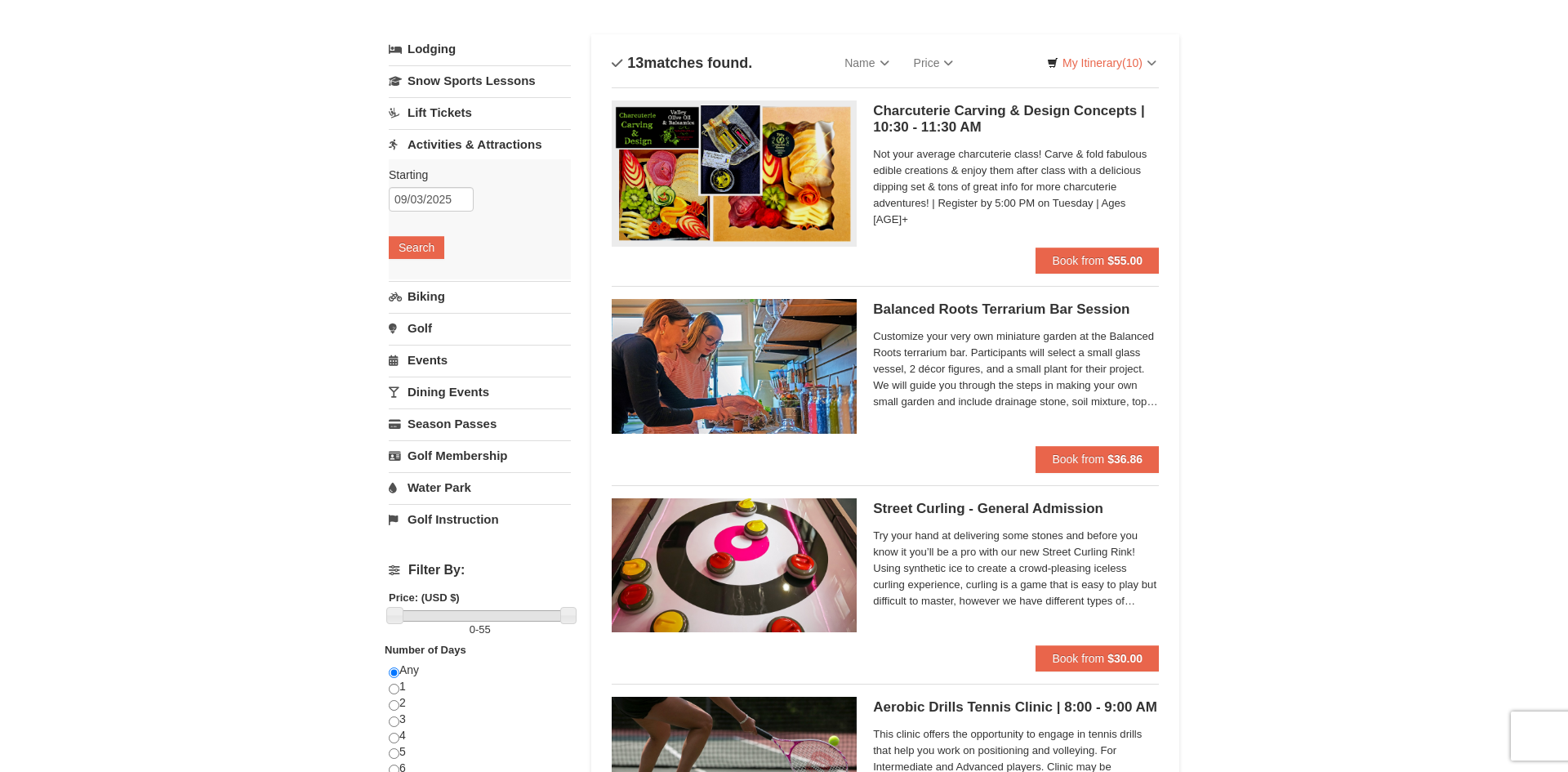 click on "Events" at bounding box center [479, 359] 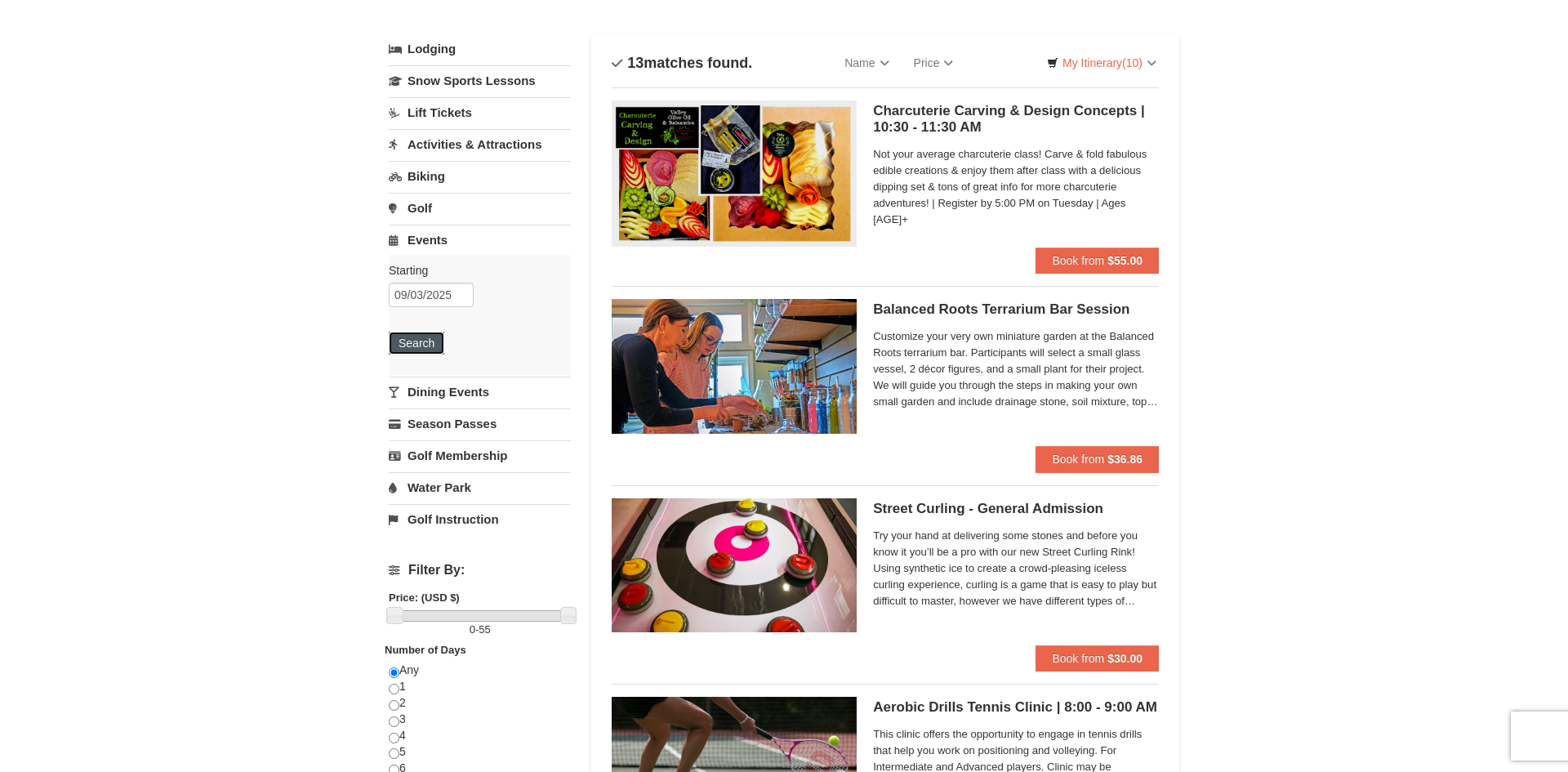 click on "Search" at bounding box center [416, 343] 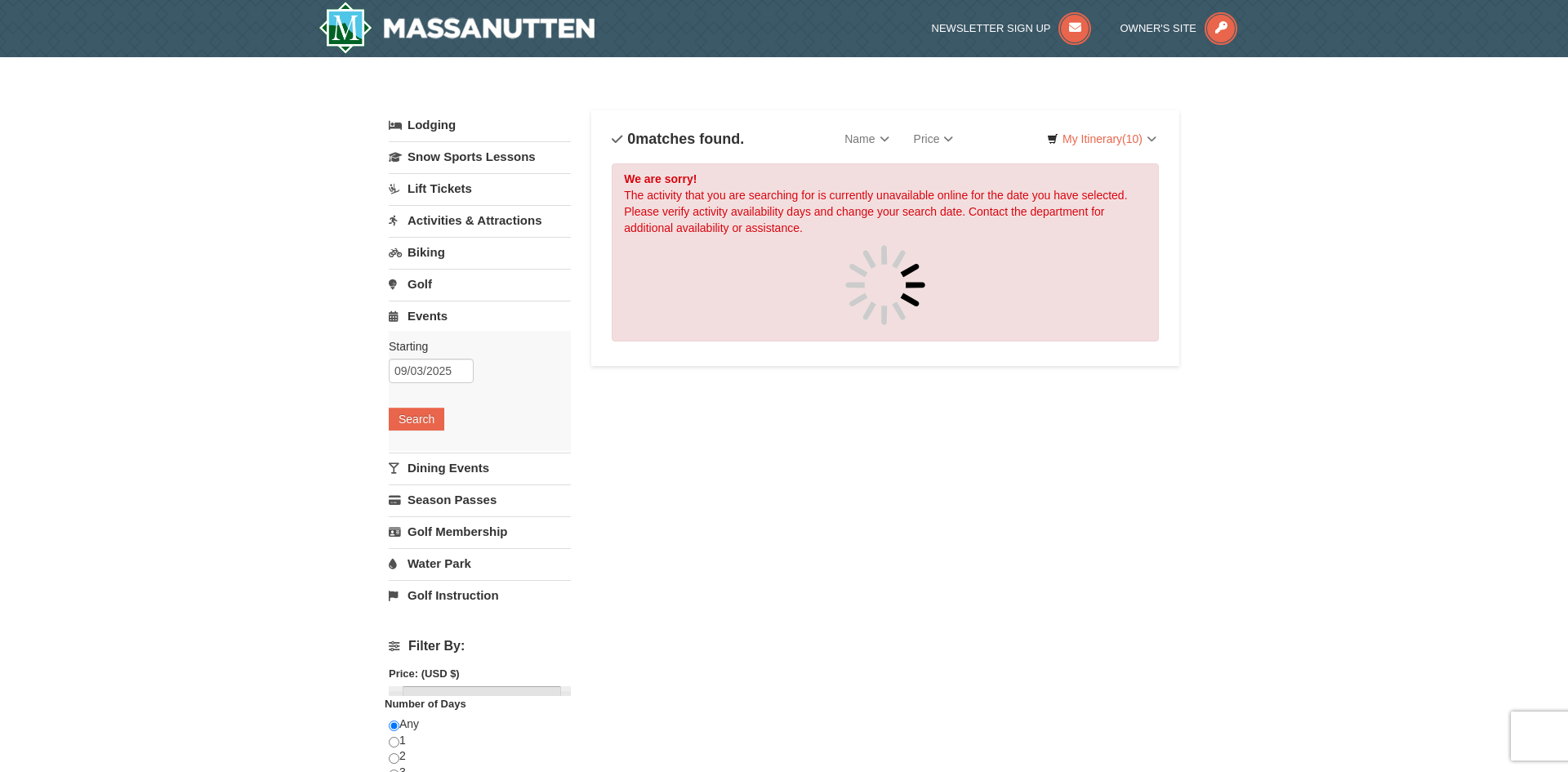 scroll, scrollTop: 0, scrollLeft: 0, axis: both 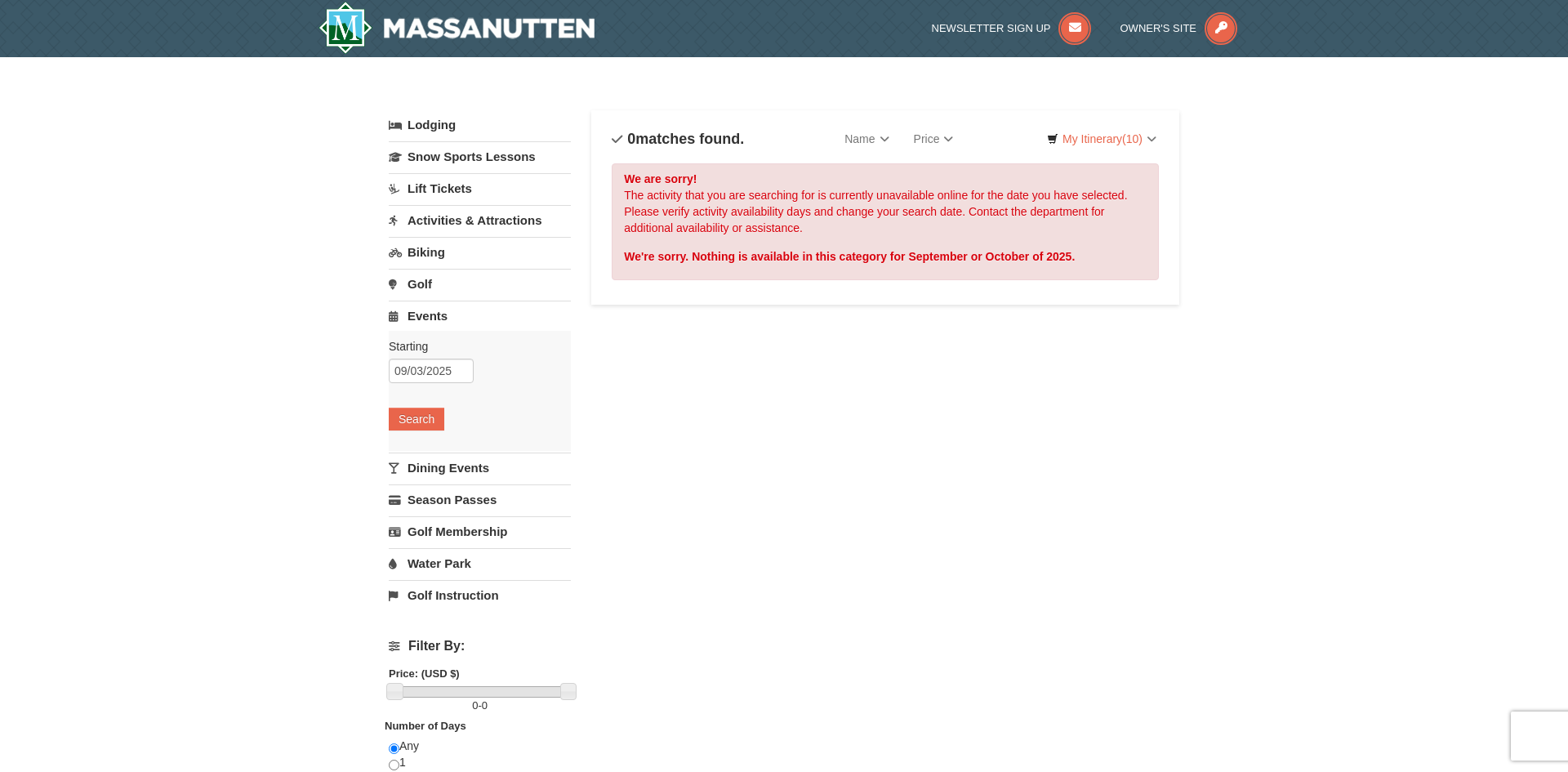 click on "Dining Events" at bounding box center [479, 467] 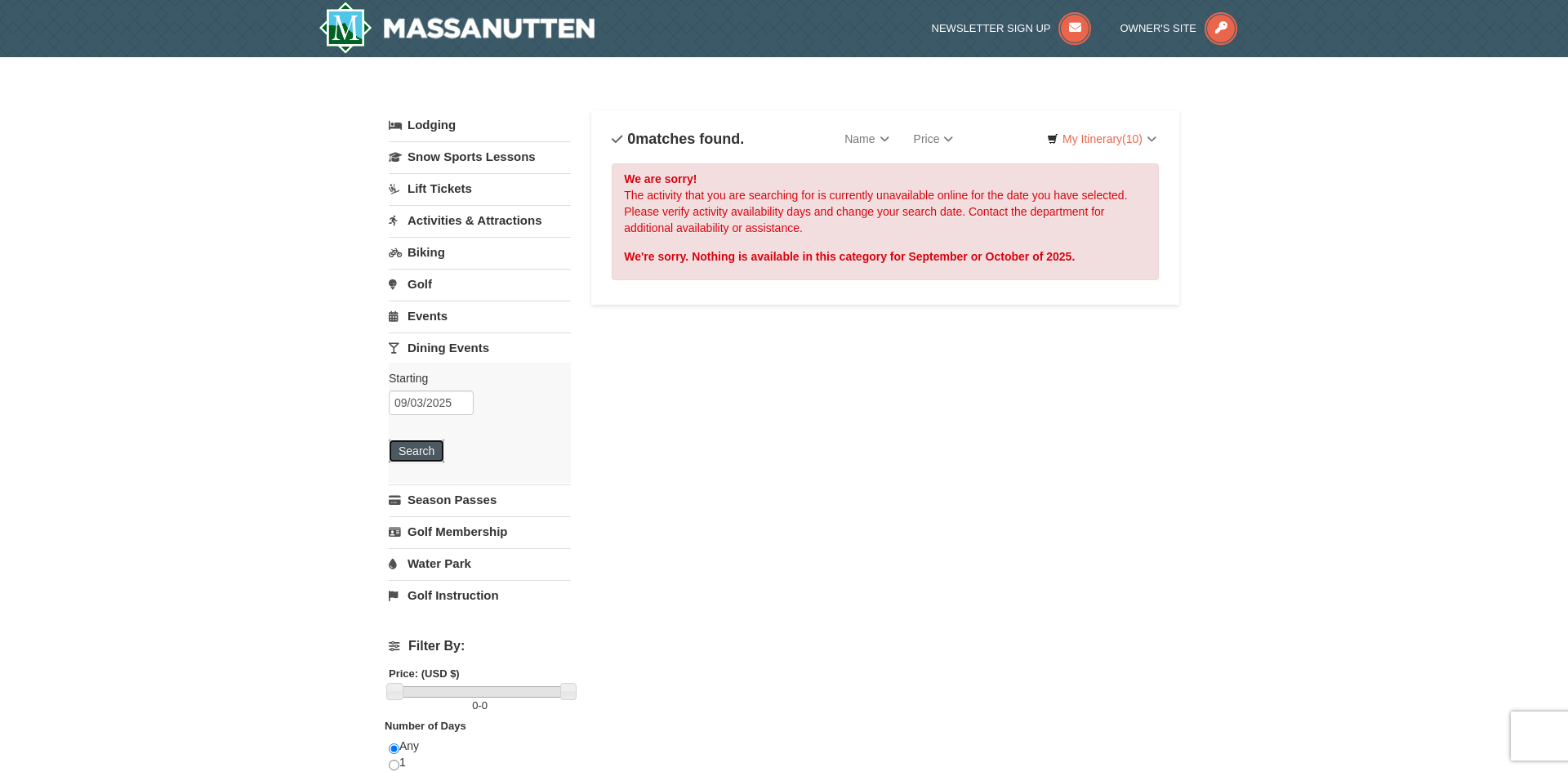 click on "Search" at bounding box center [416, 451] 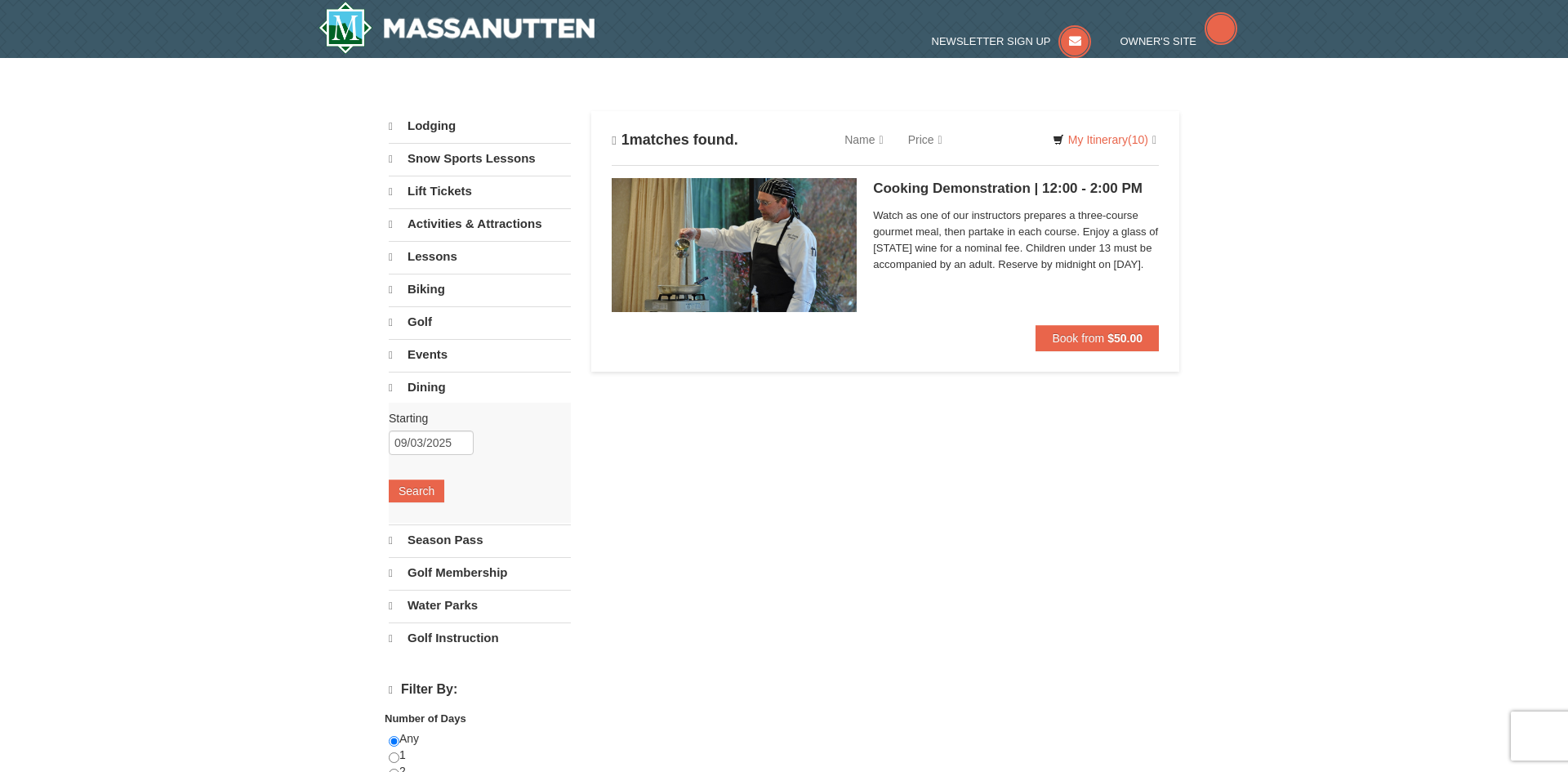 scroll, scrollTop: 0, scrollLeft: 0, axis: both 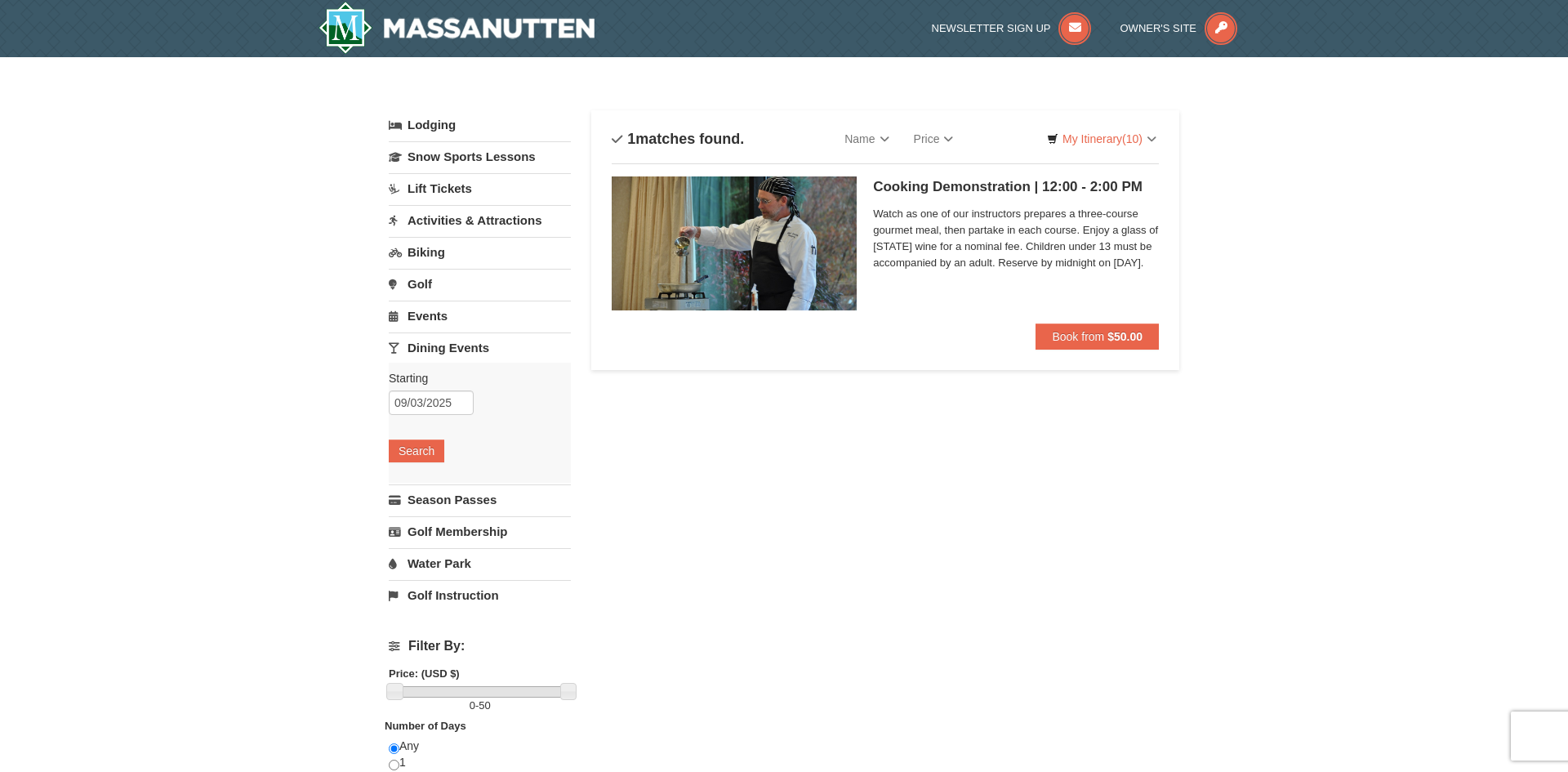 click on "Water Park" at bounding box center [479, 563] 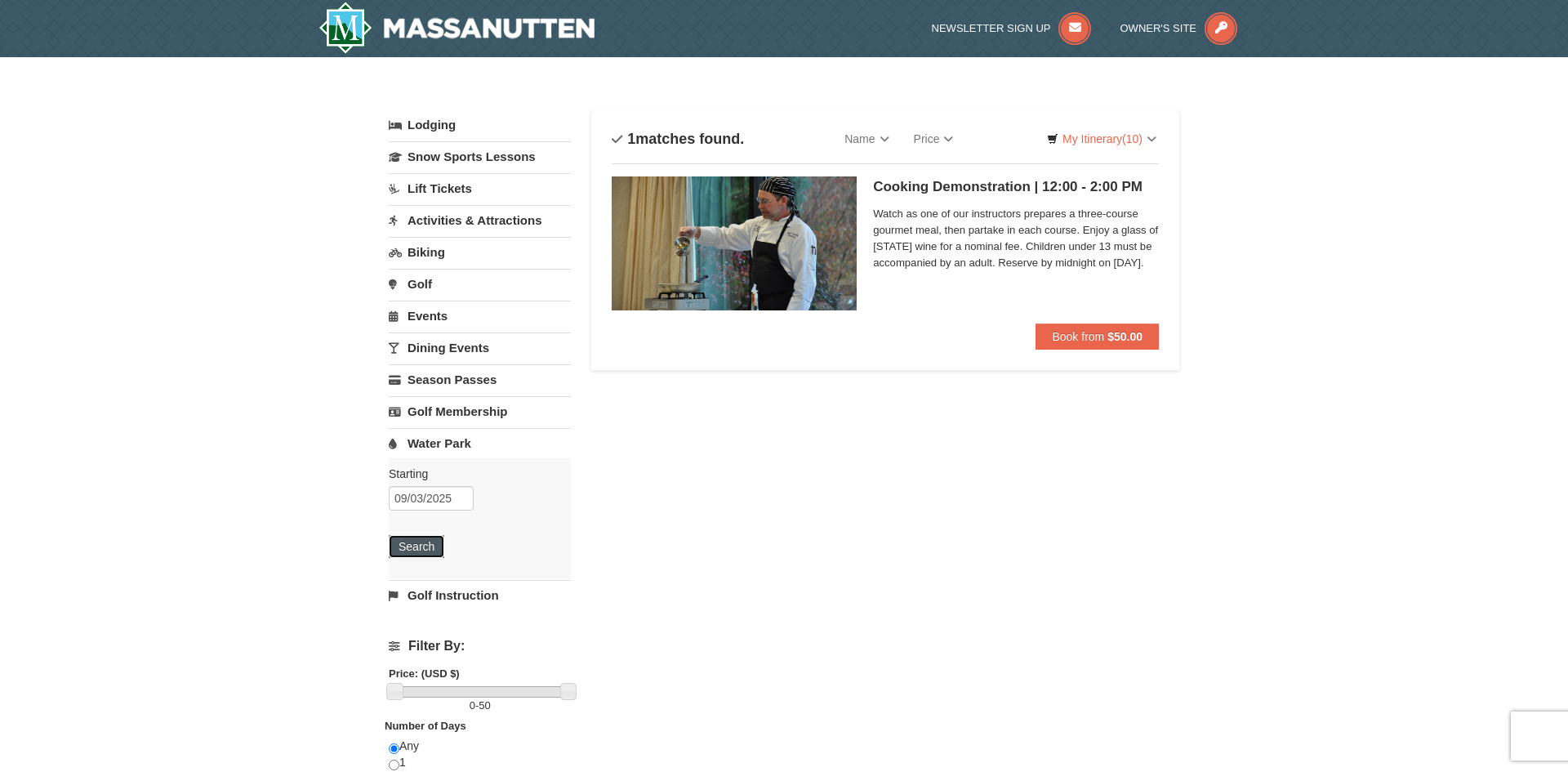 click on "Search" at bounding box center (416, 547) 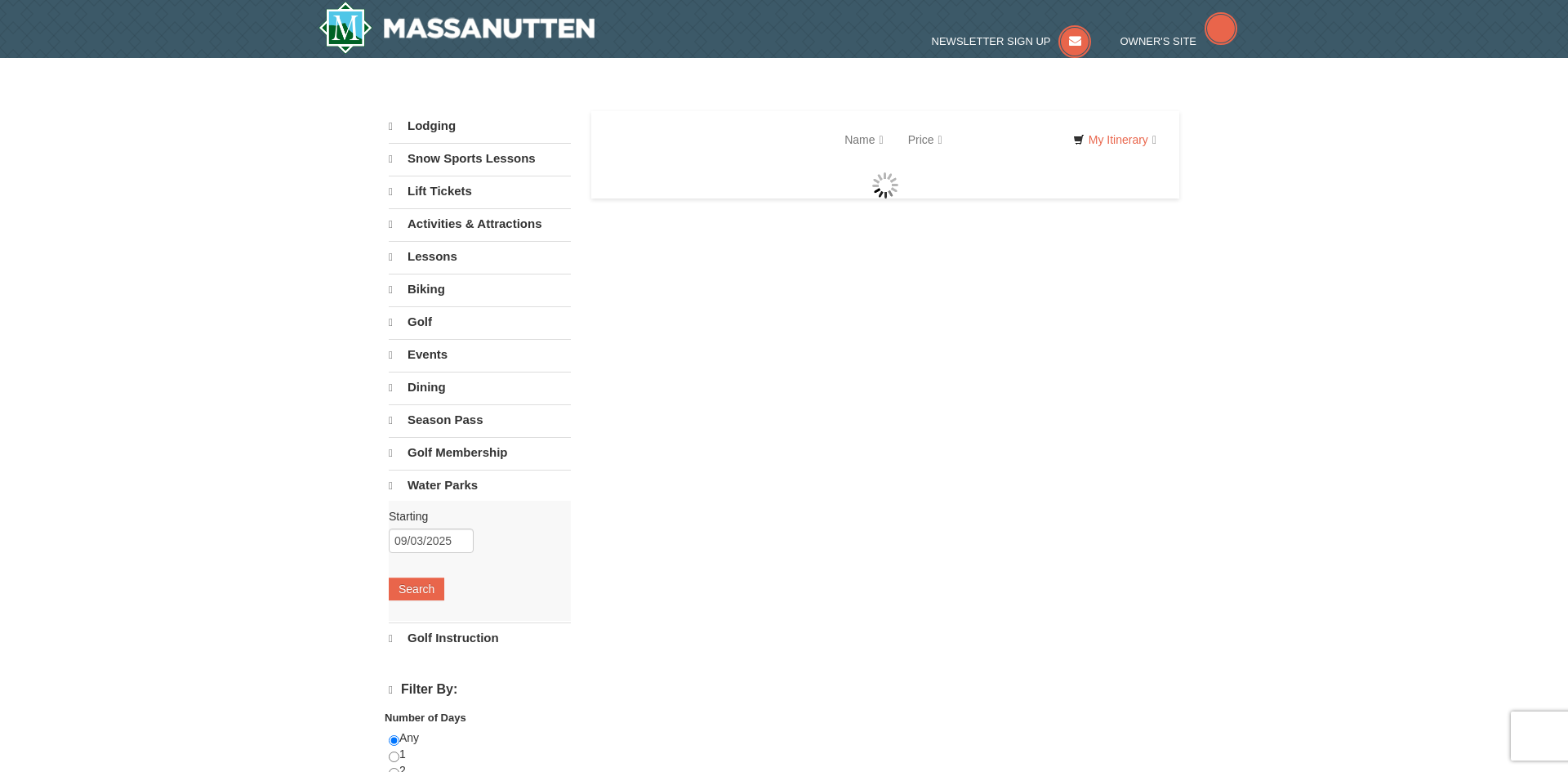 click on "Starting Please format dates MM/DD/YYYY
[DATE]
Search" at bounding box center (479, 560) 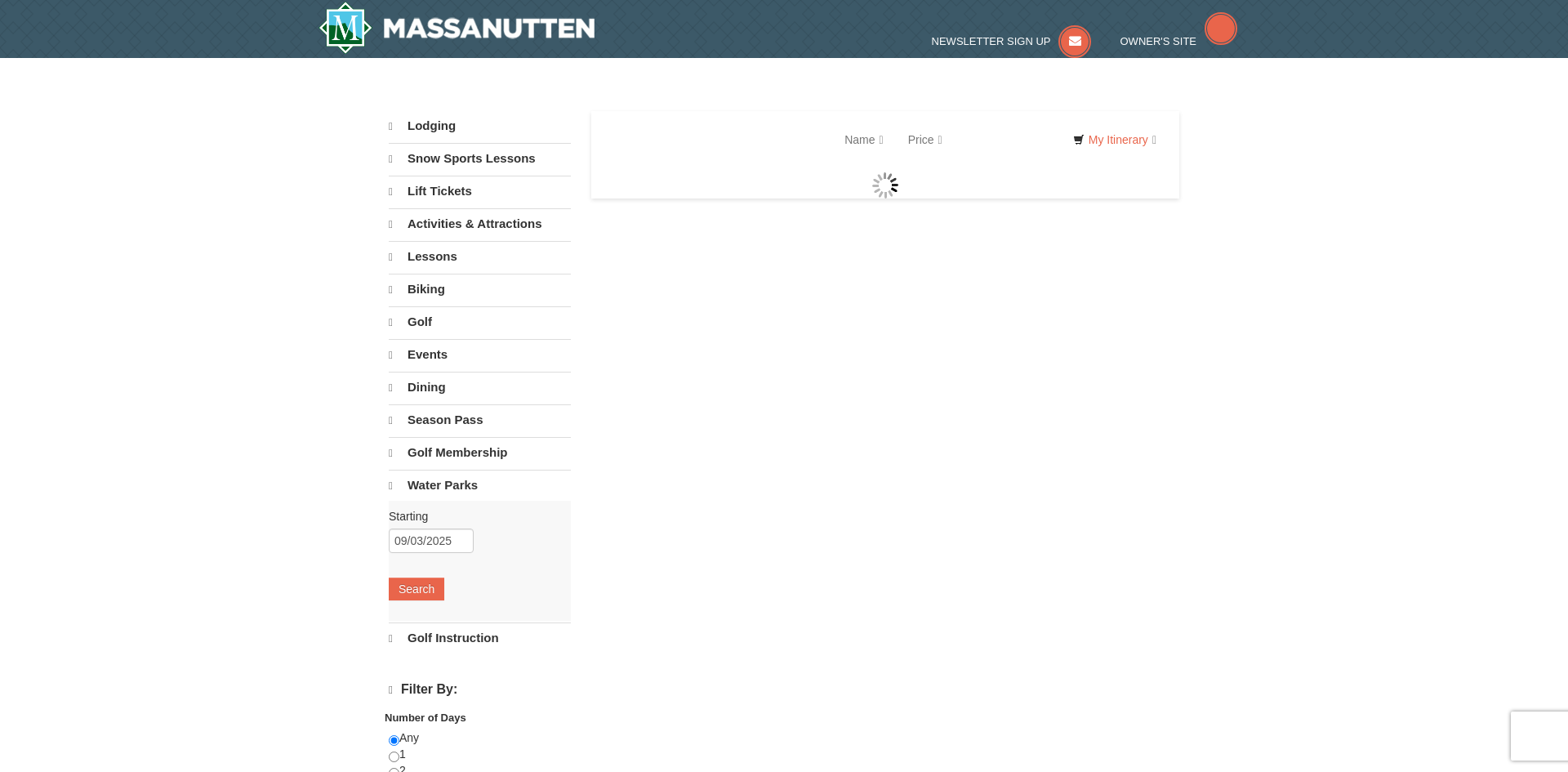 scroll, scrollTop: 0, scrollLeft: 0, axis: both 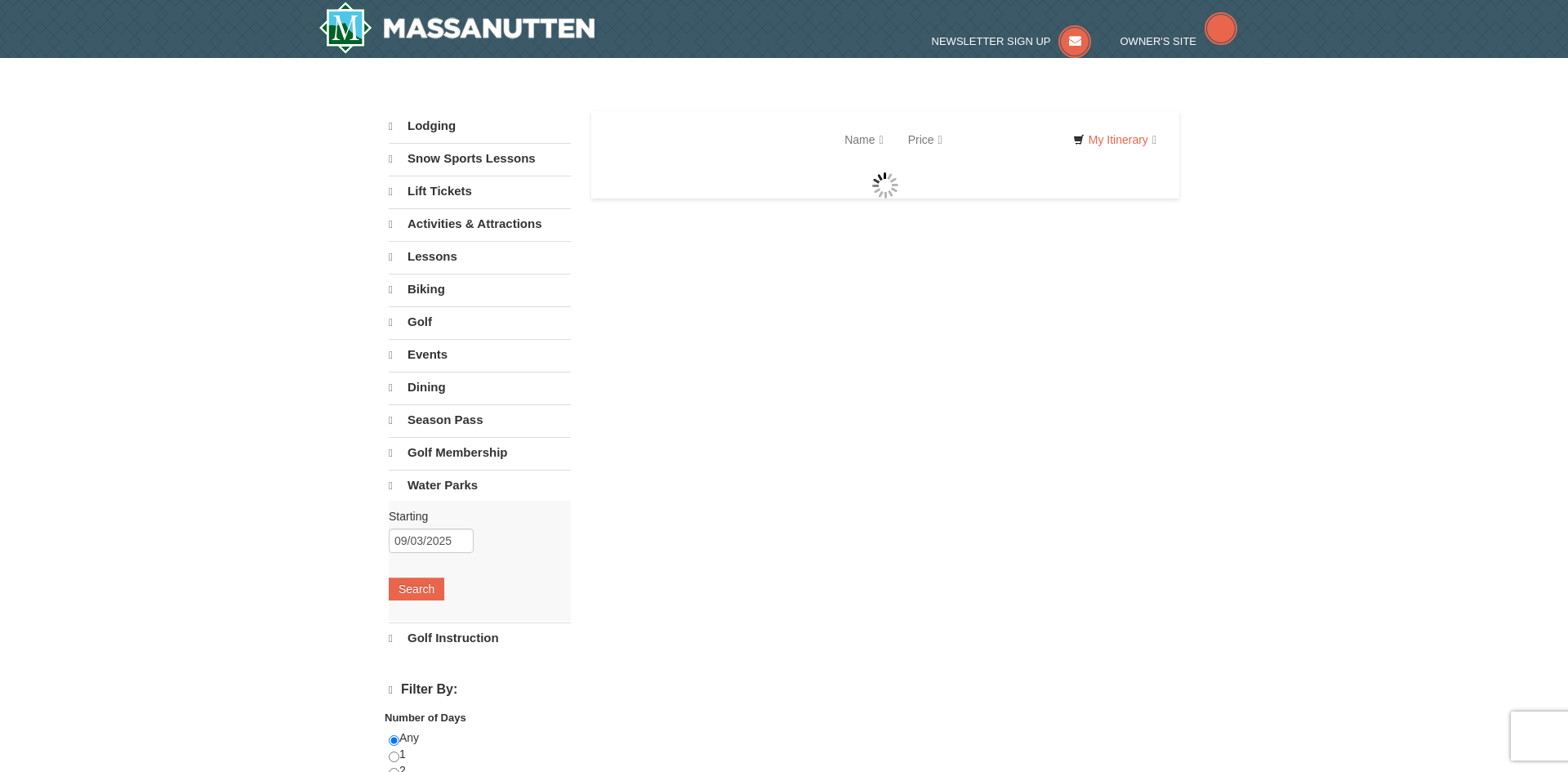 select on "8" 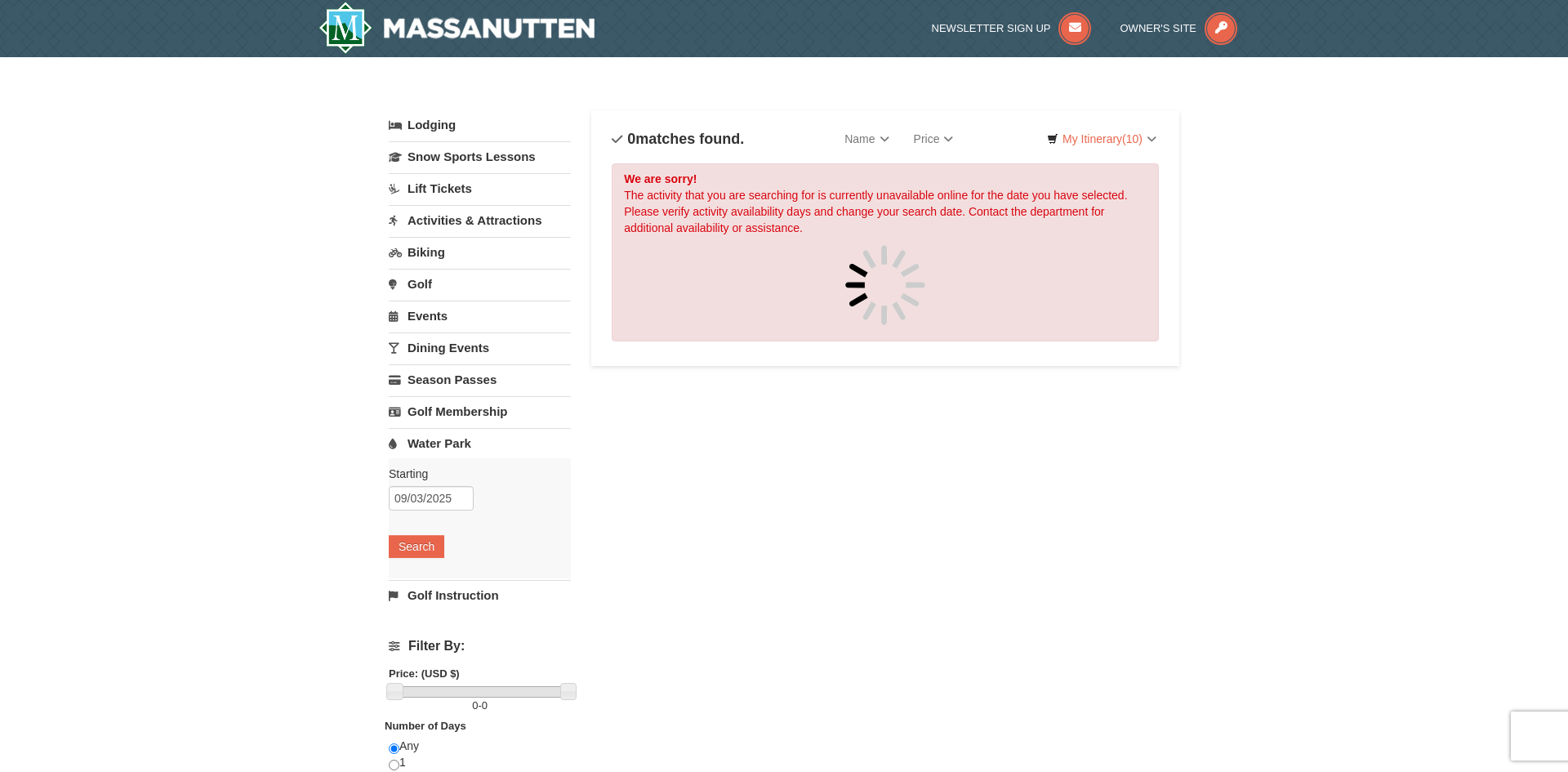 scroll, scrollTop: 0, scrollLeft: 0, axis: both 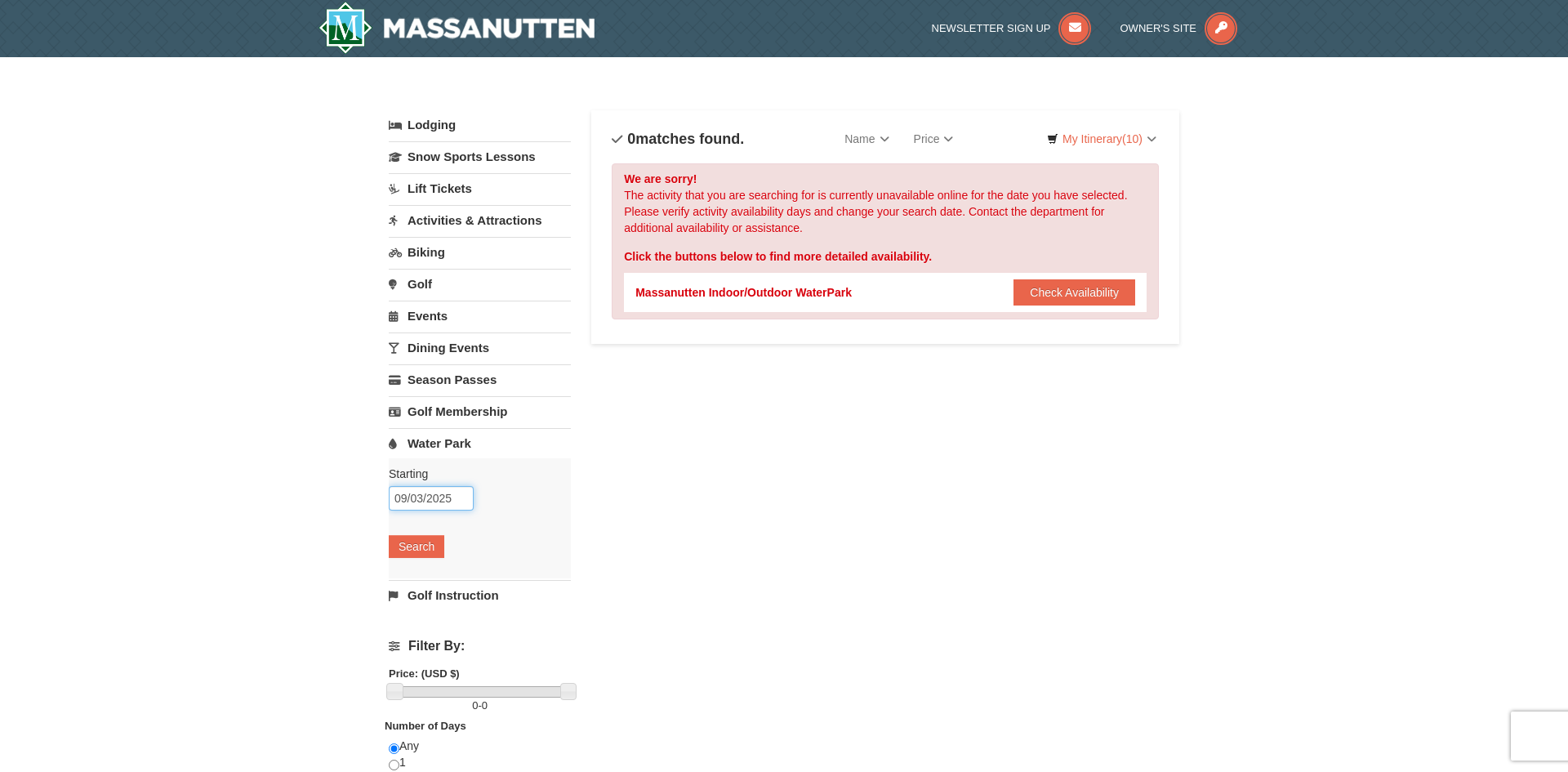 click on "09/03/2025" at bounding box center (431, 498) 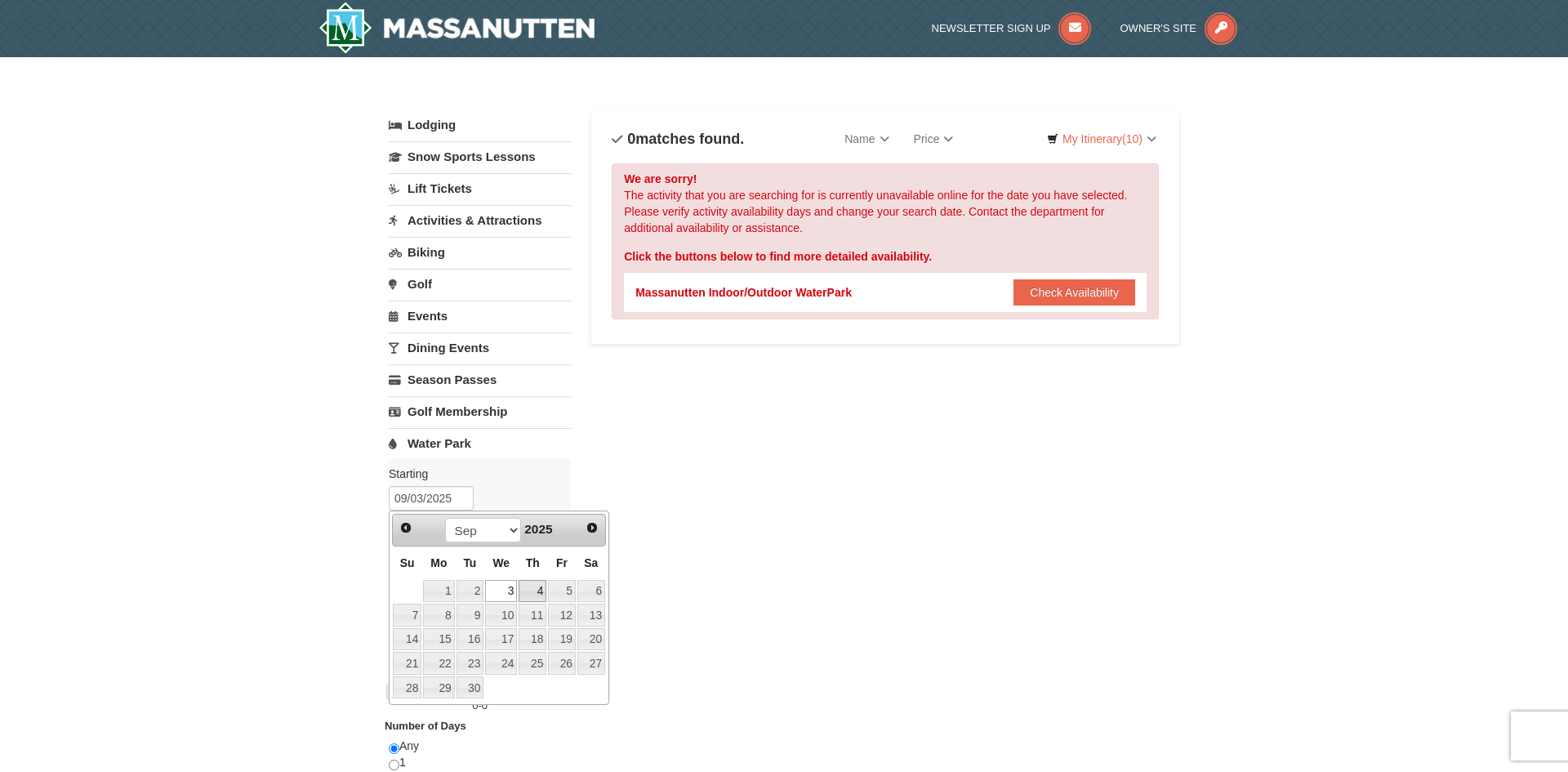 click on "4" at bounding box center (532, 591) 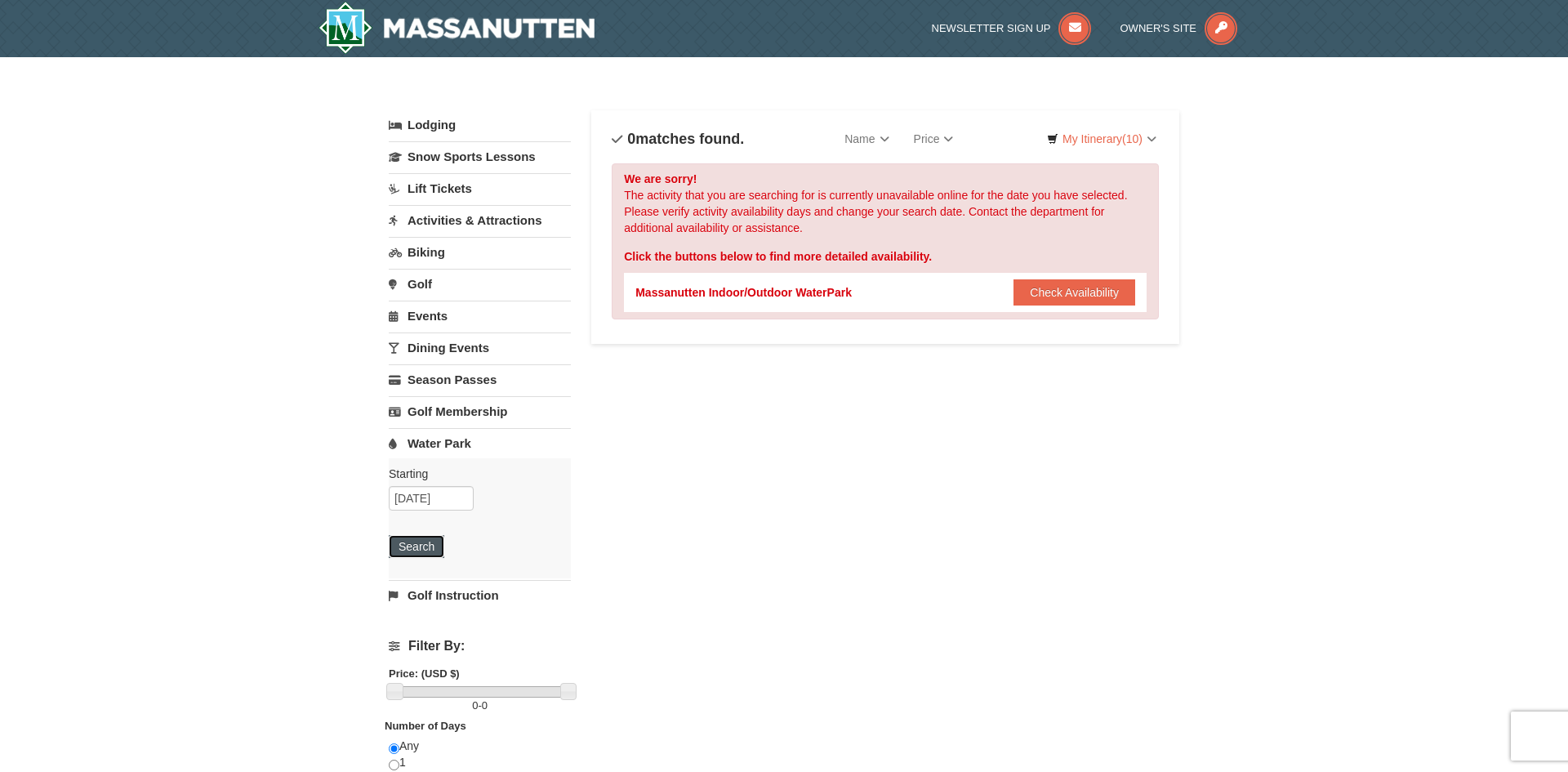 click on "Search" at bounding box center (416, 547) 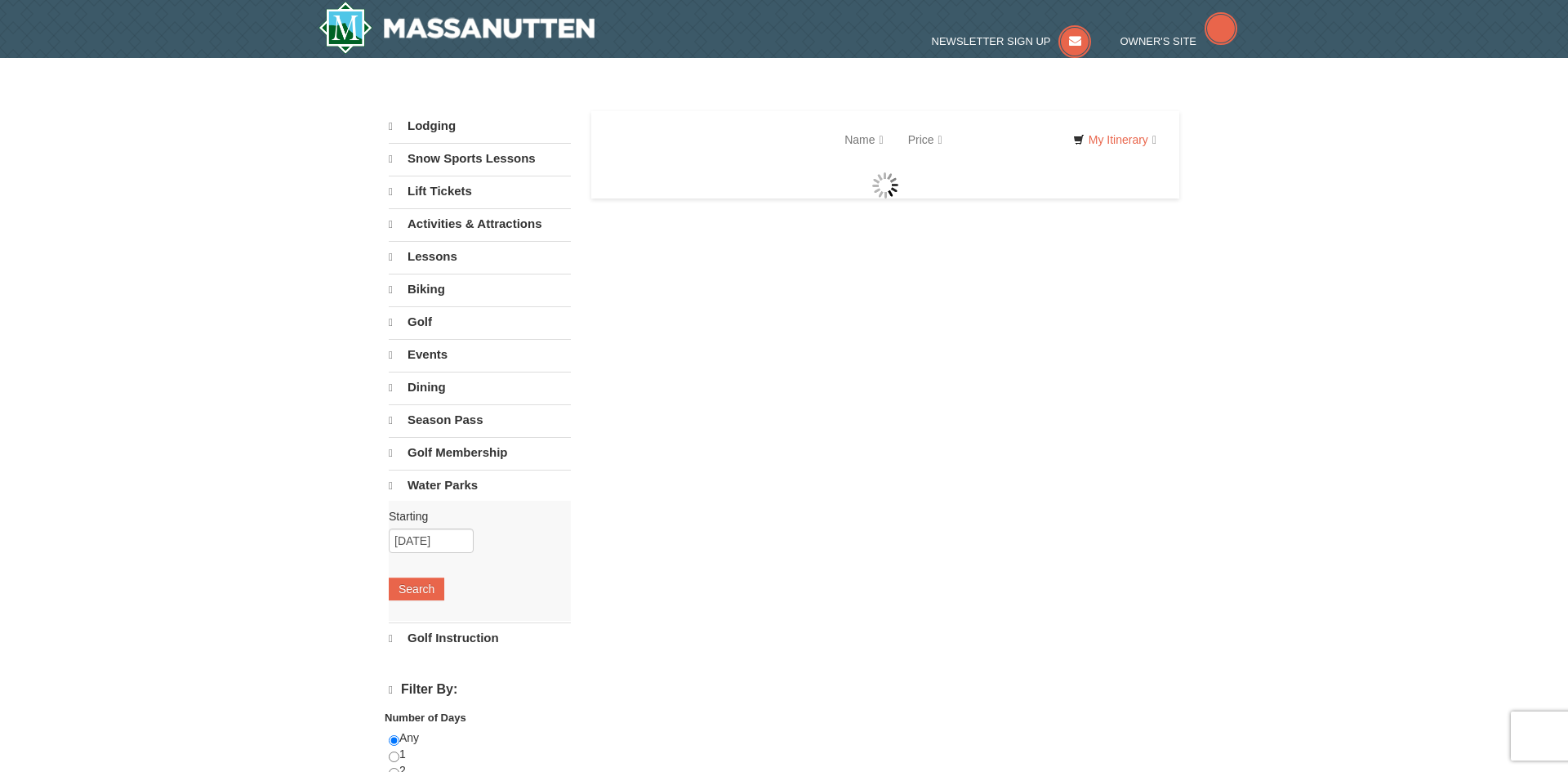 scroll, scrollTop: 0, scrollLeft: 0, axis: both 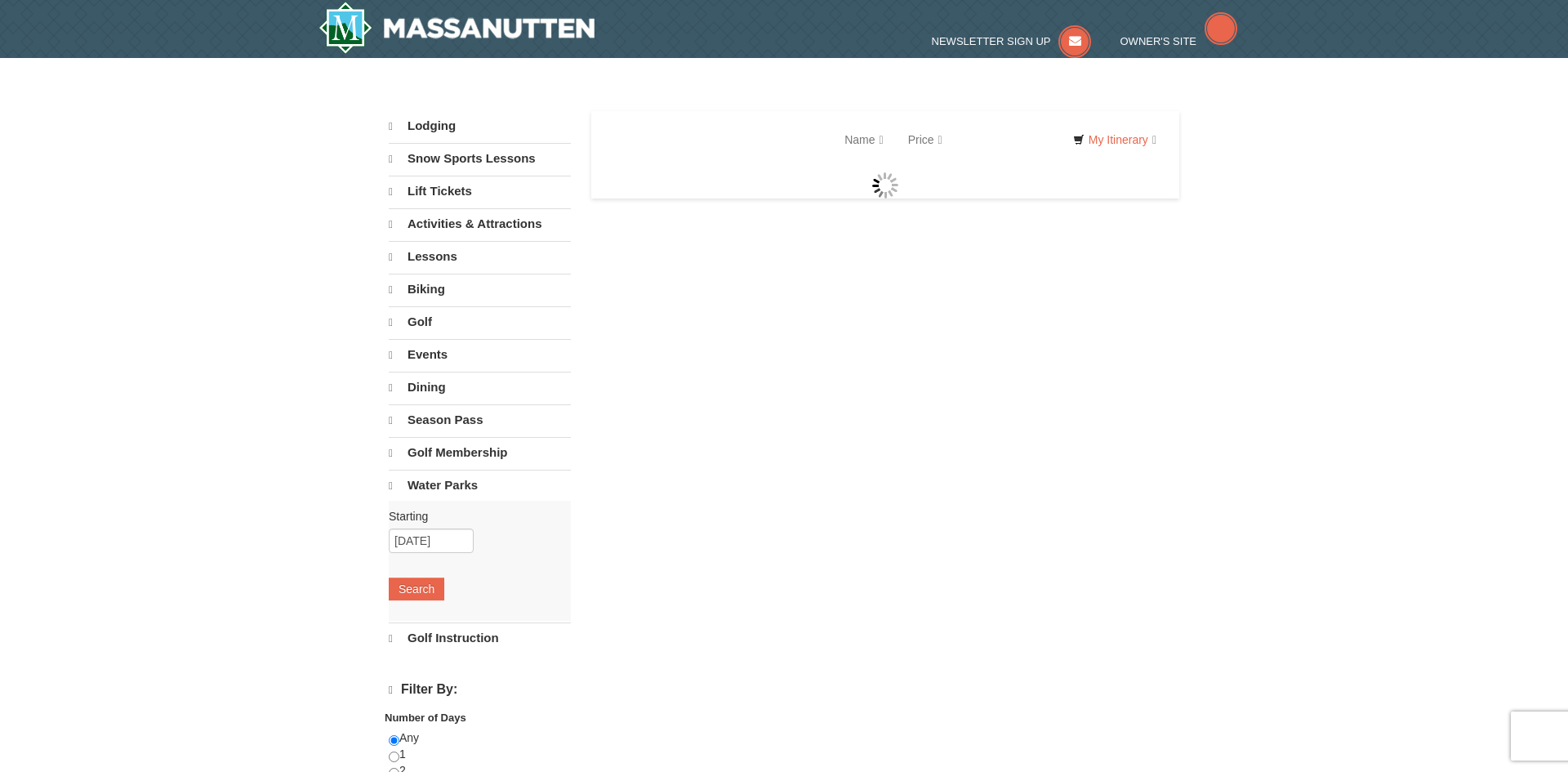 select on "8" 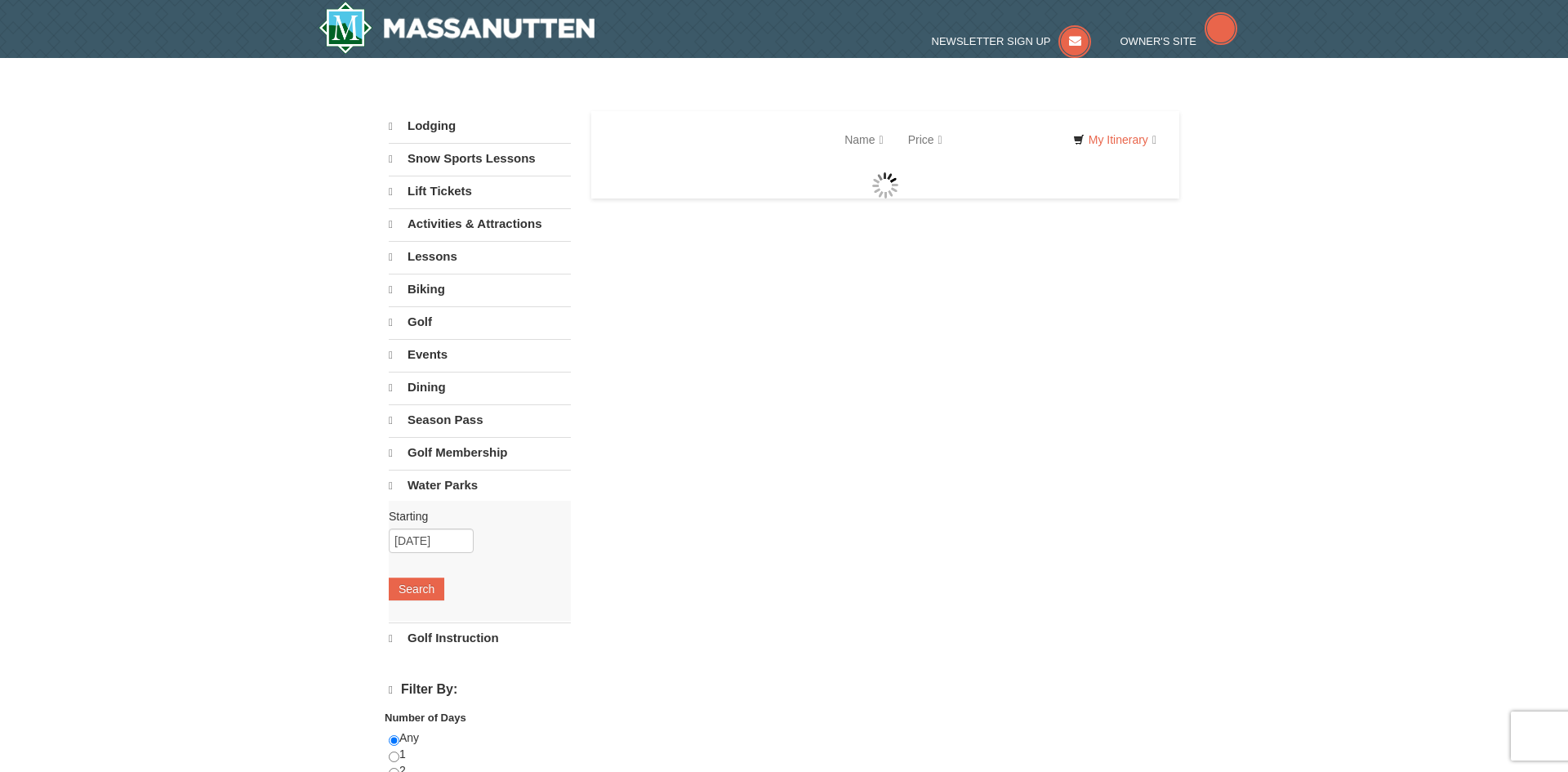 select on "8" 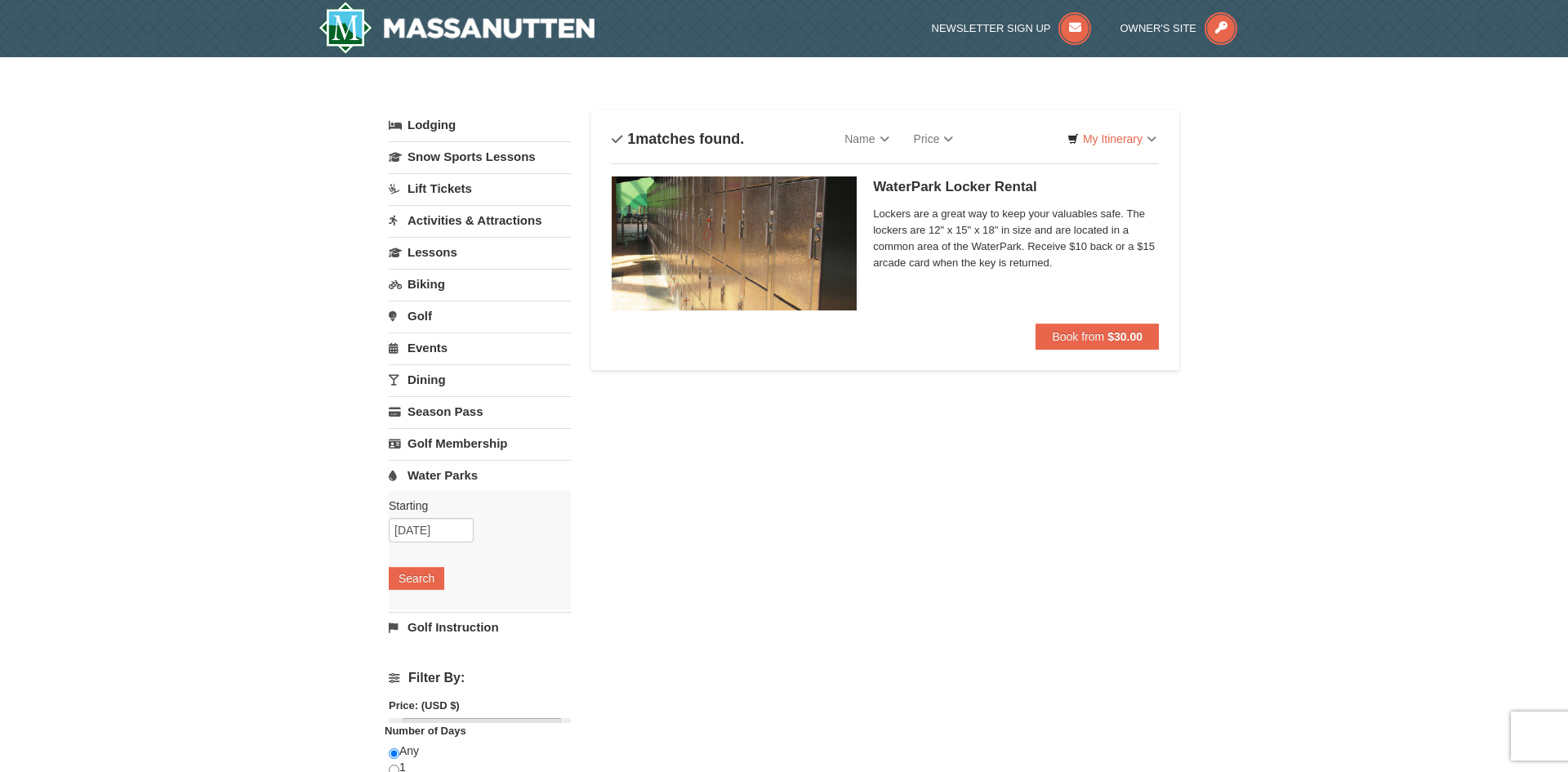 scroll, scrollTop: 0, scrollLeft: 0, axis: both 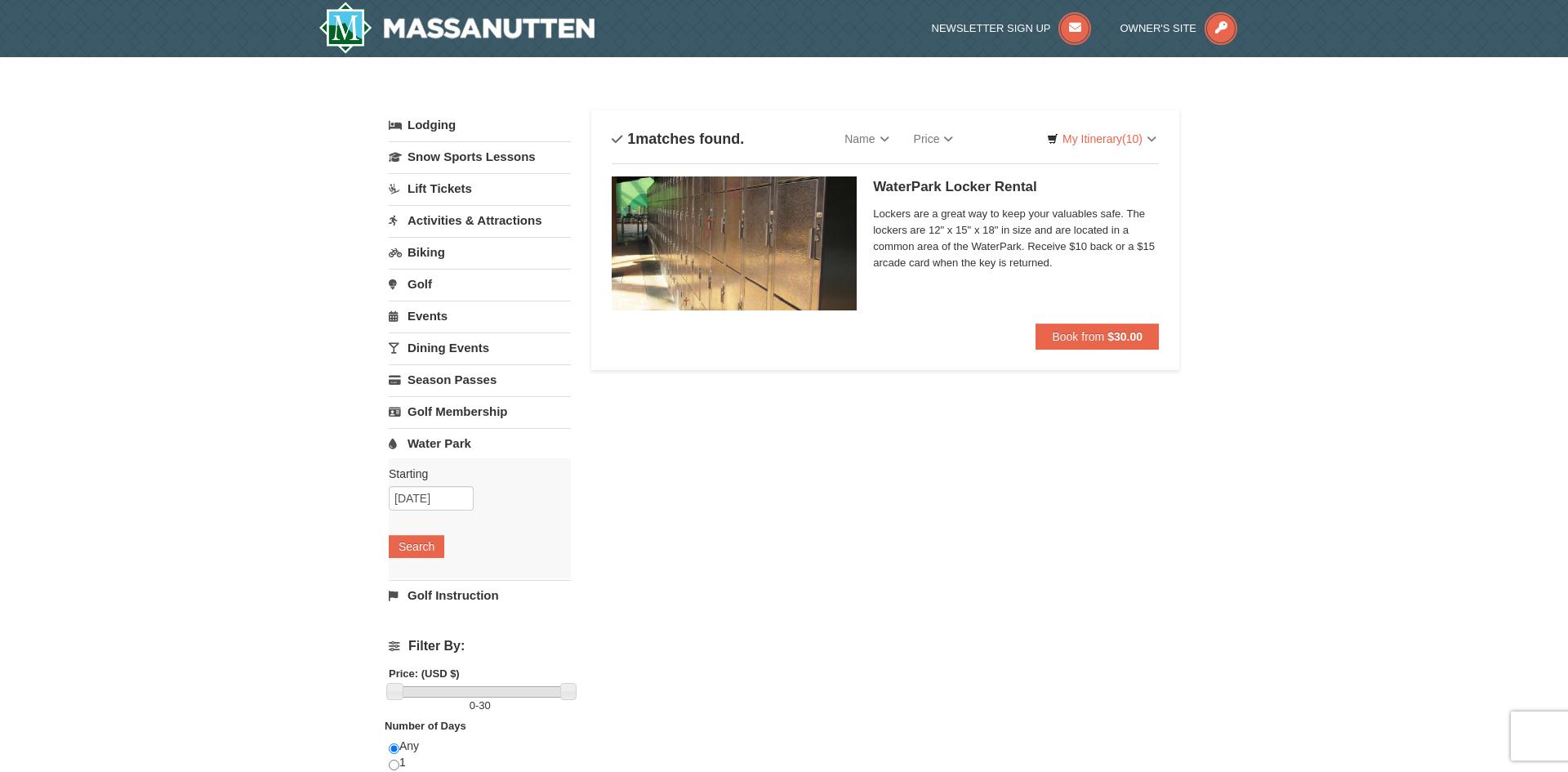 click on "Water Park" at bounding box center (479, 443) 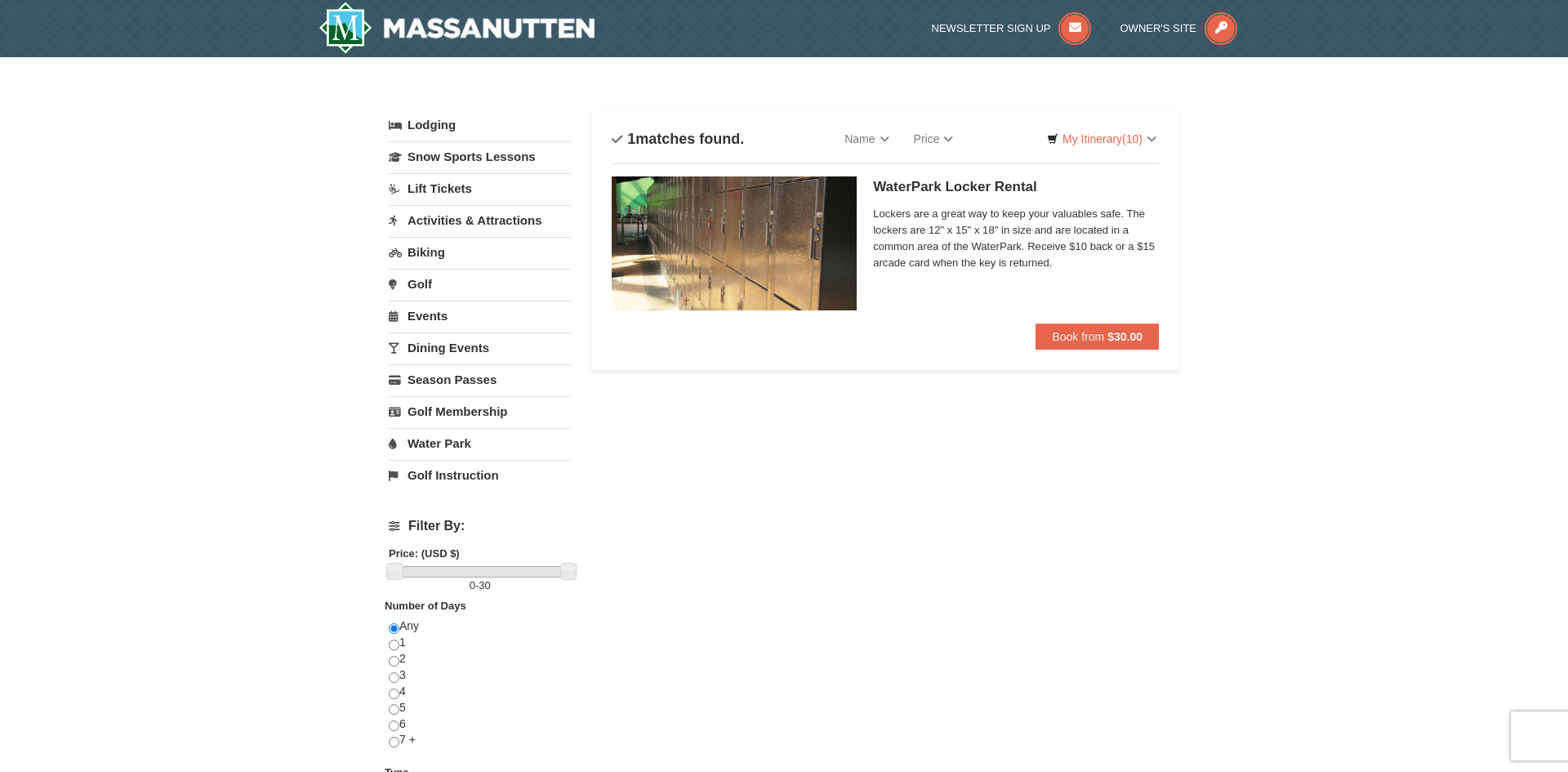 click on "Dining Events" at bounding box center (479, 347) 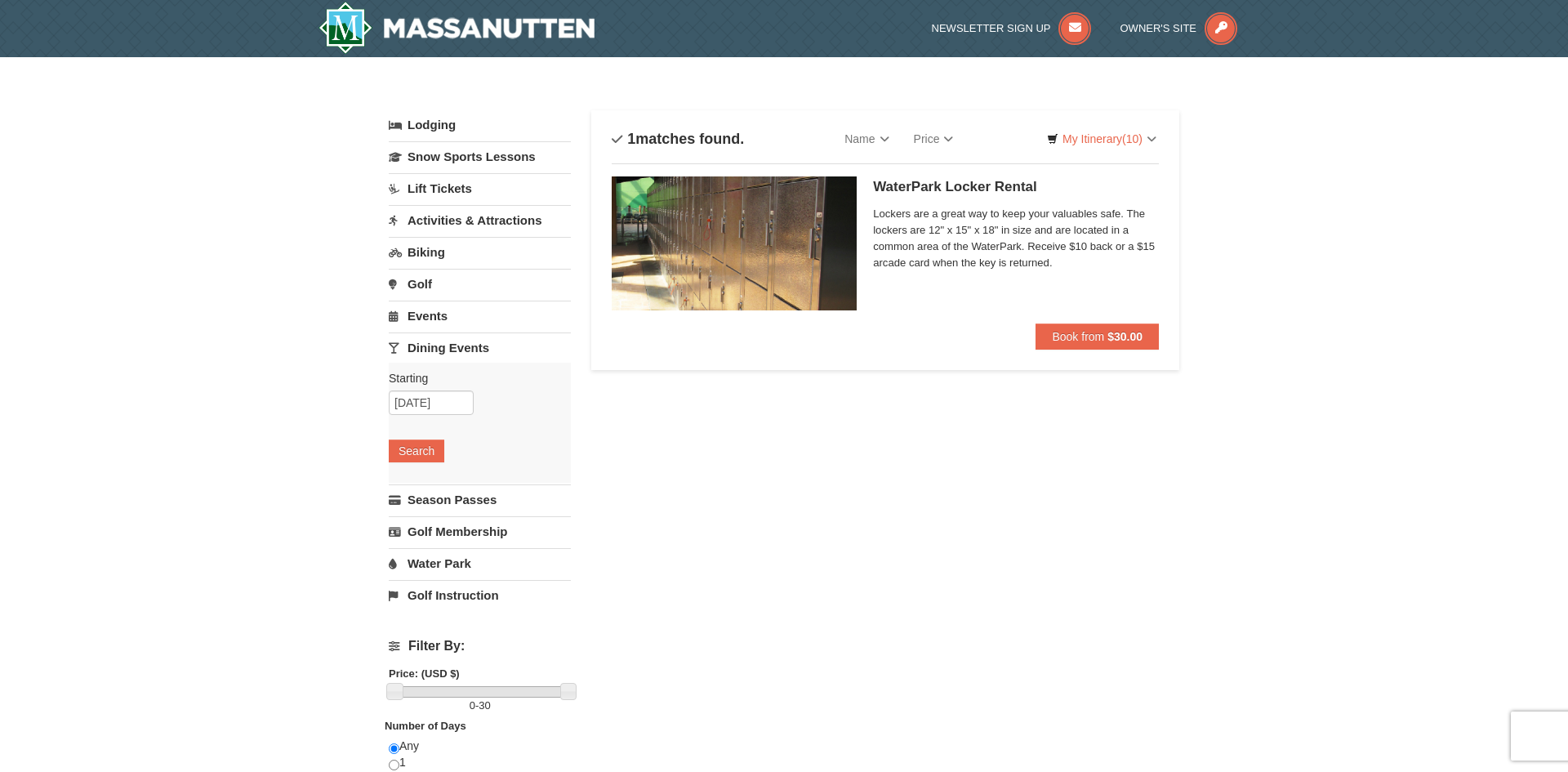 click on "Dining Events" at bounding box center (479, 347) 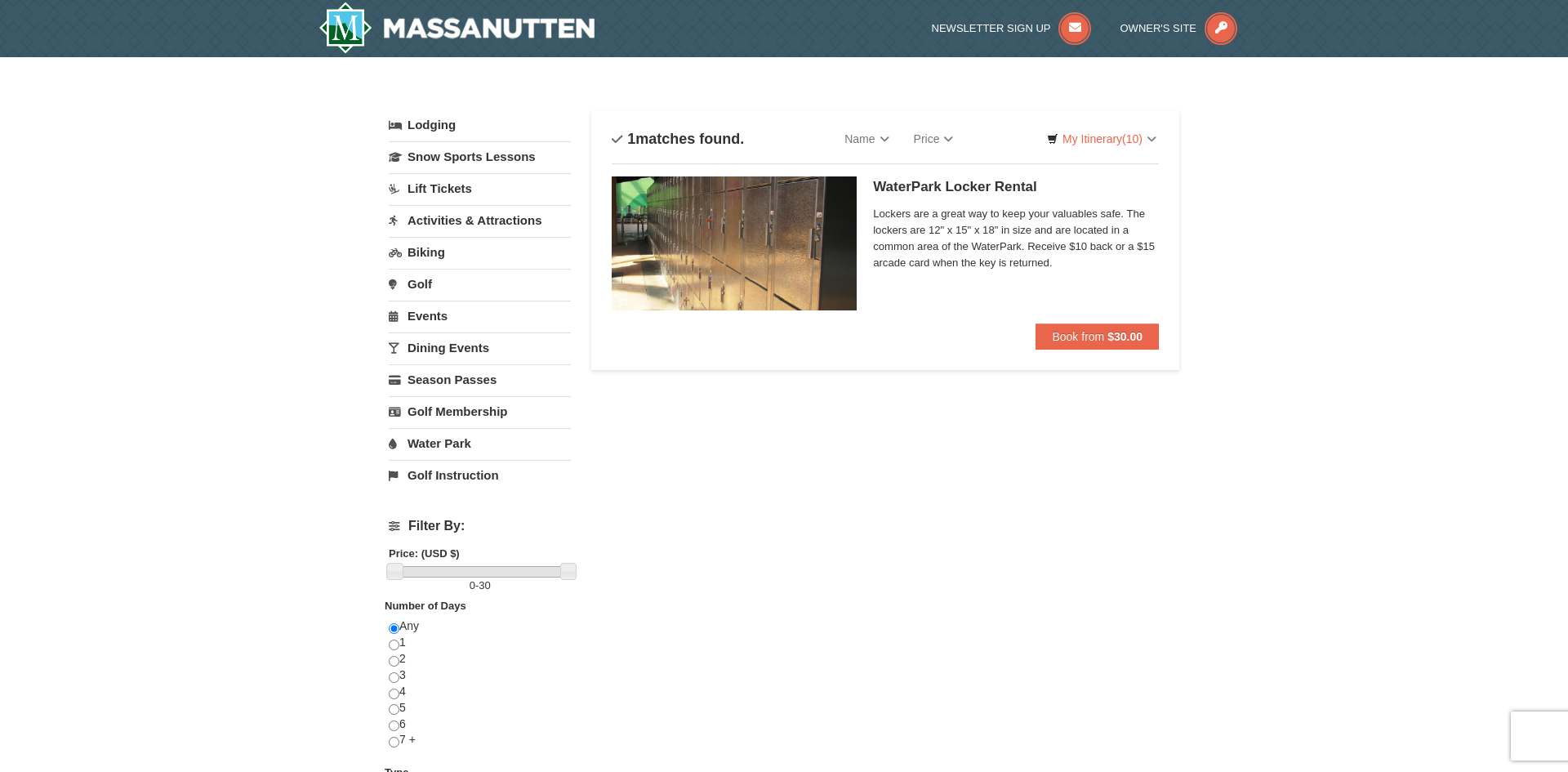 click on "Dining Events" at bounding box center [479, 347] 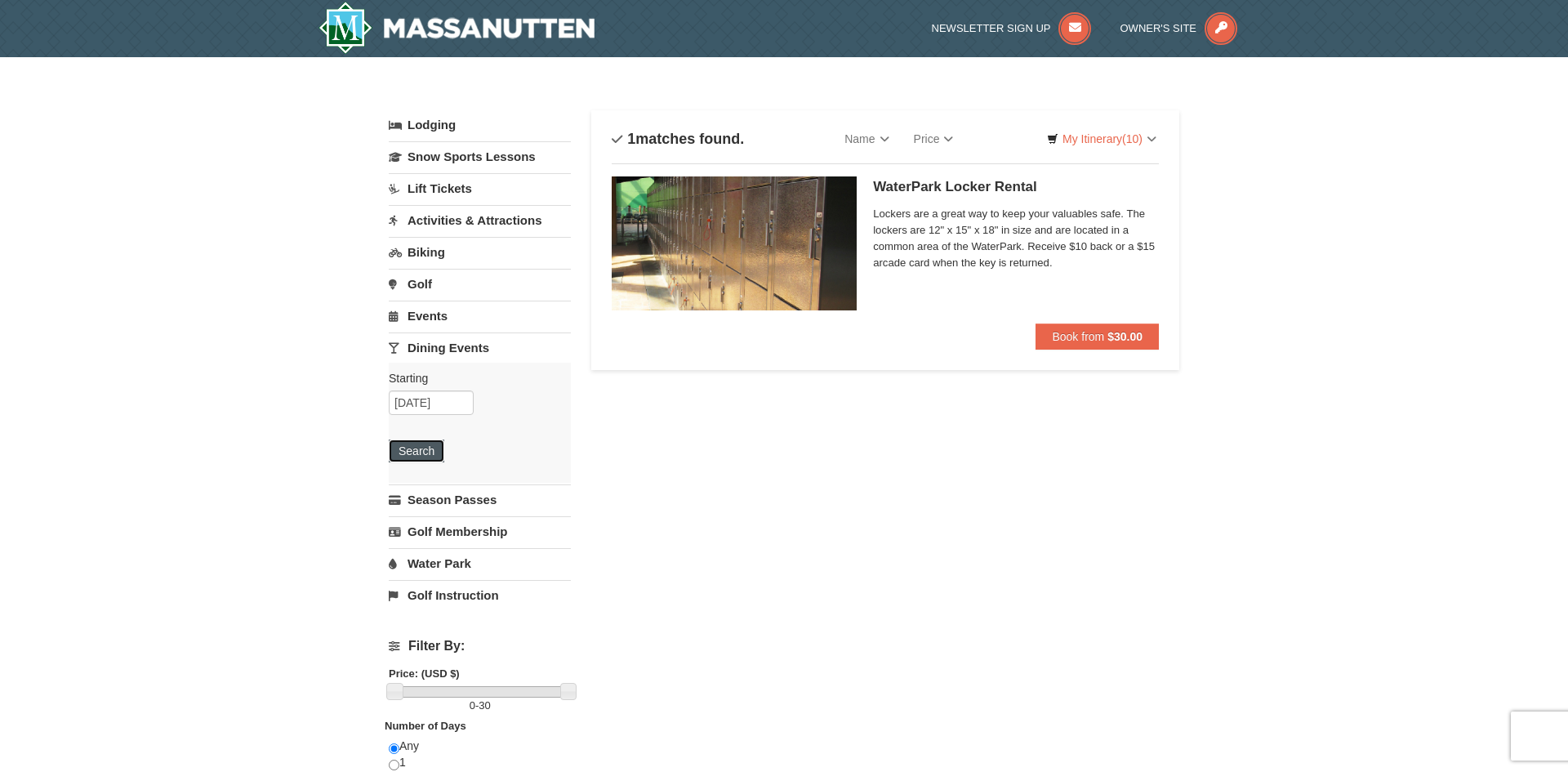 click on "Search" at bounding box center (416, 451) 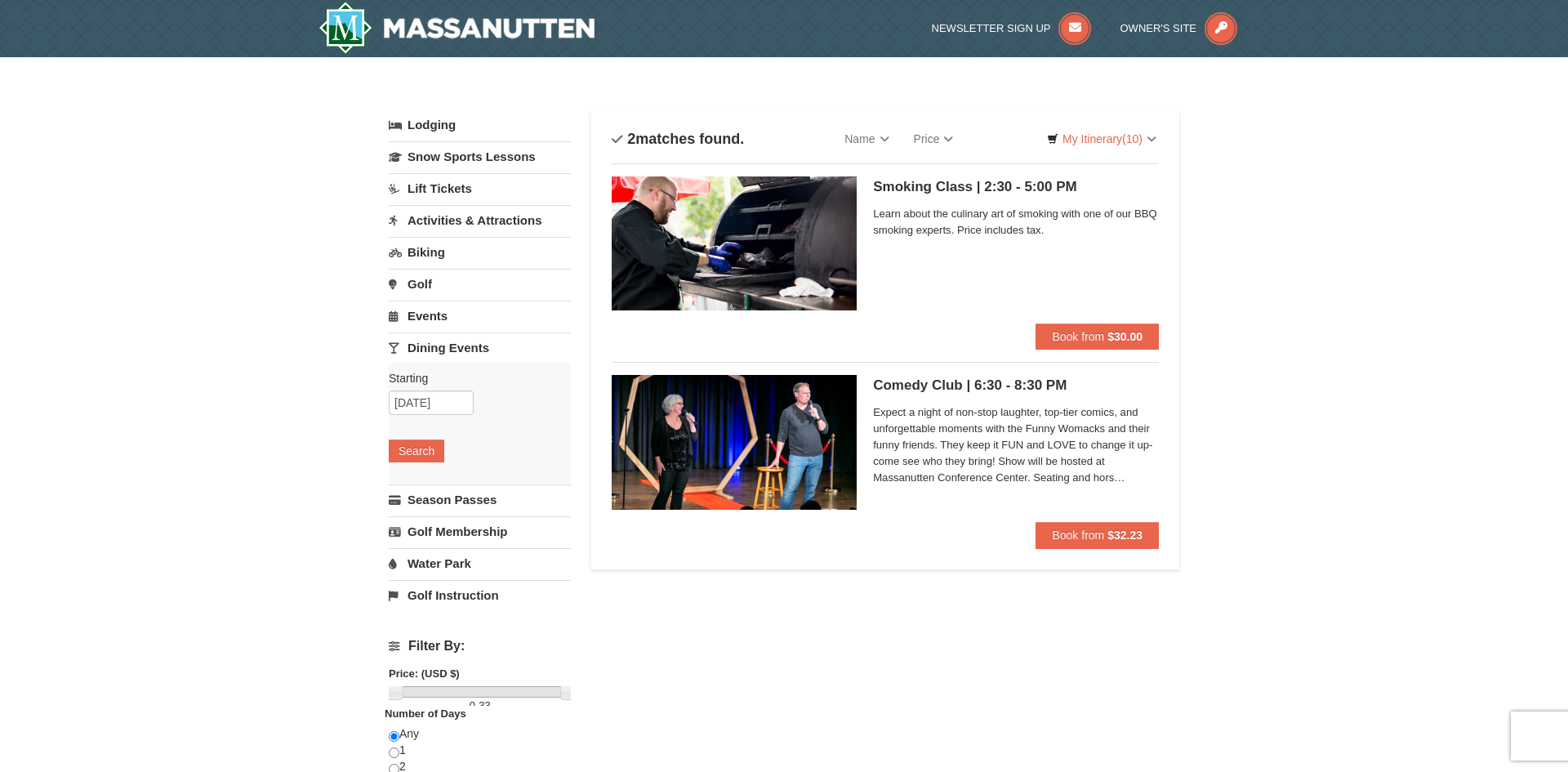 scroll, scrollTop: 0, scrollLeft: 0, axis: both 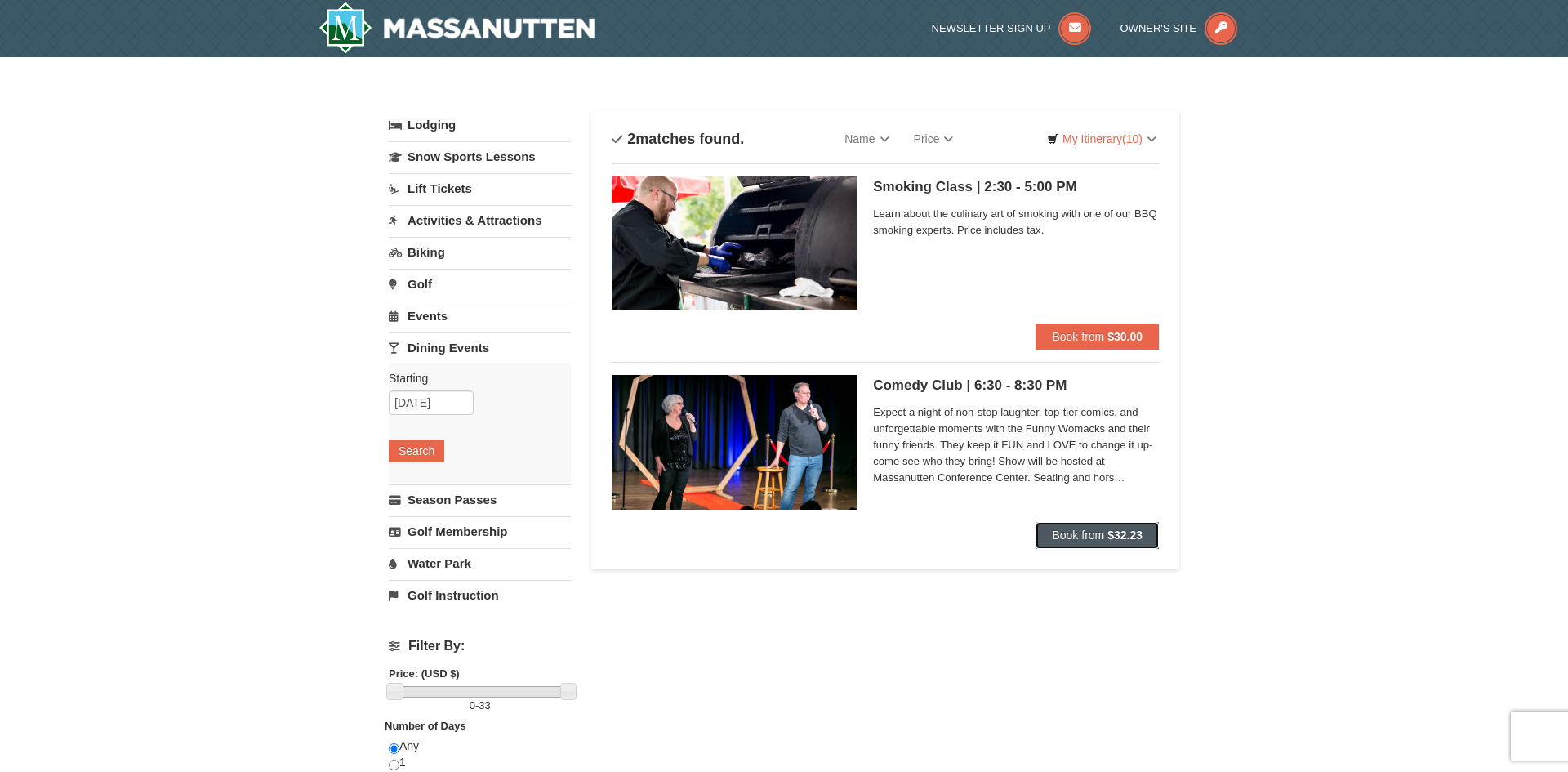 click on "Book from" at bounding box center [1078, 535] 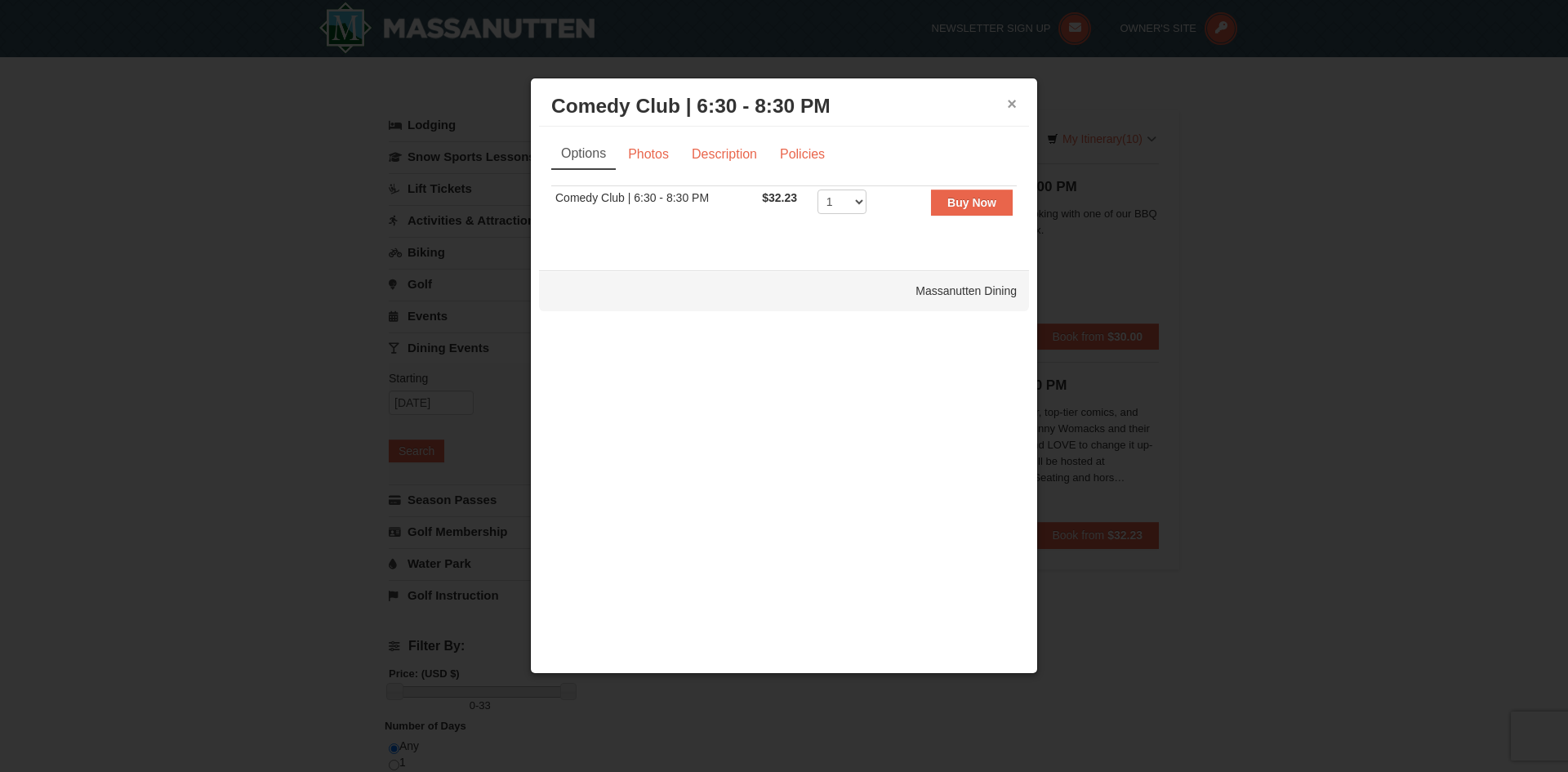 click on "×" at bounding box center (1012, 104) 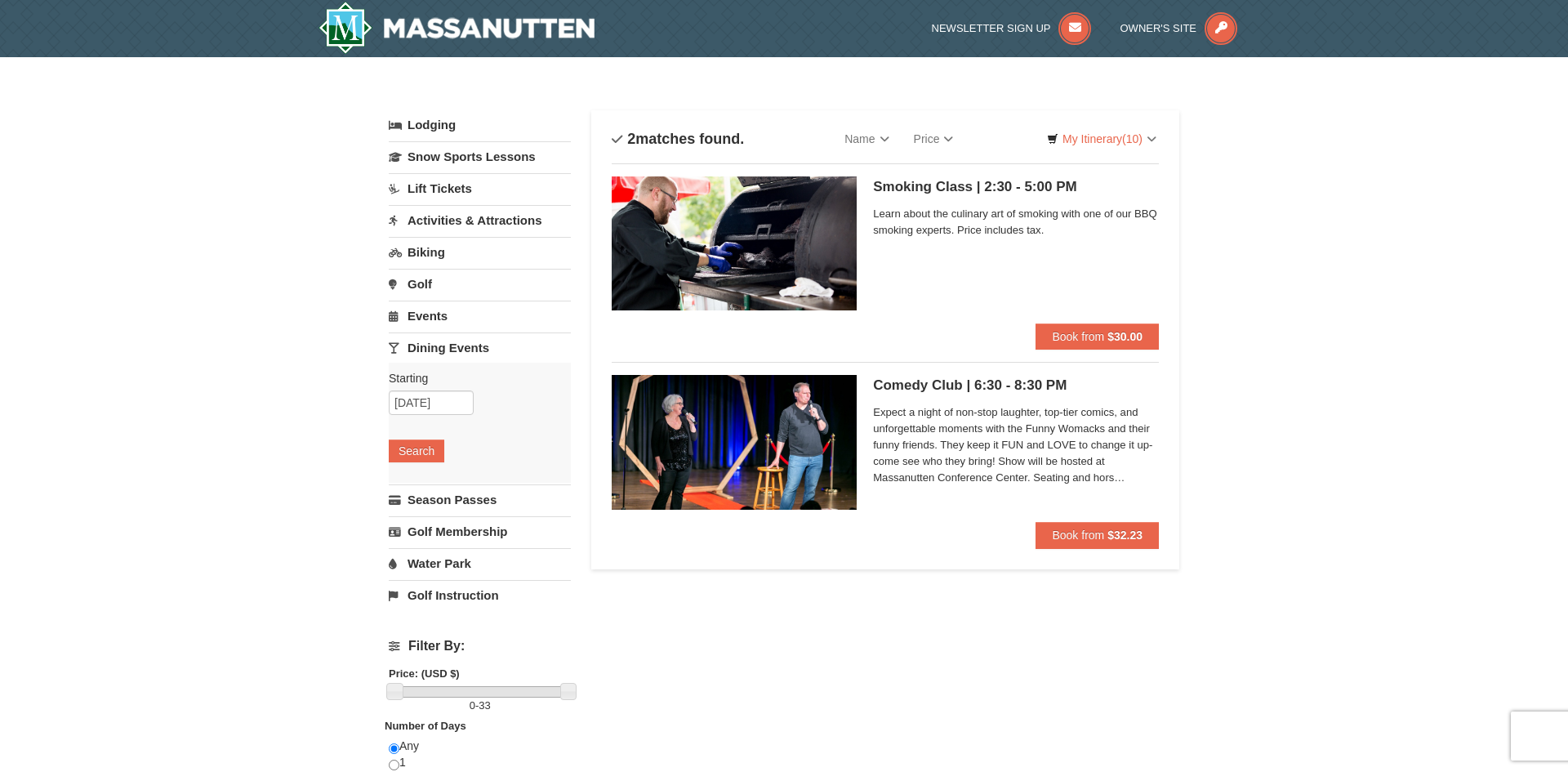 click on "Events" at bounding box center [479, 315] 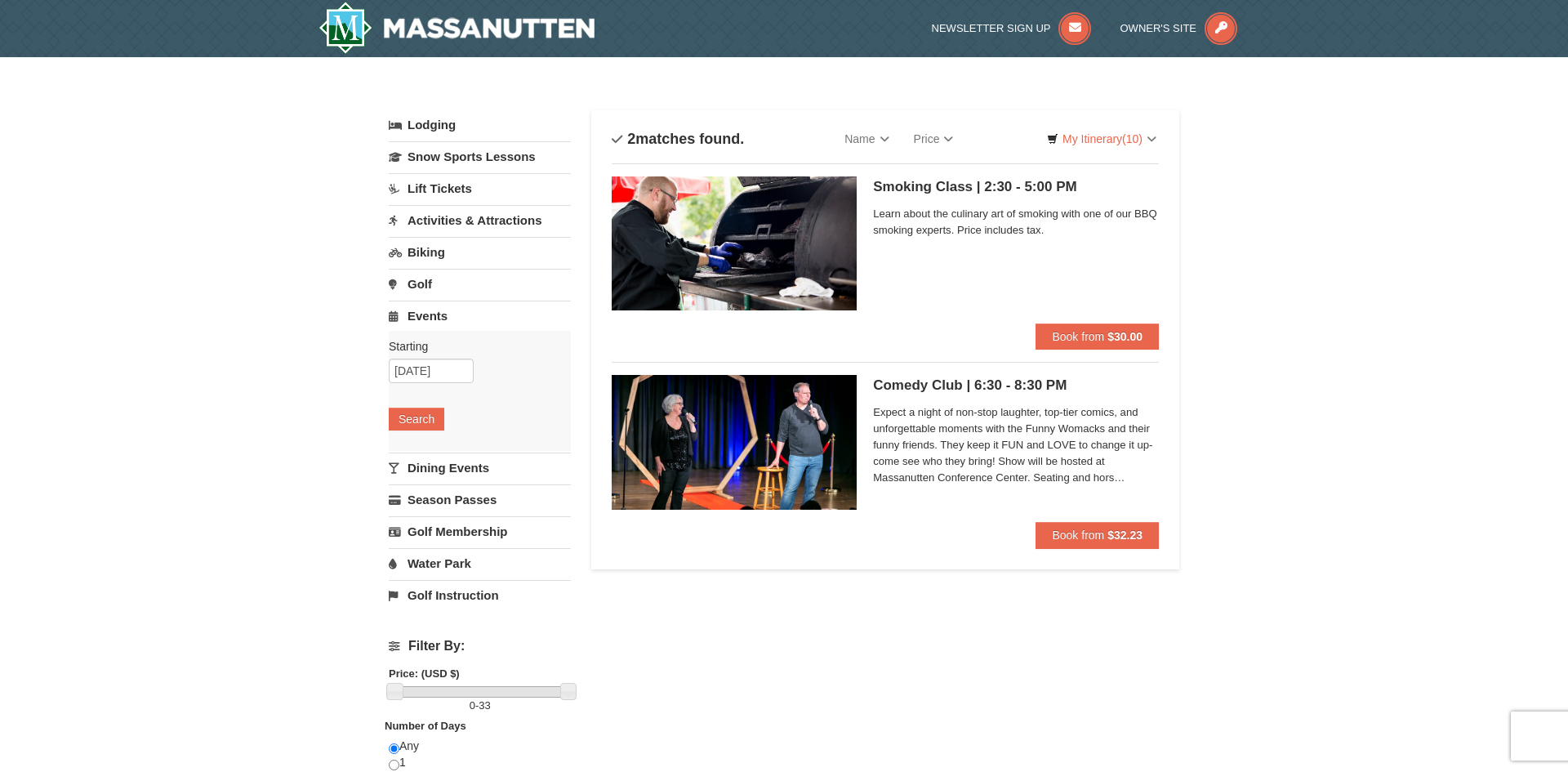 click on "Dining Events" at bounding box center (479, 467) 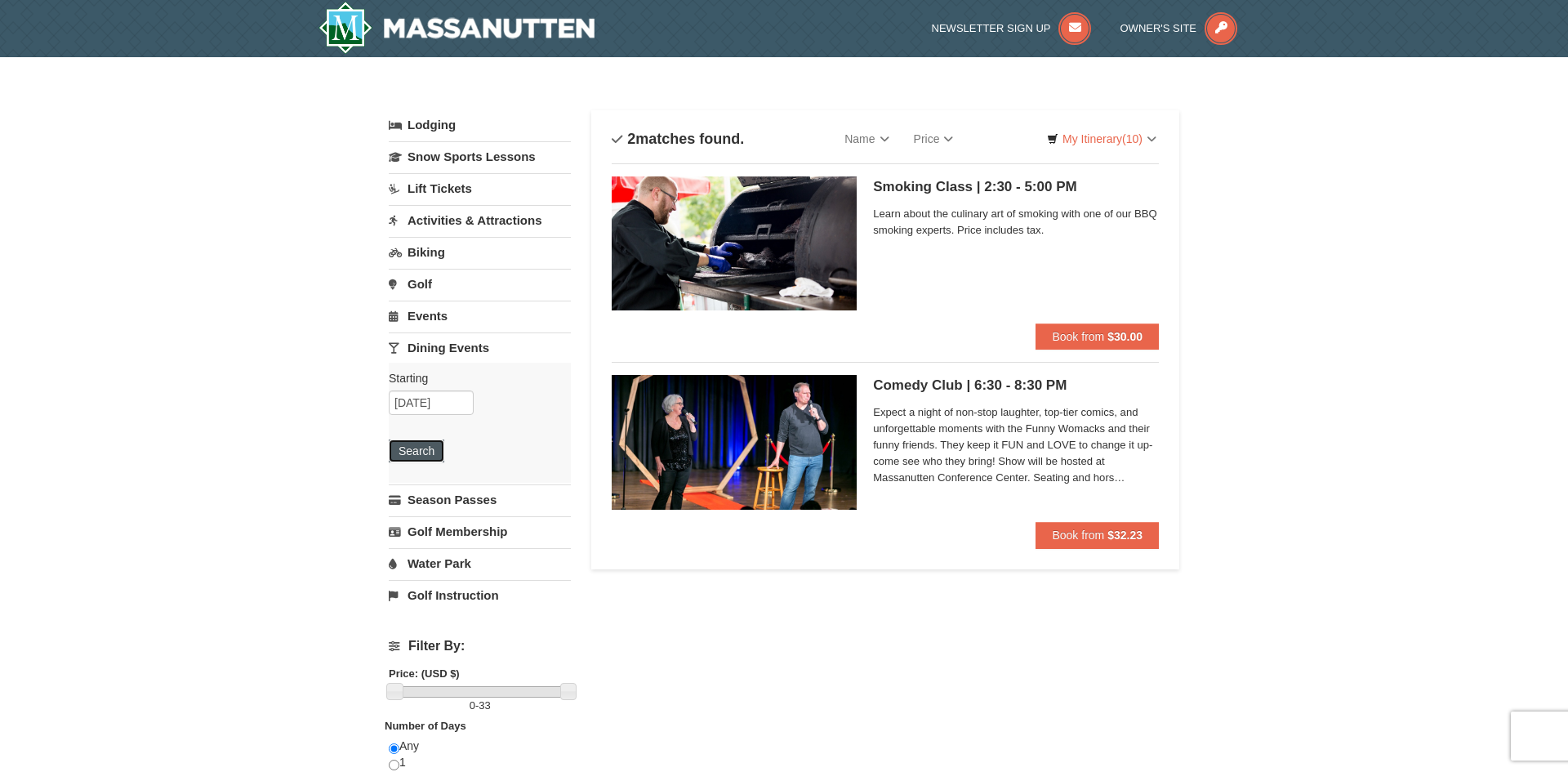click on "Search" at bounding box center [416, 451] 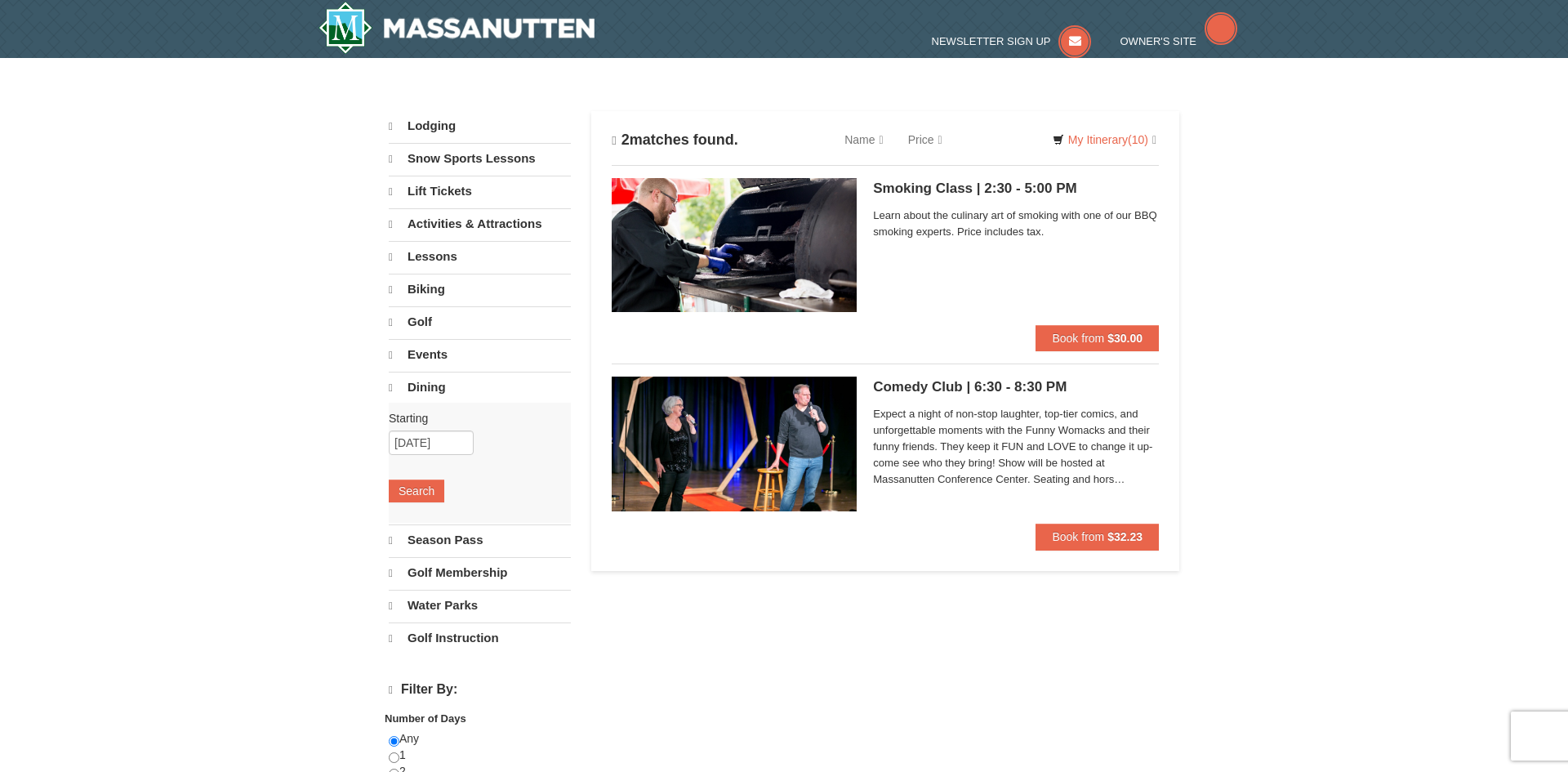 scroll, scrollTop: 0, scrollLeft: 0, axis: both 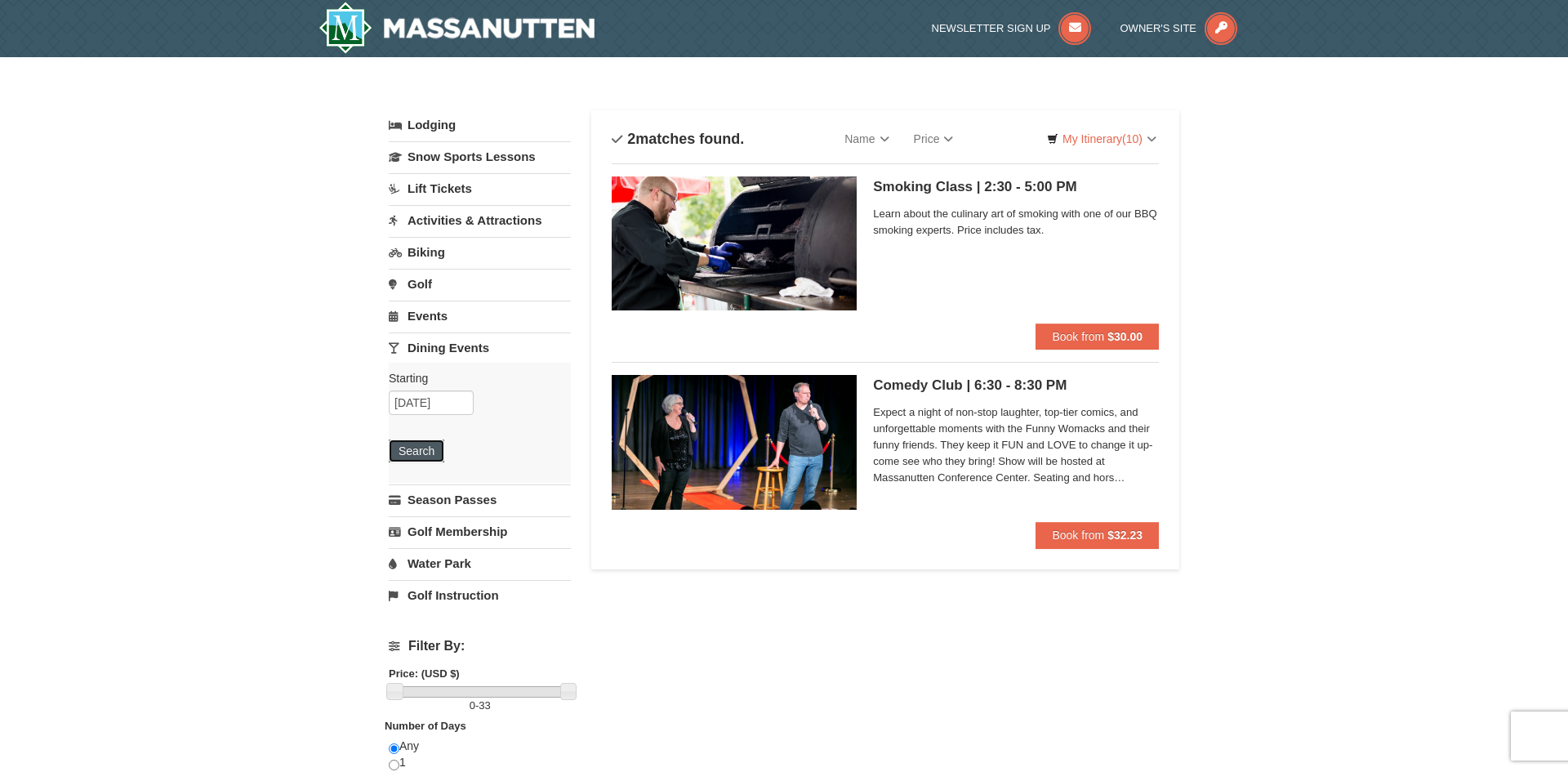 click on "Search" at bounding box center (416, 451) 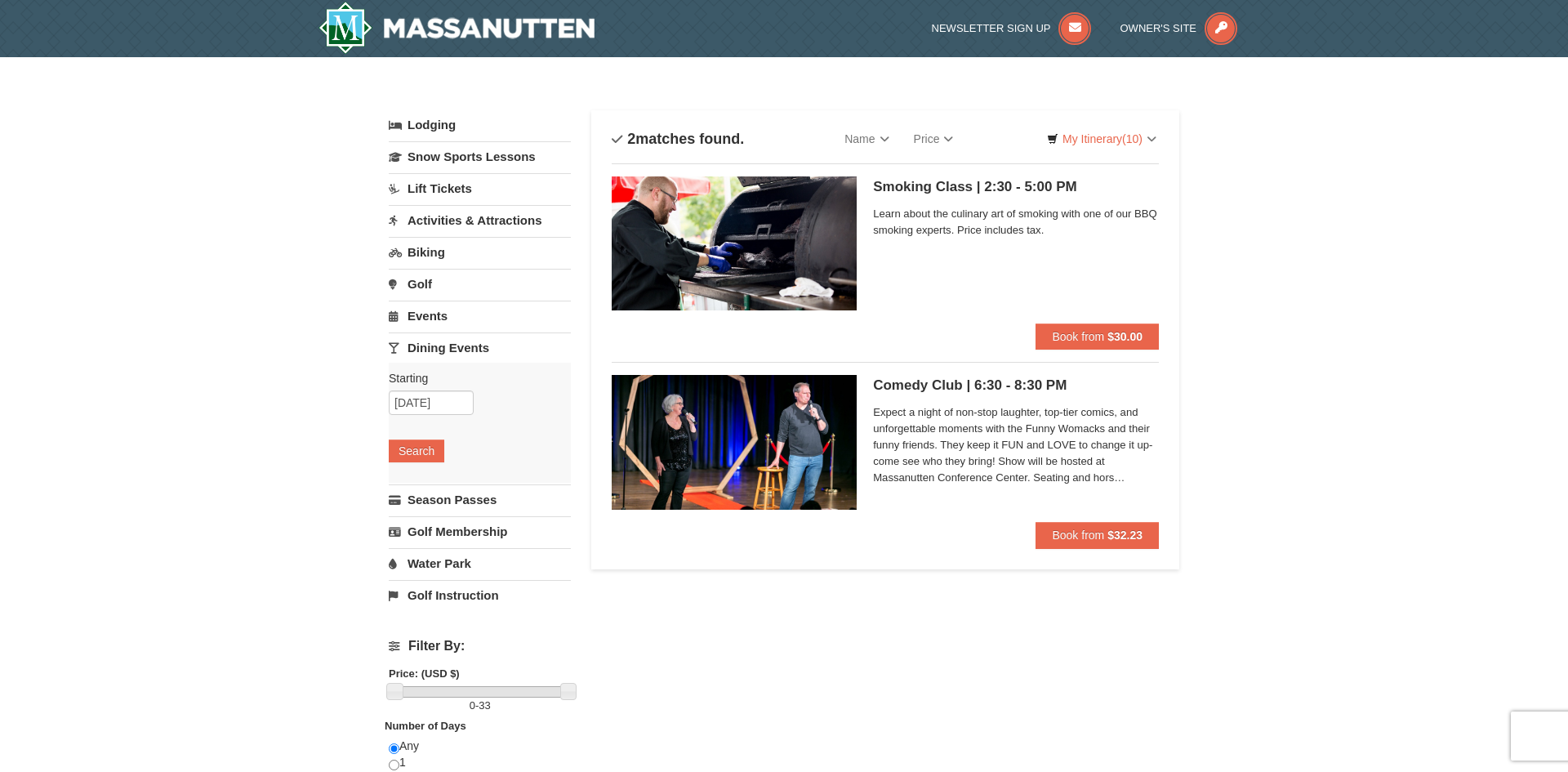 scroll, scrollTop: 0, scrollLeft: 0, axis: both 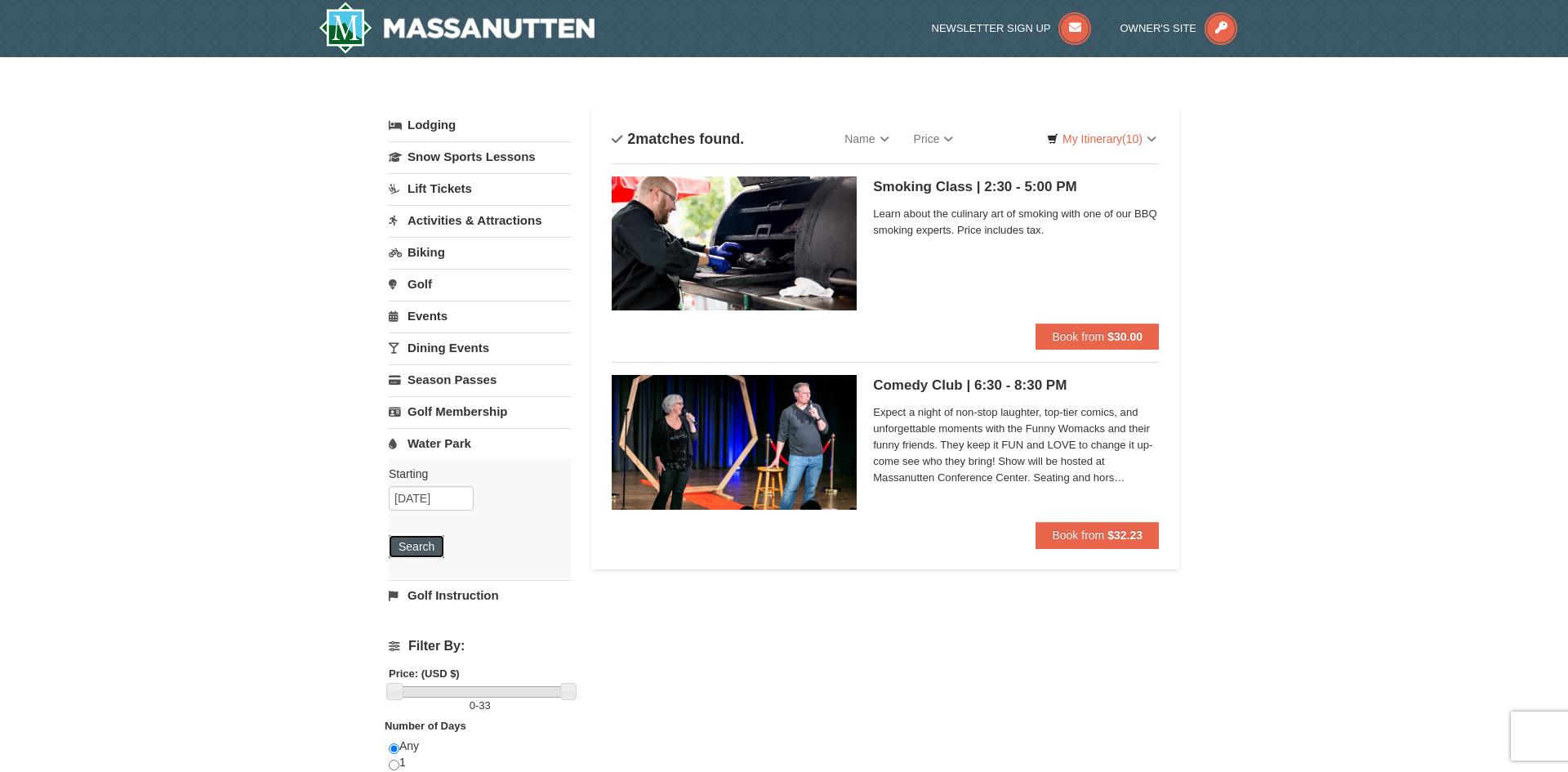 click on "Search" at bounding box center [416, 547] 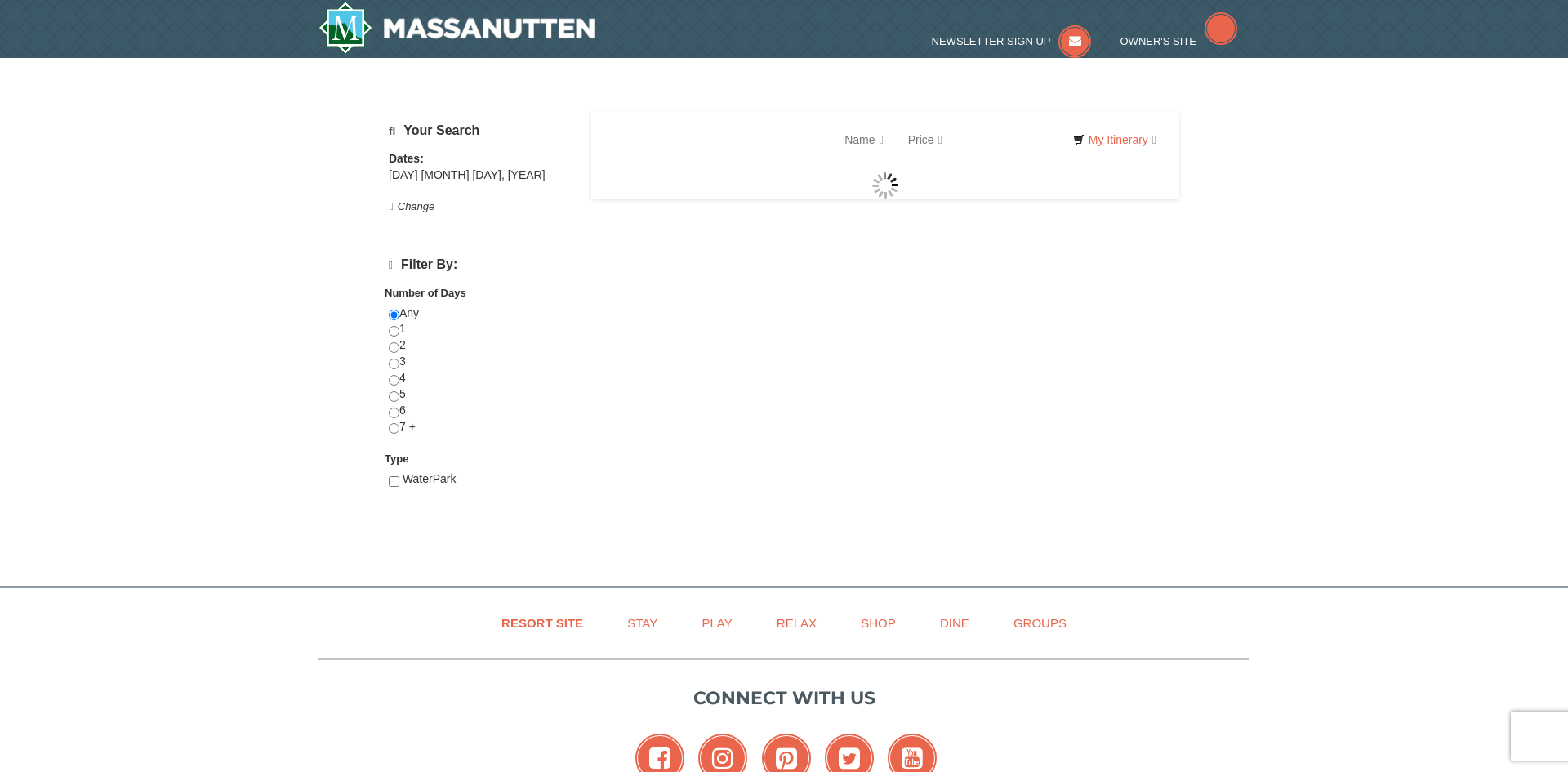 scroll, scrollTop: 0, scrollLeft: 0, axis: both 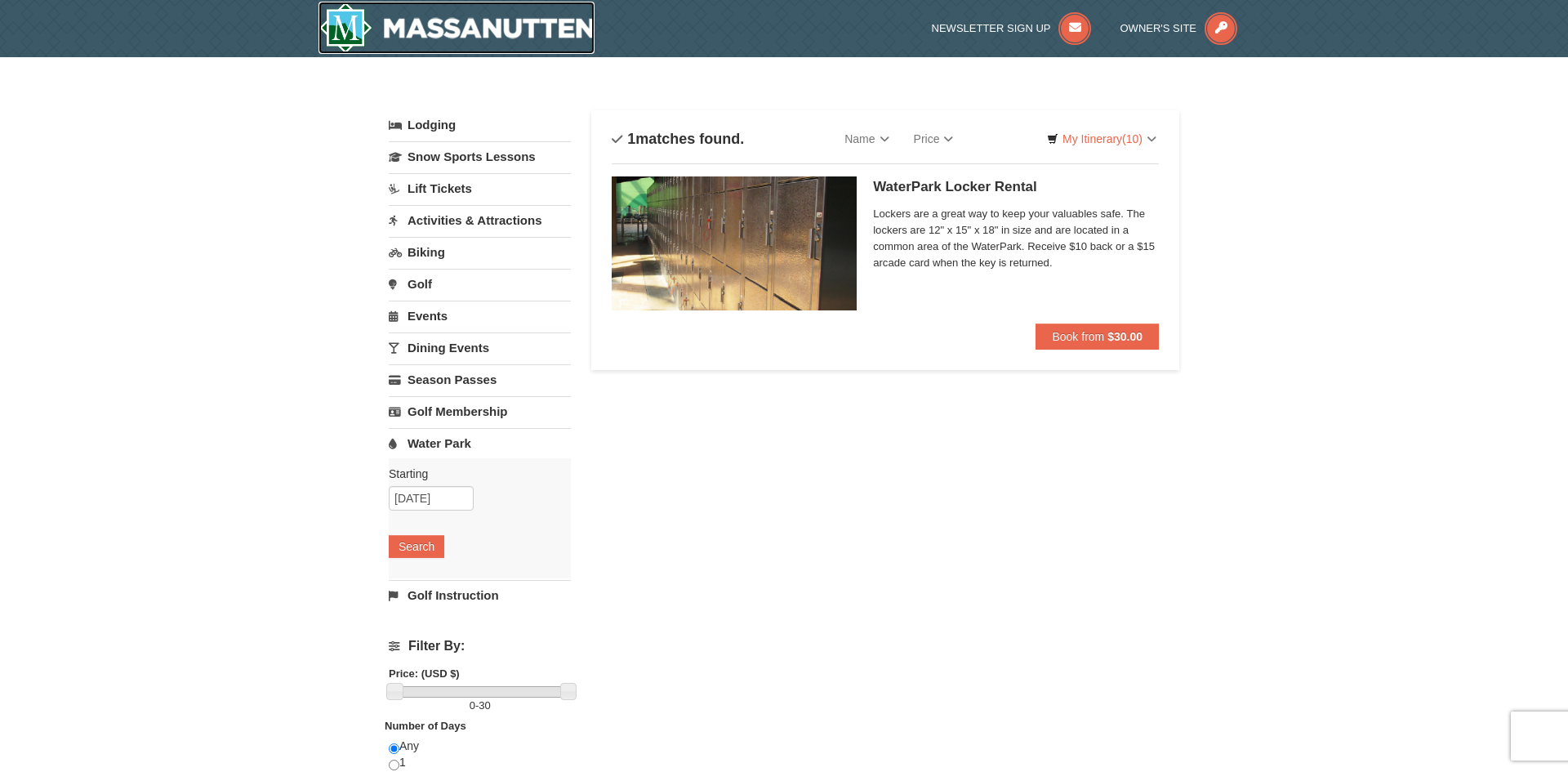 click at bounding box center [457, 28] 